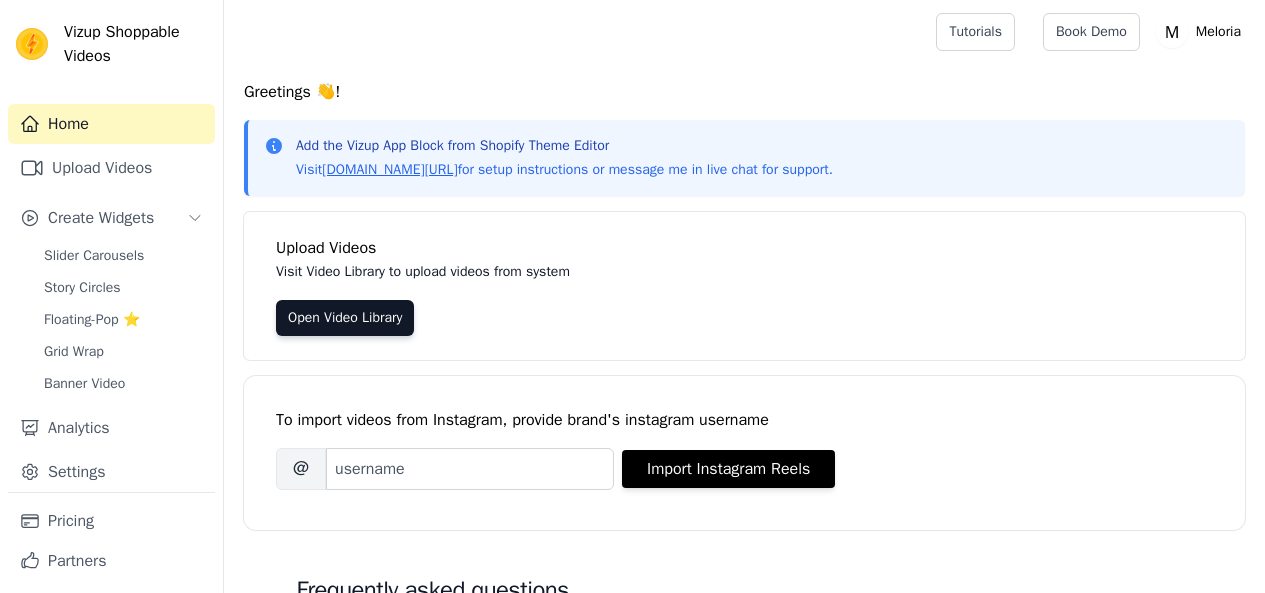 scroll, scrollTop: 0, scrollLeft: 0, axis: both 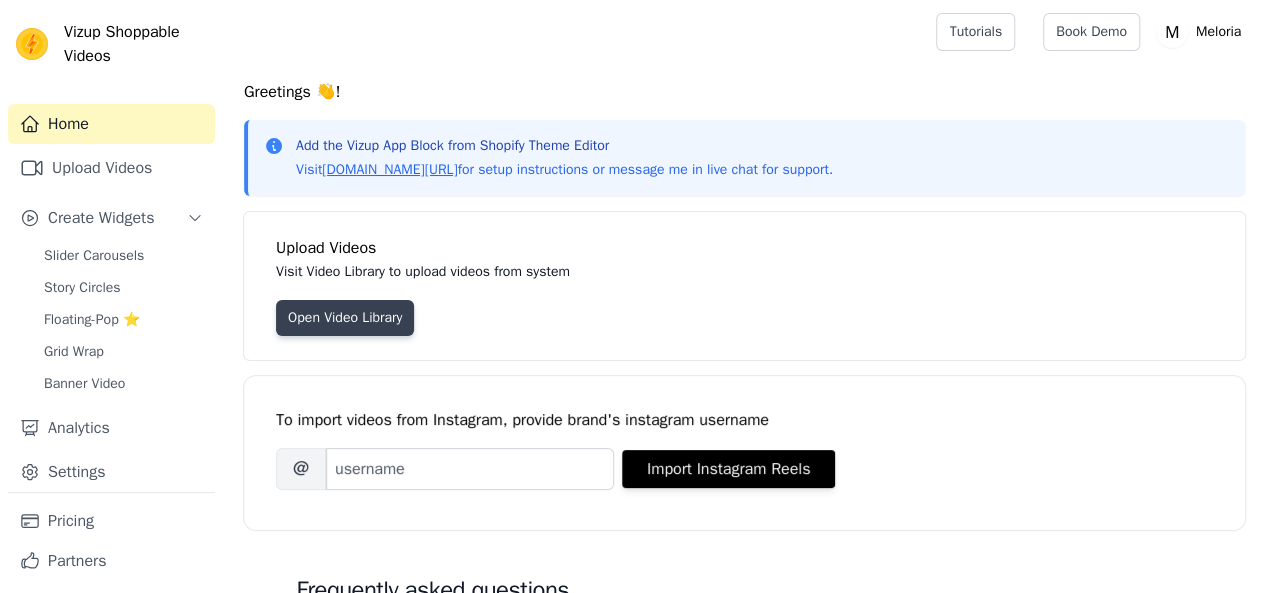 click on "Open Video Library" at bounding box center (345, 318) 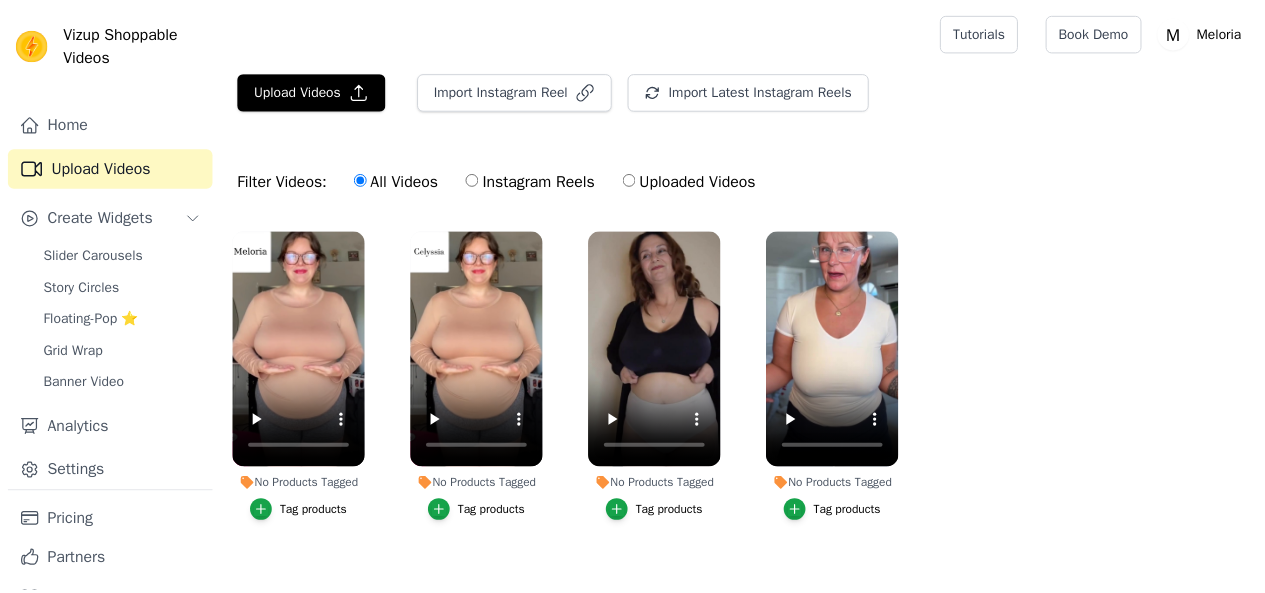 scroll, scrollTop: 0, scrollLeft: 0, axis: both 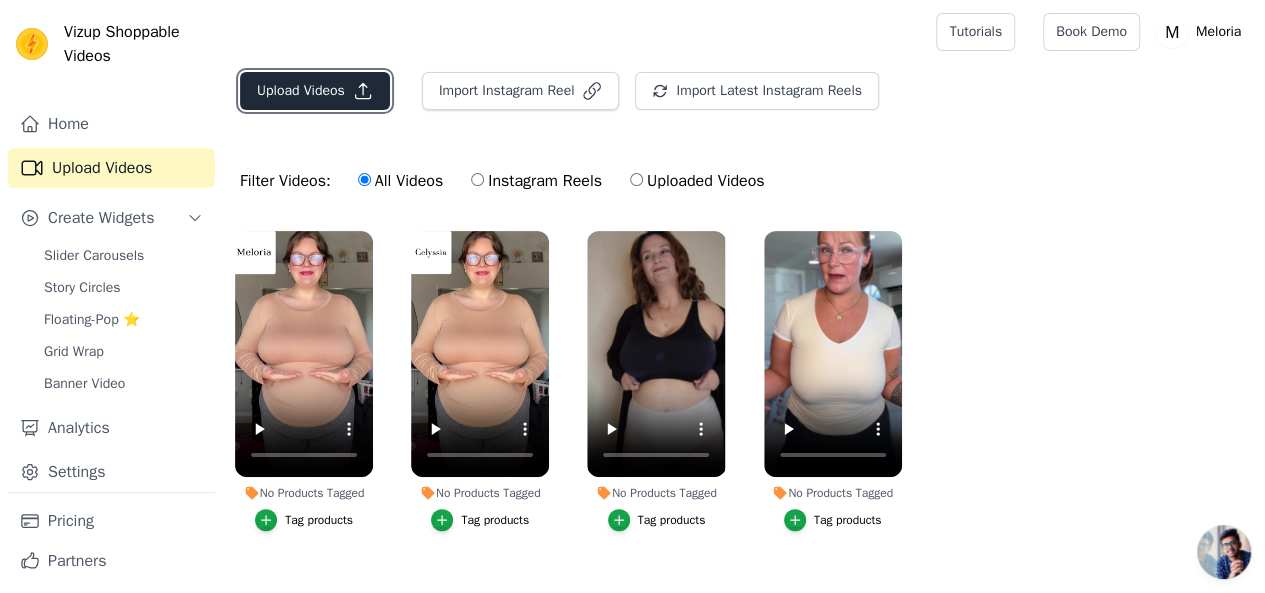 click on "Upload Videos" at bounding box center [315, 91] 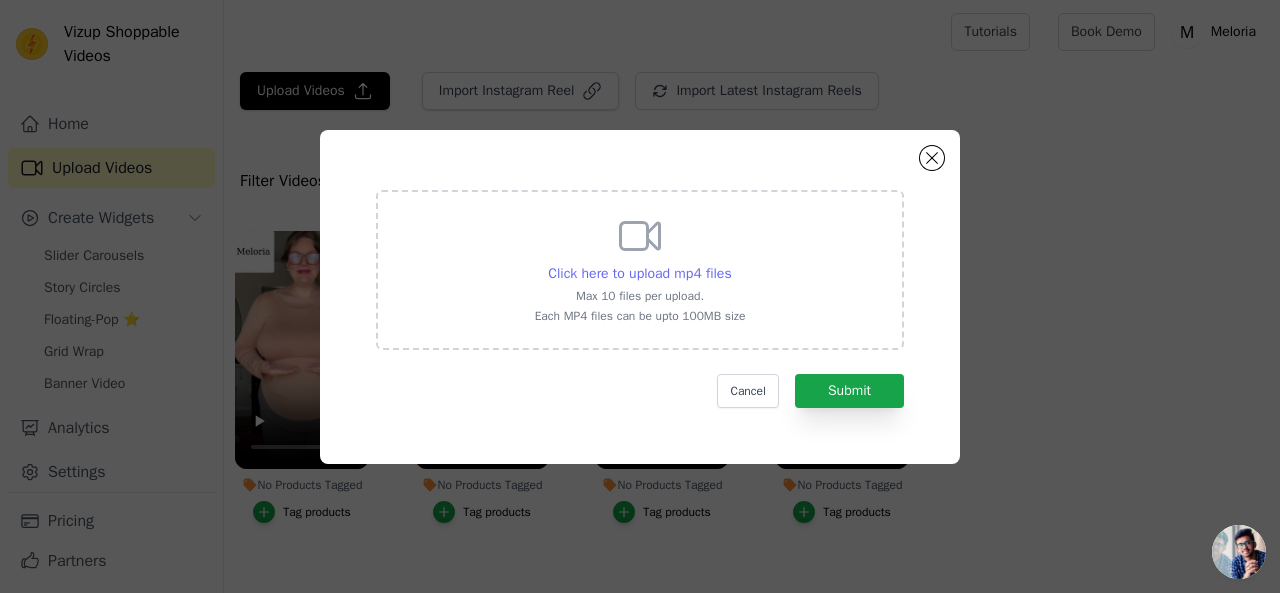 click on "Click here to upload mp4 files" at bounding box center (639, 273) 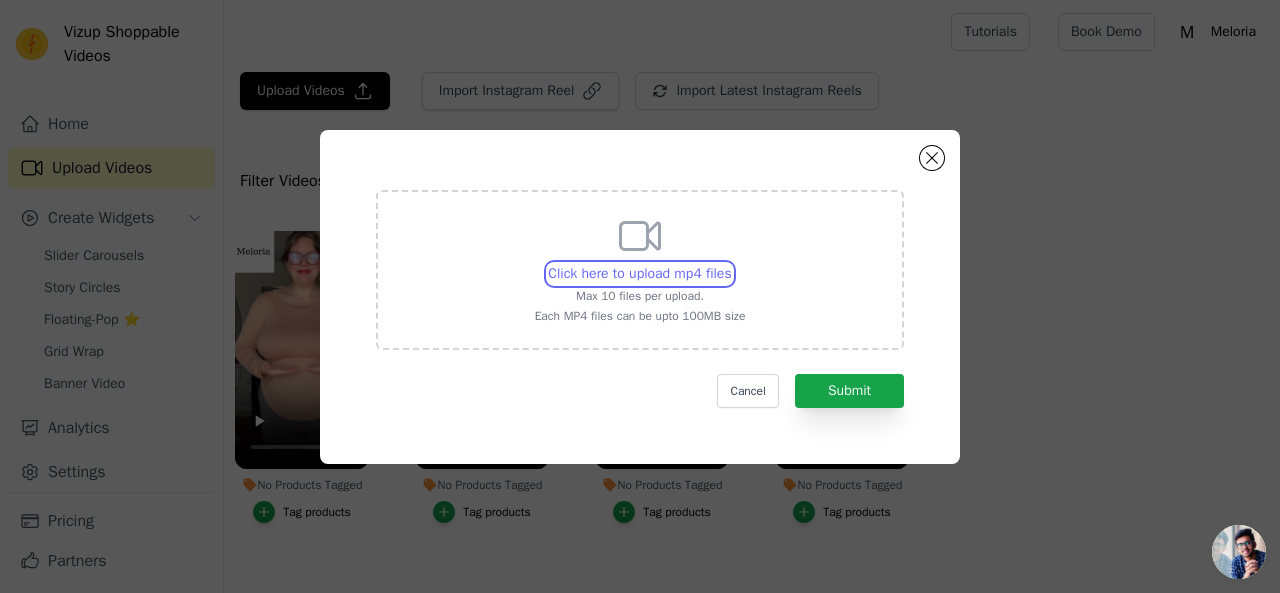 click on "Click here to upload mp4 files     Max 10 files per upload.   Each MP4 files can be upto 100MB size" at bounding box center [731, 263] 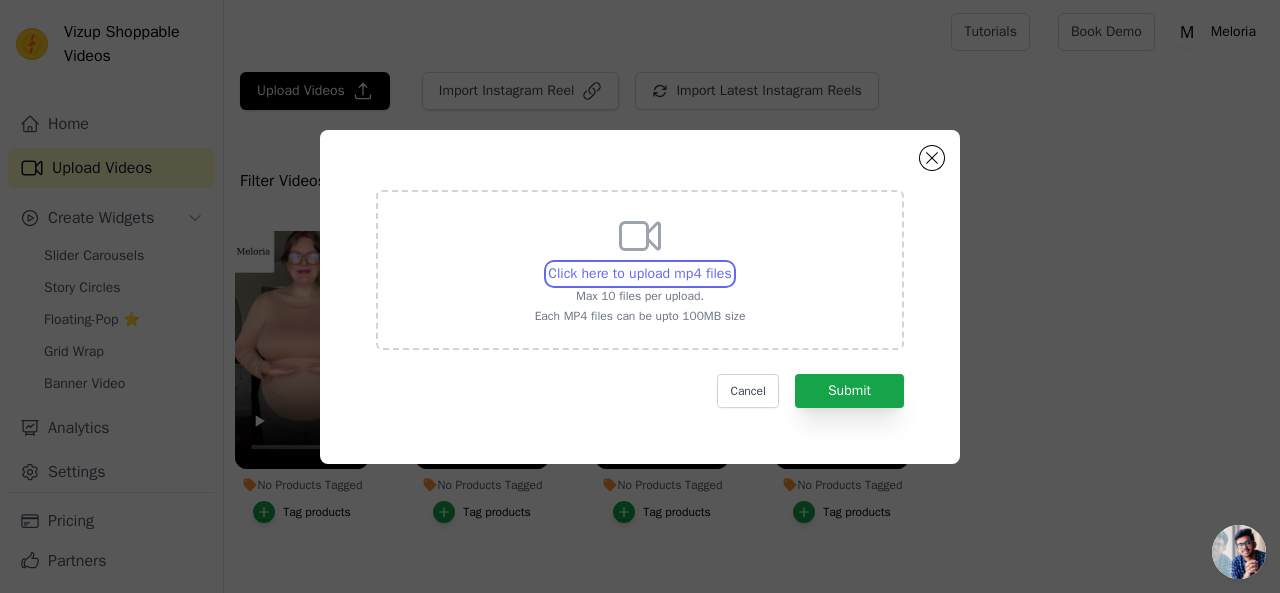 type on "C:\fakepath\0723 (2).mp4" 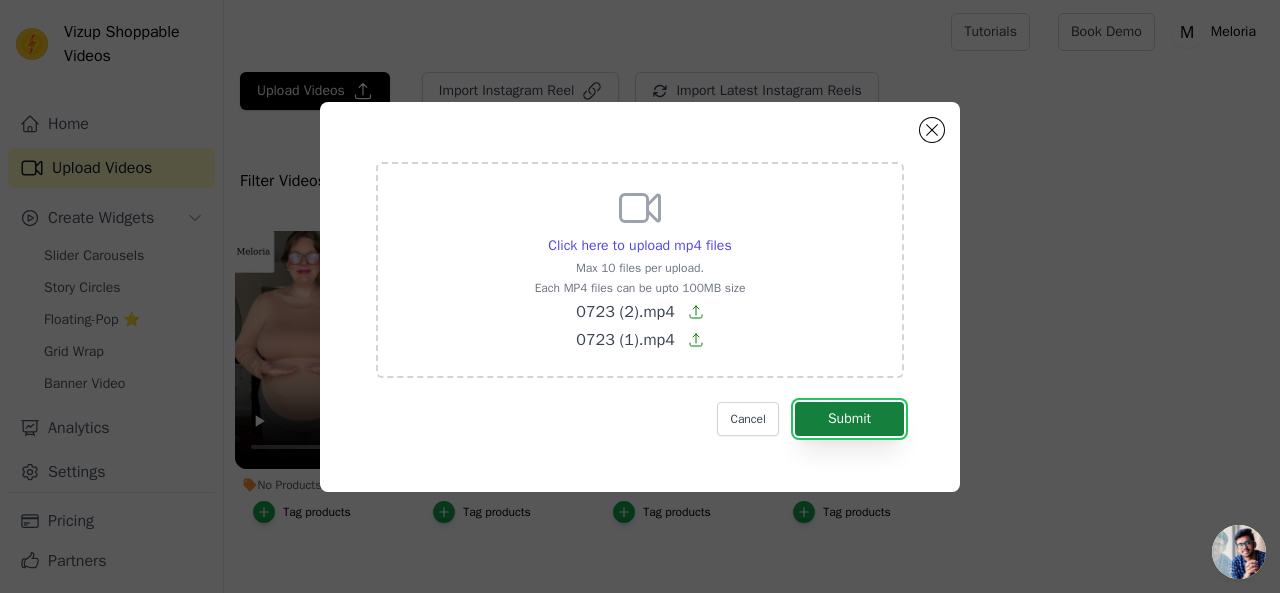 click on "Submit" at bounding box center (849, 419) 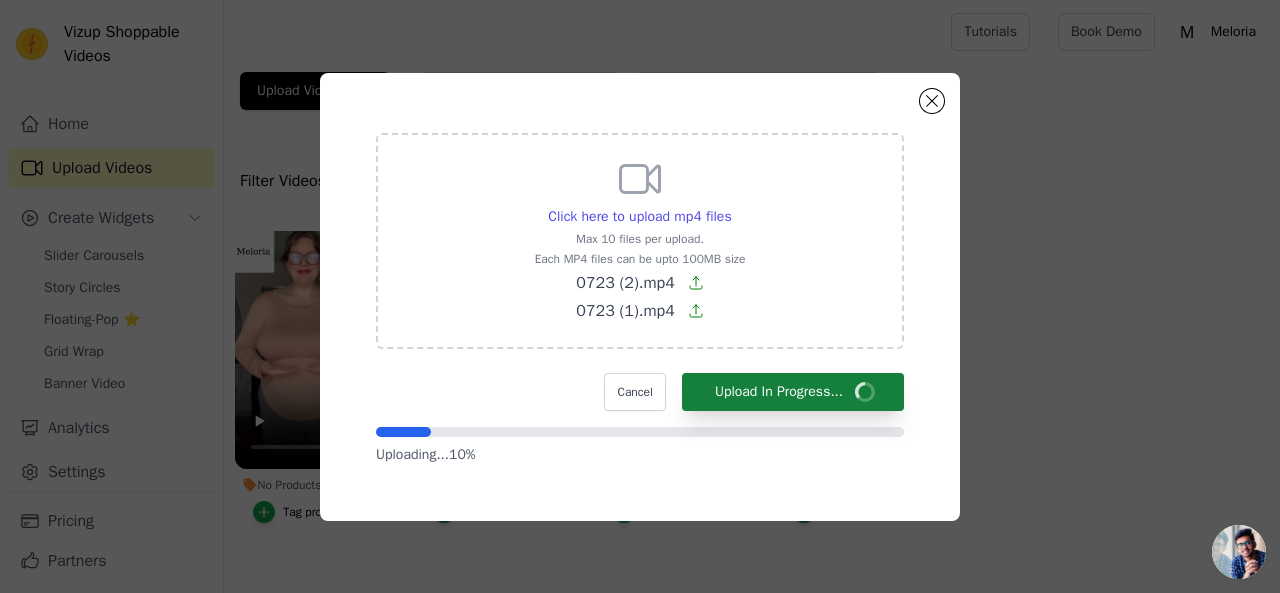 click on "Click here to upload mp4 files     Max 10 files per upload.   Each MP4 files can be upto 100MB size   0723 (2).mp4     0723 (1).mp4       Cancel   Upload In Progress...       Uploading...  10 %" at bounding box center [640, 299] 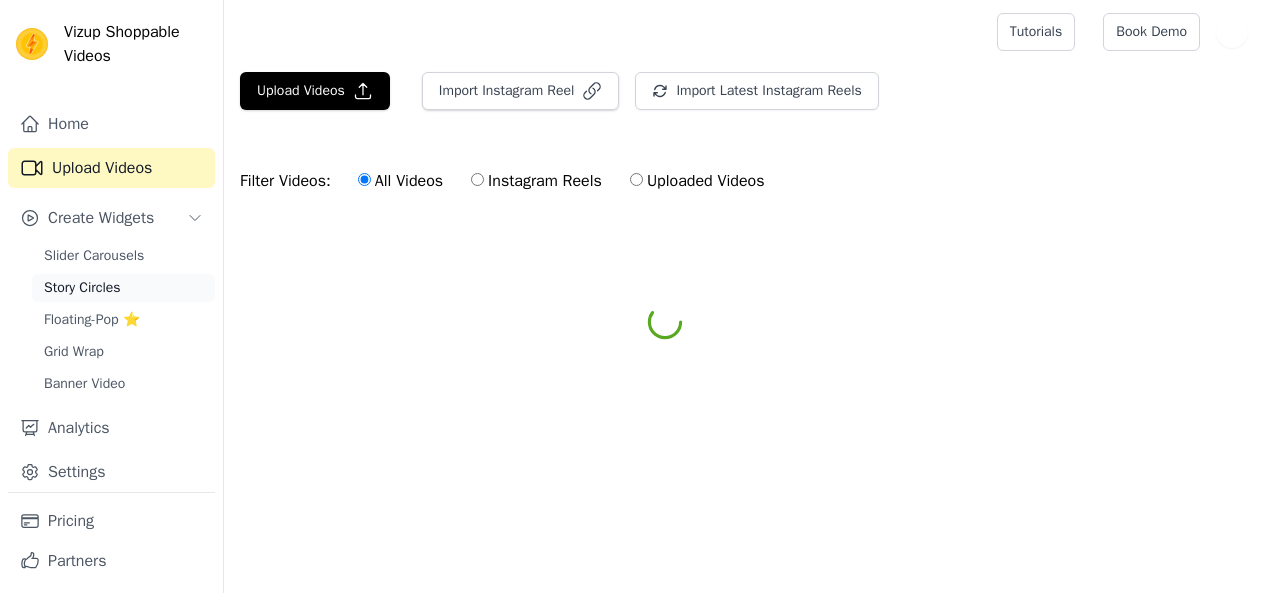 scroll, scrollTop: 0, scrollLeft: 0, axis: both 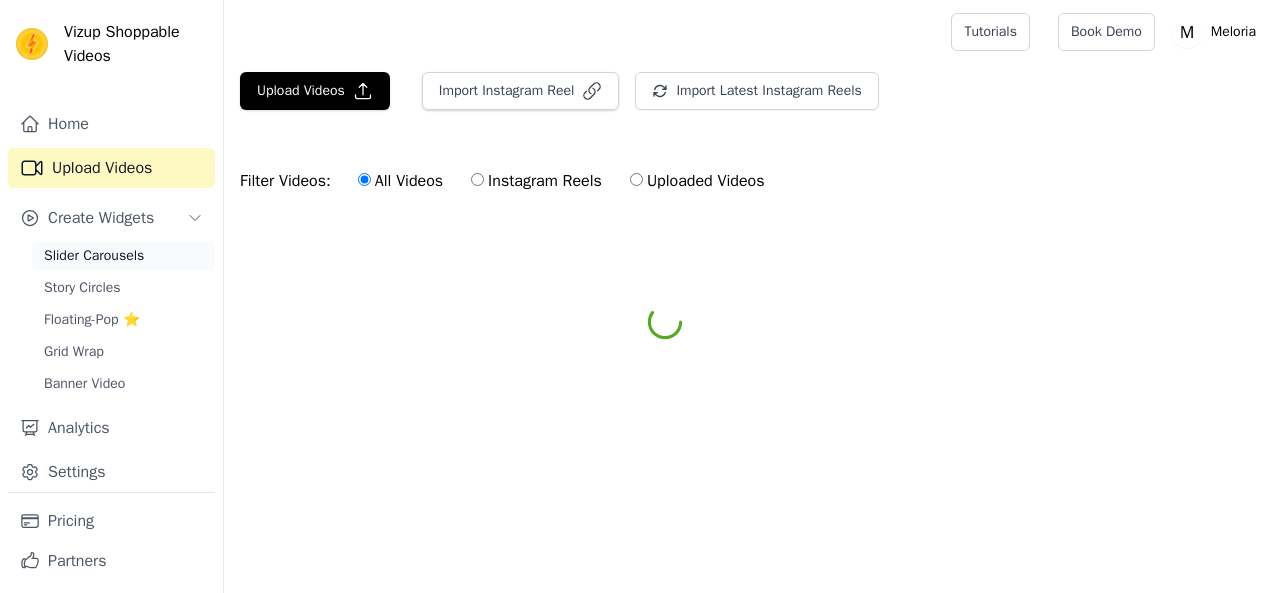 click on "Slider Carousels" at bounding box center [123, 256] 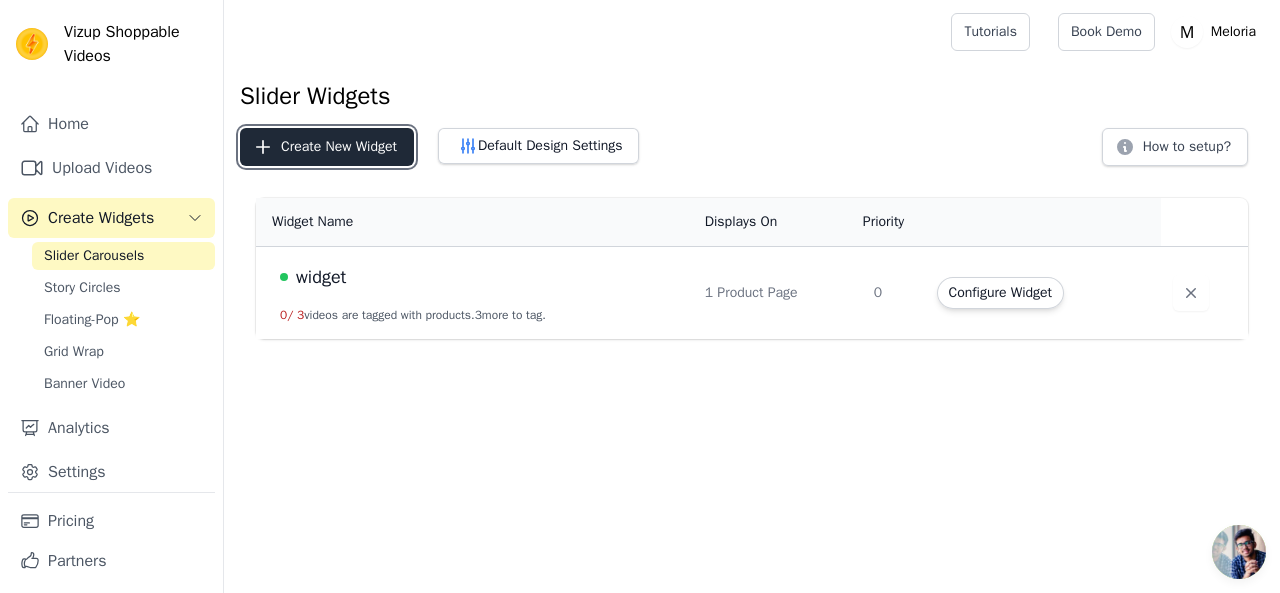 click on "Create New Widget" at bounding box center [327, 147] 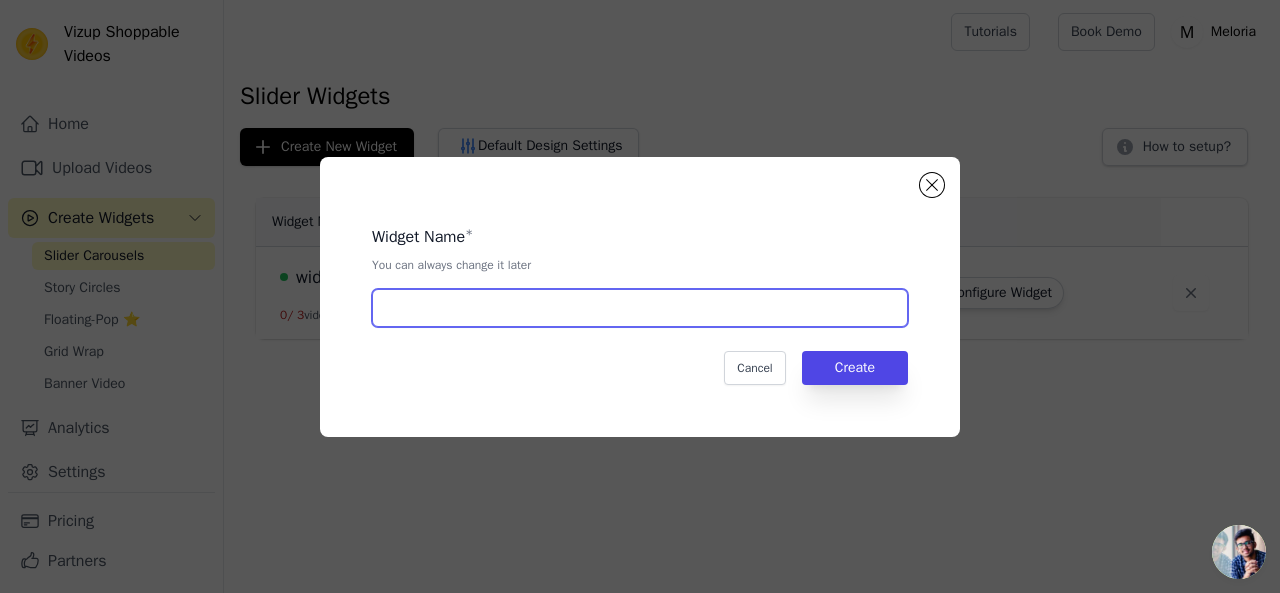 click at bounding box center (640, 308) 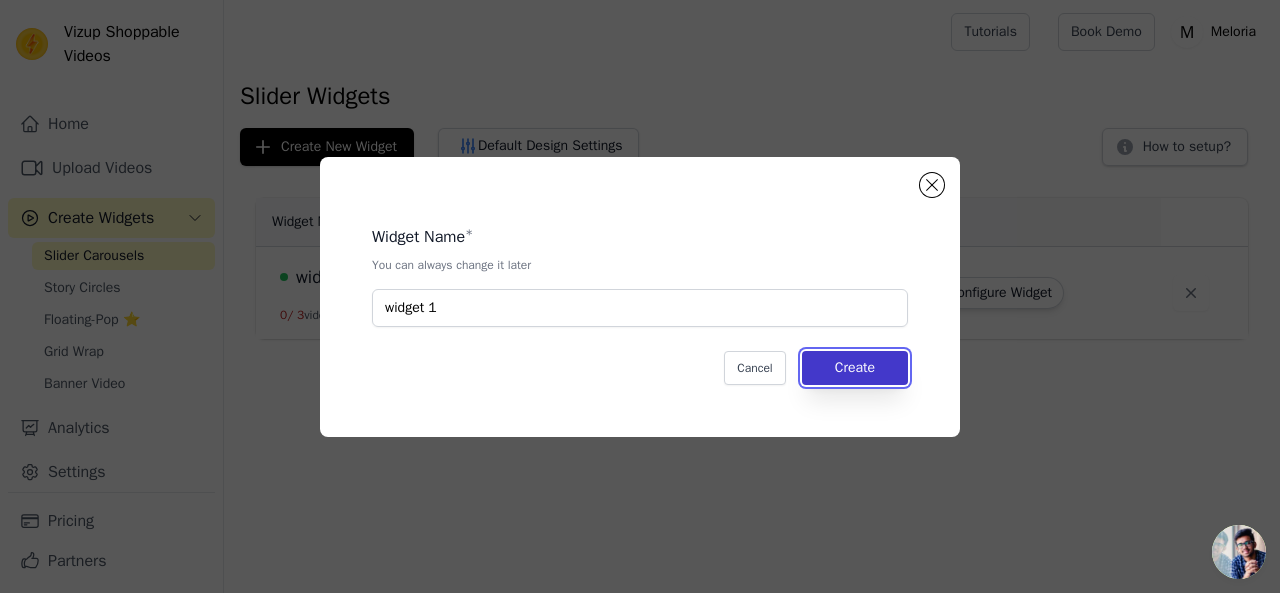click on "Create" at bounding box center [855, 368] 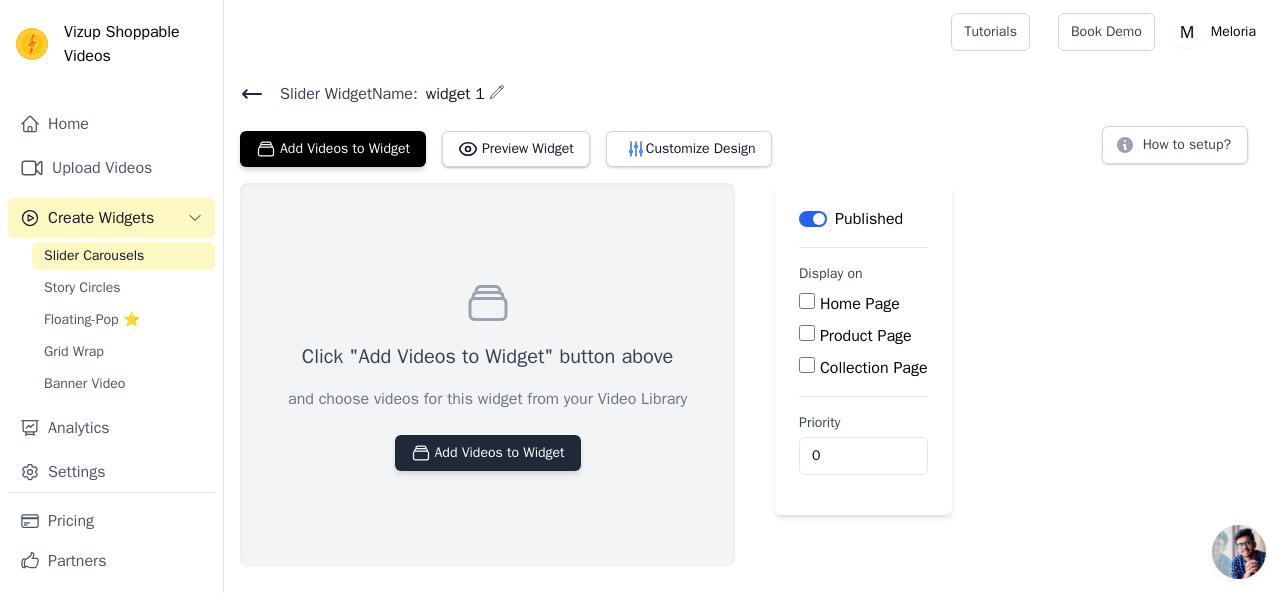 click on "Add Videos to Widget" at bounding box center (488, 453) 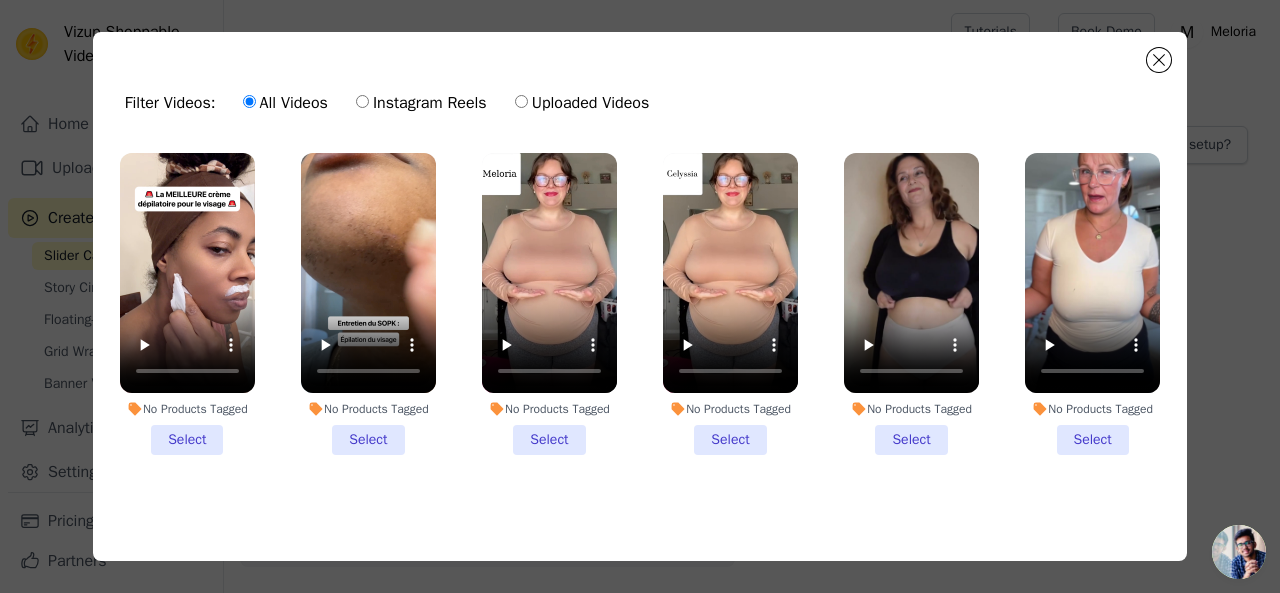click on "No Products Tagged     Select" at bounding box center (187, 304) 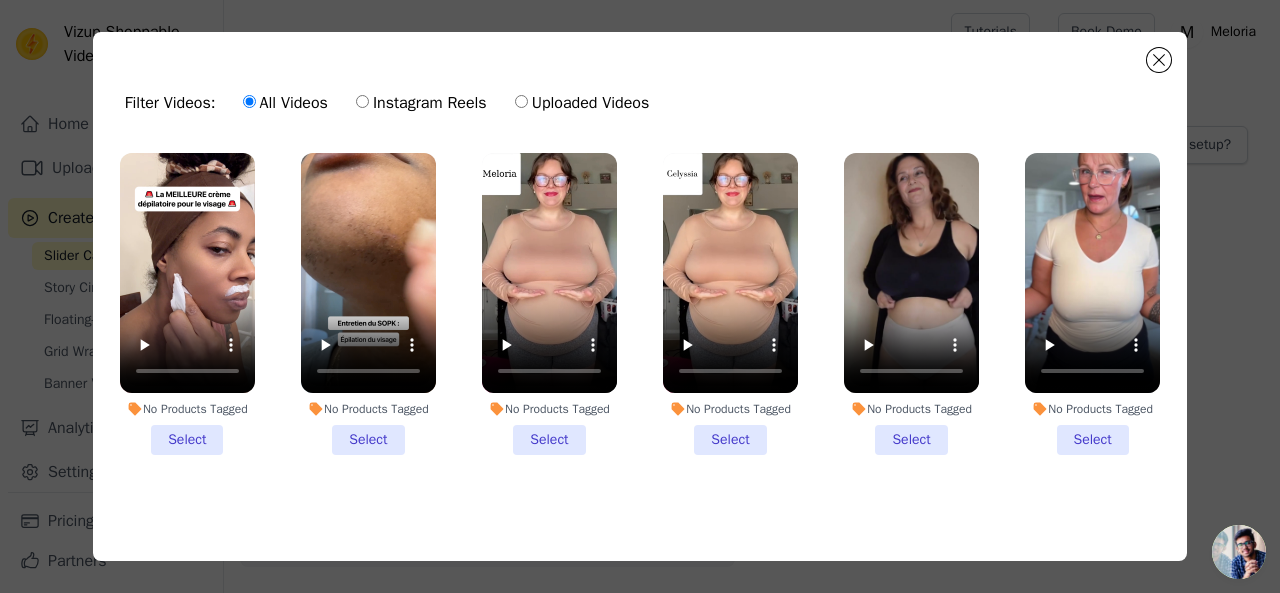 click on "No Products Tagged     Select" at bounding box center (0, 0) 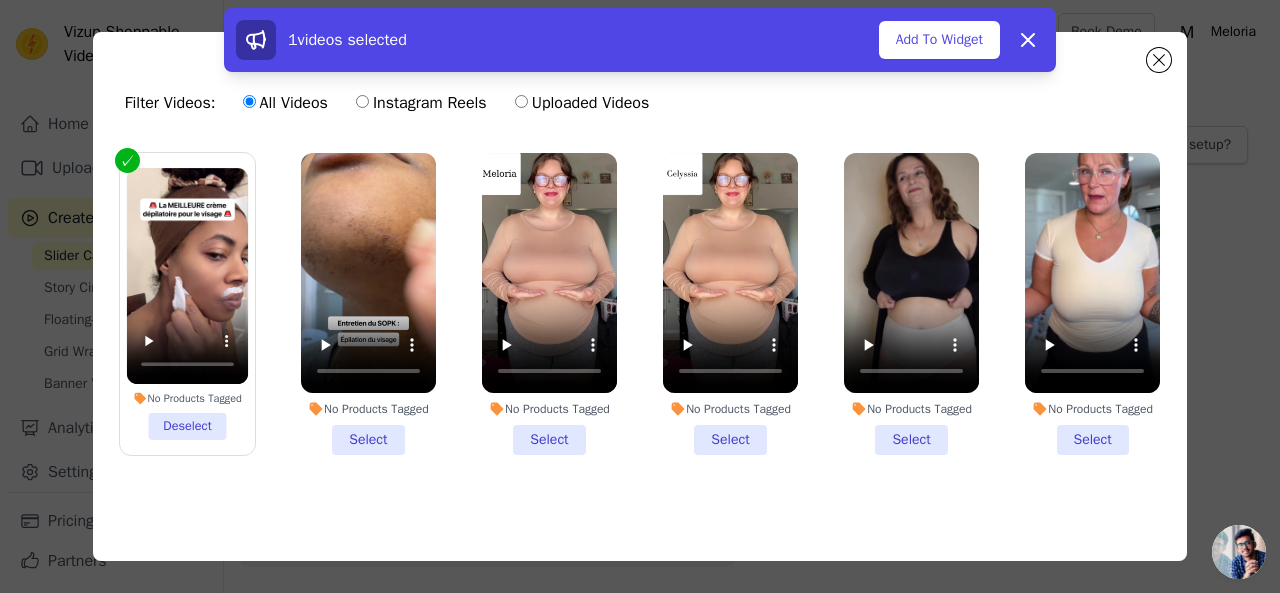 click on "No Products Tagged     Select" at bounding box center [368, 304] 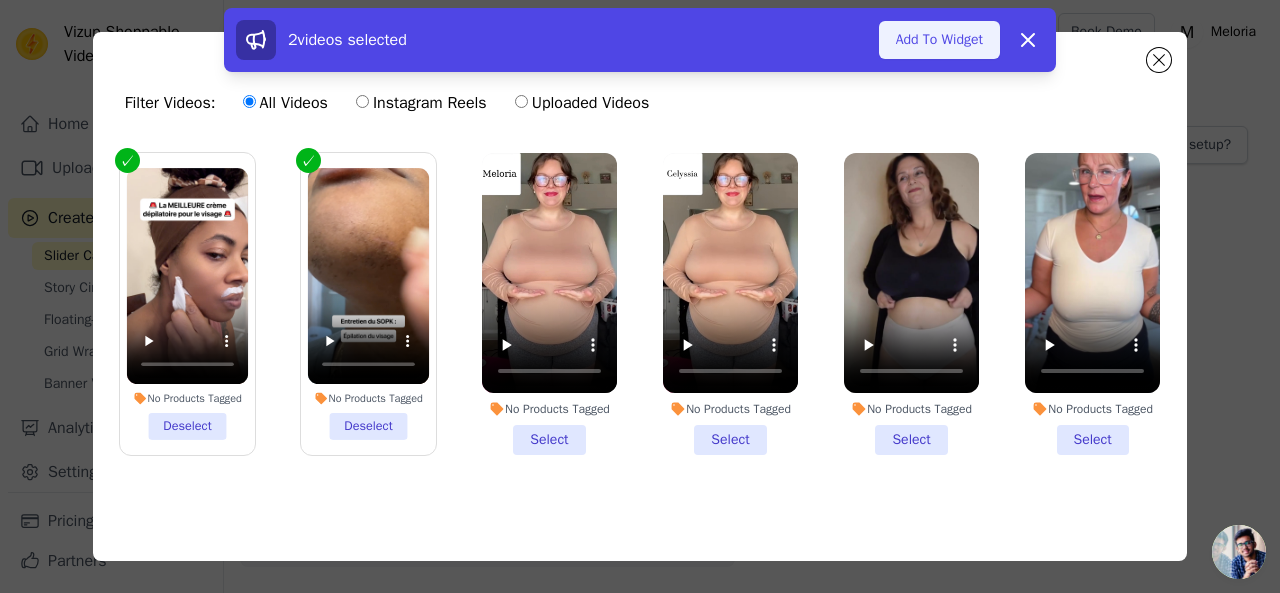 click on "Add To Widget" at bounding box center [939, 40] 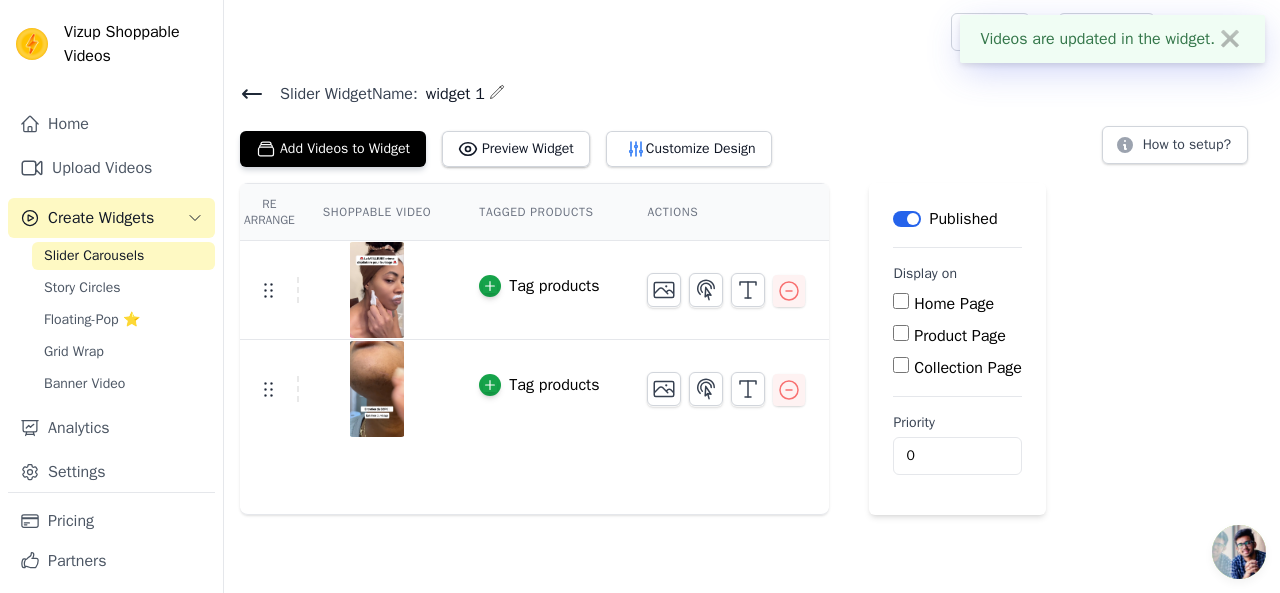 click on "Product Page" at bounding box center (957, 336) 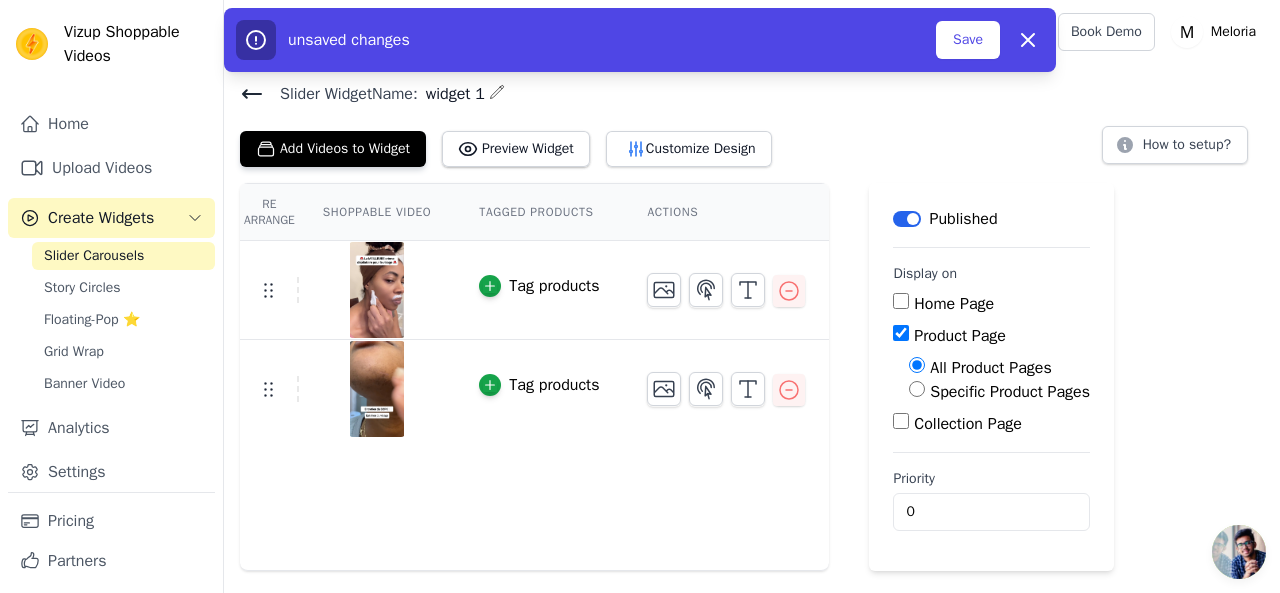 click on "Specific Product Pages" at bounding box center (1010, 392) 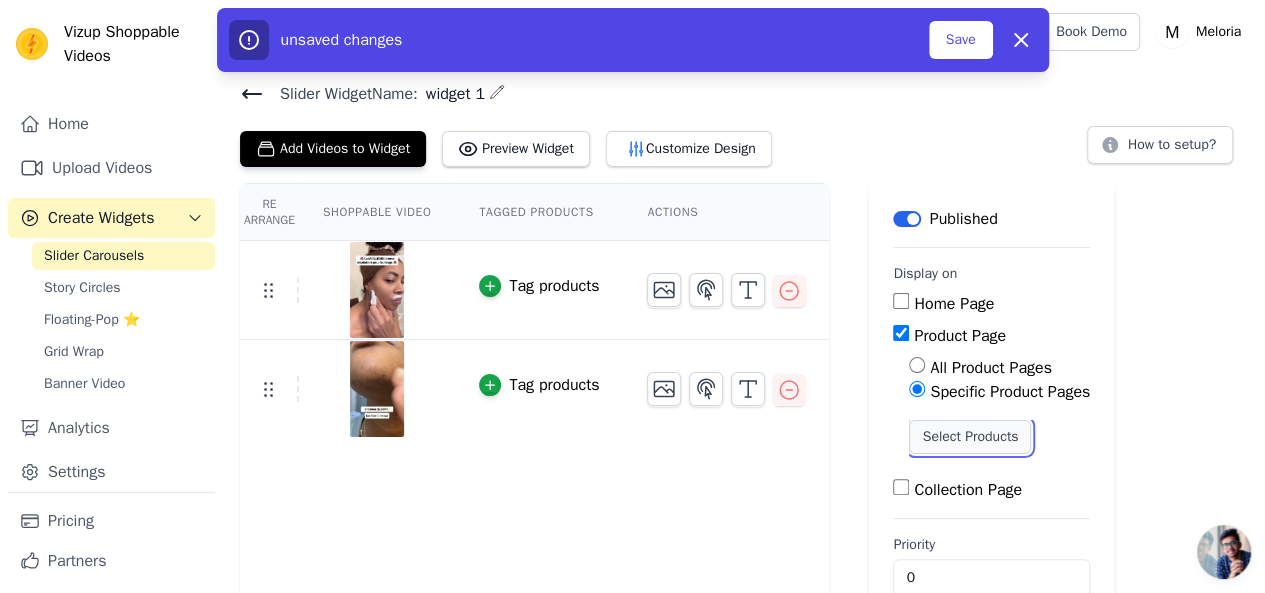 click on "Select Products" at bounding box center (970, 437) 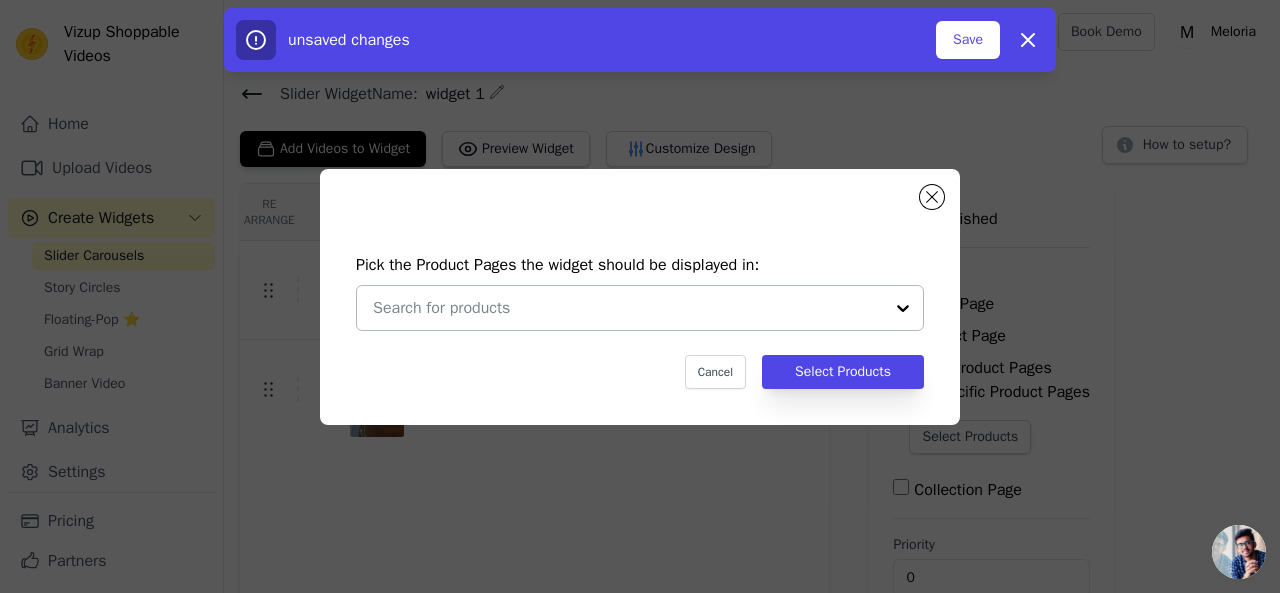 click at bounding box center [903, 308] 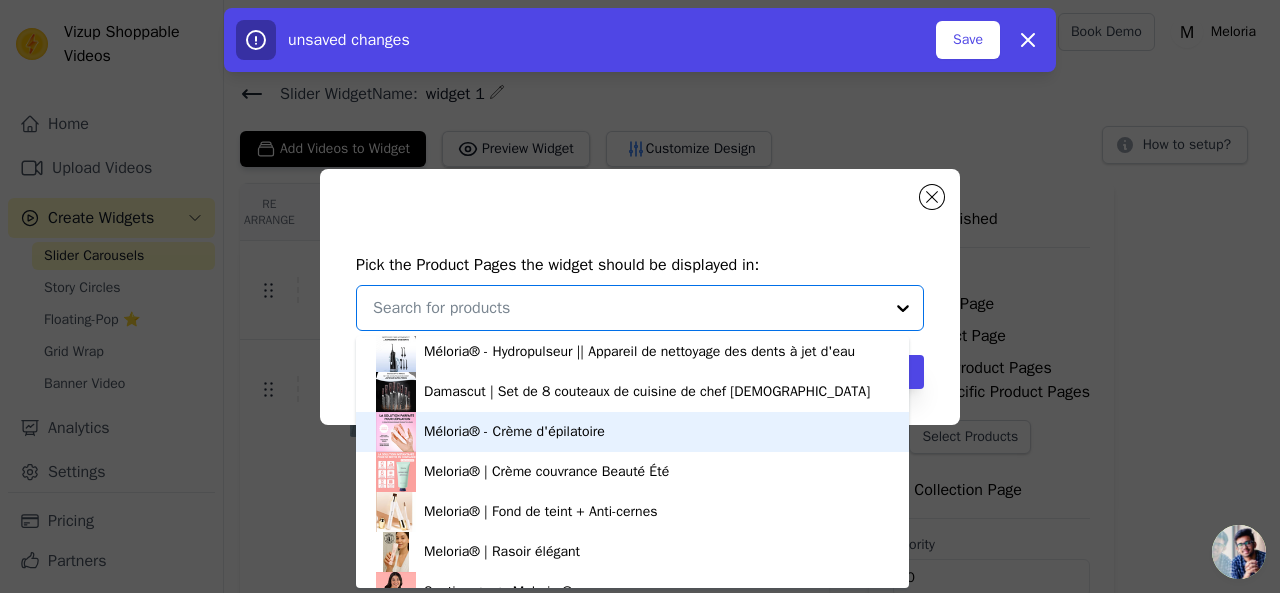 scroll, scrollTop: 85, scrollLeft: 0, axis: vertical 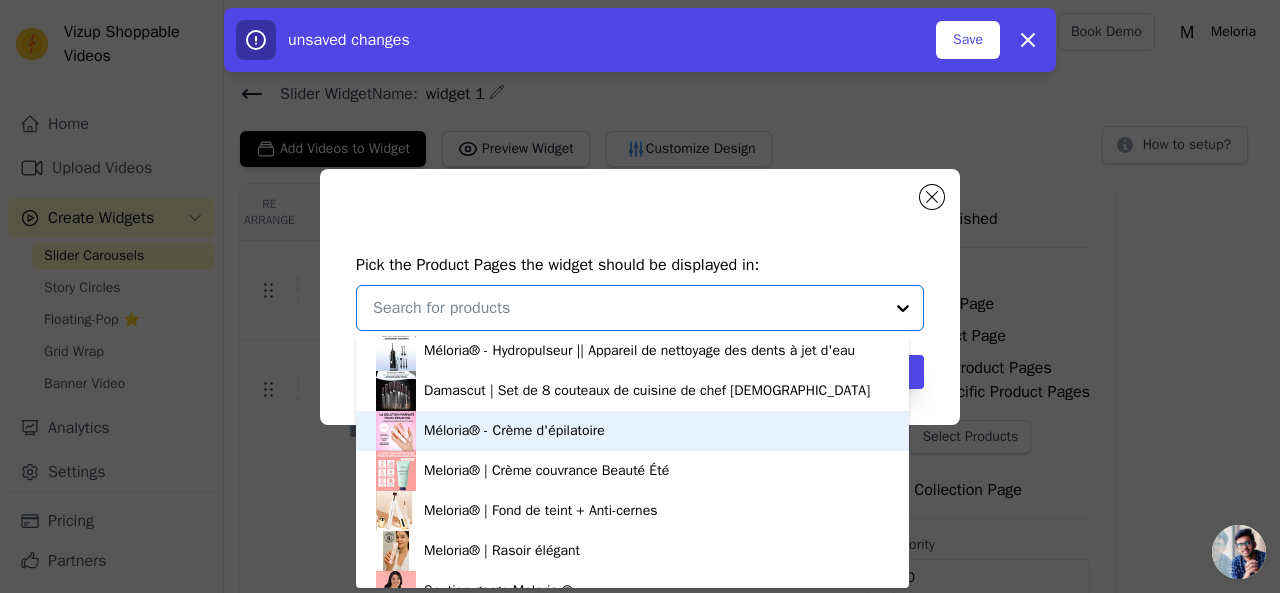 click on "Méloria® - Crème d'épilatoire" at bounding box center (514, 431) 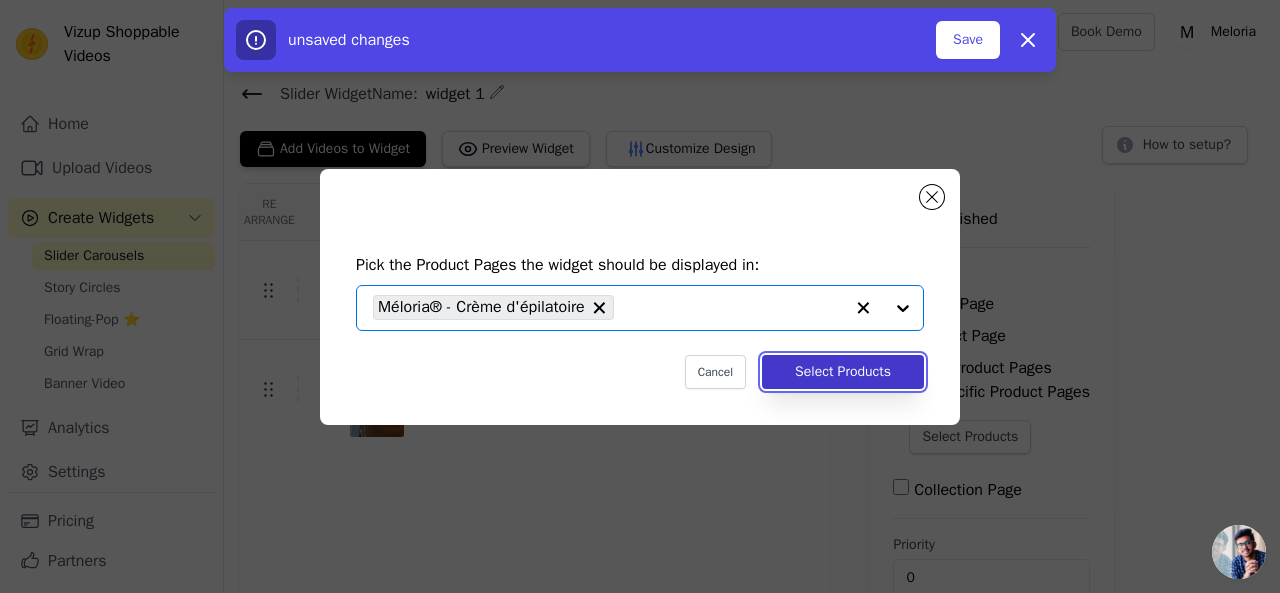 click on "Select Products" at bounding box center (843, 372) 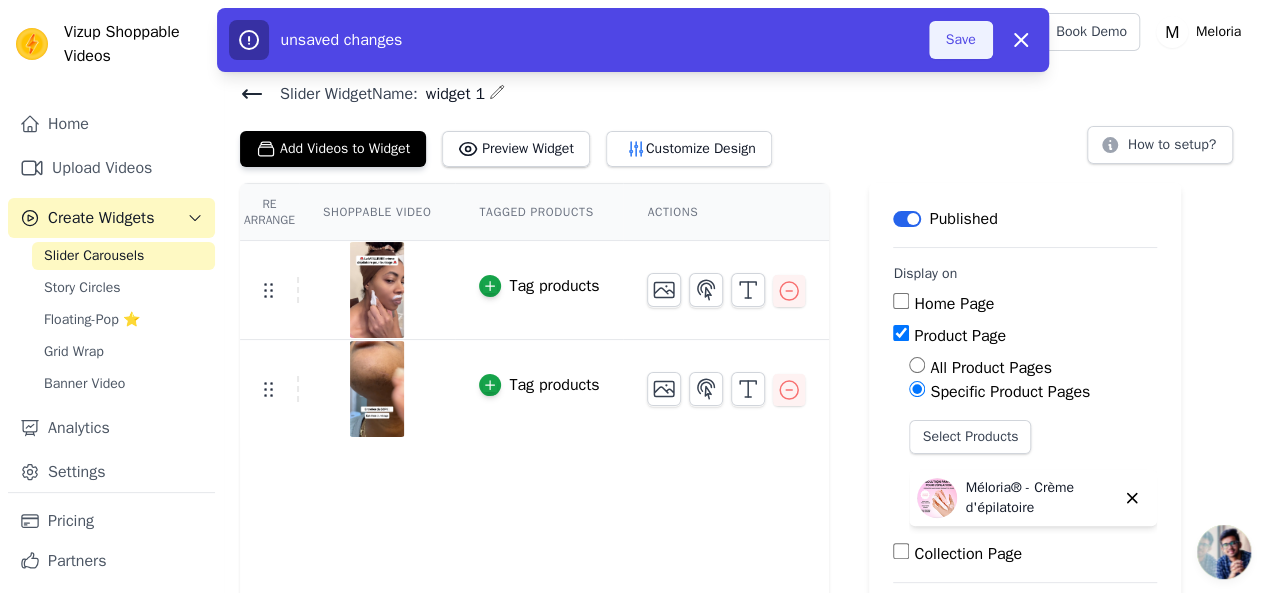 click on "Save" at bounding box center [961, 40] 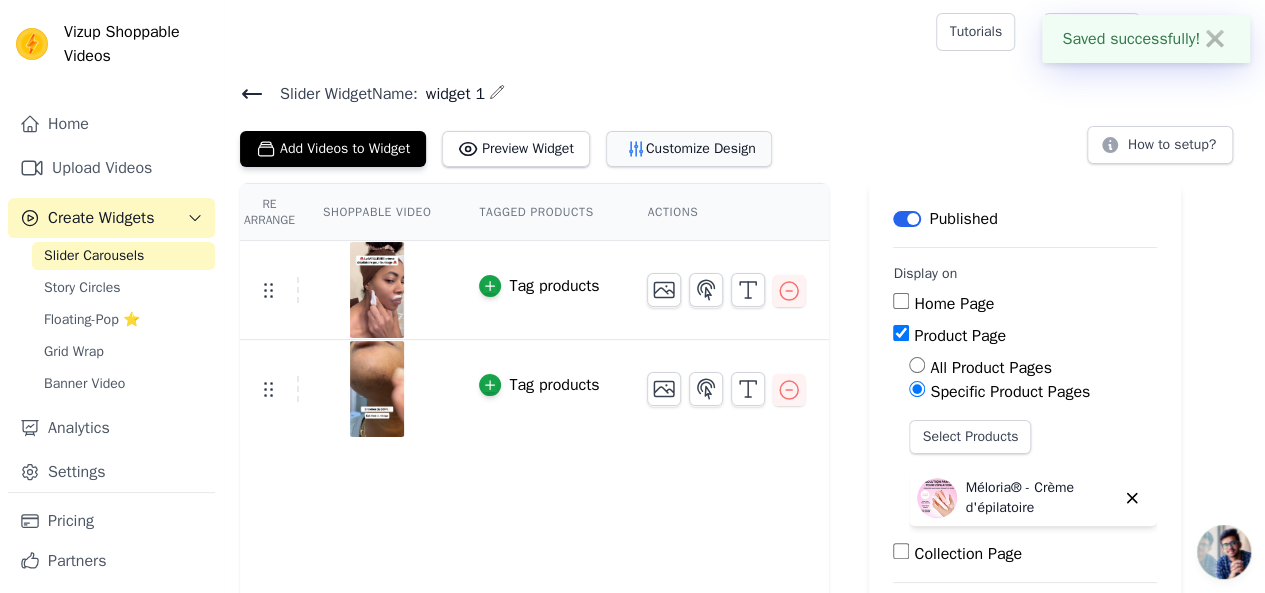 click on "Customize Design" at bounding box center (689, 149) 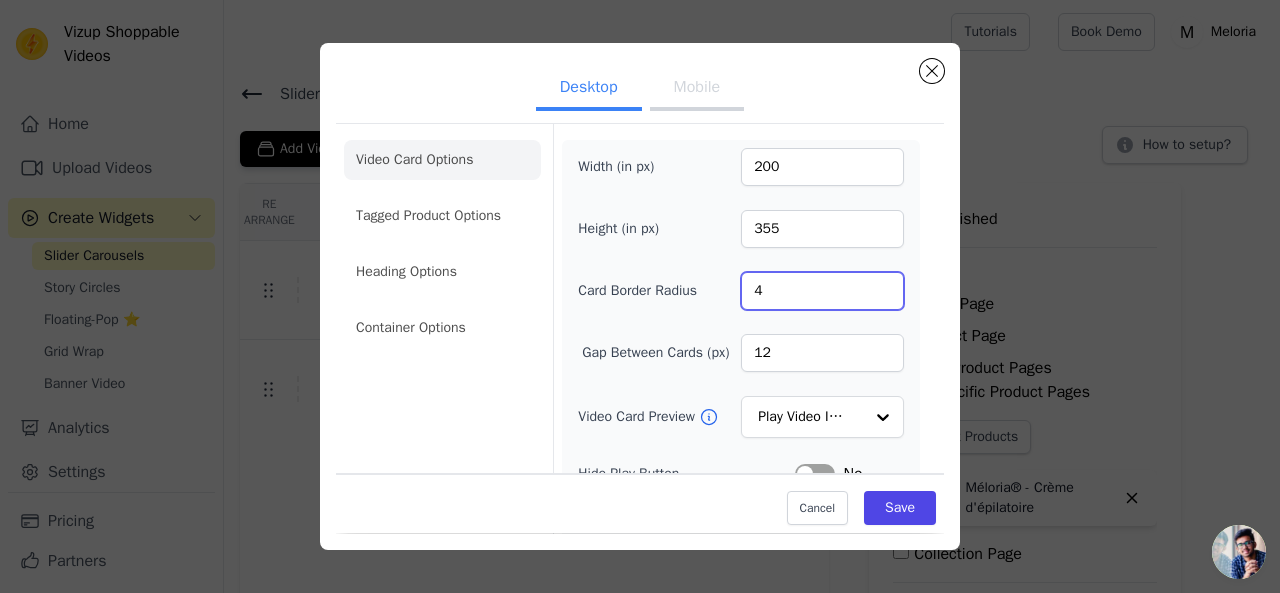 drag, startPoint x: 784, startPoint y: 288, endPoint x: 726, endPoint y: 291, distance: 58.077534 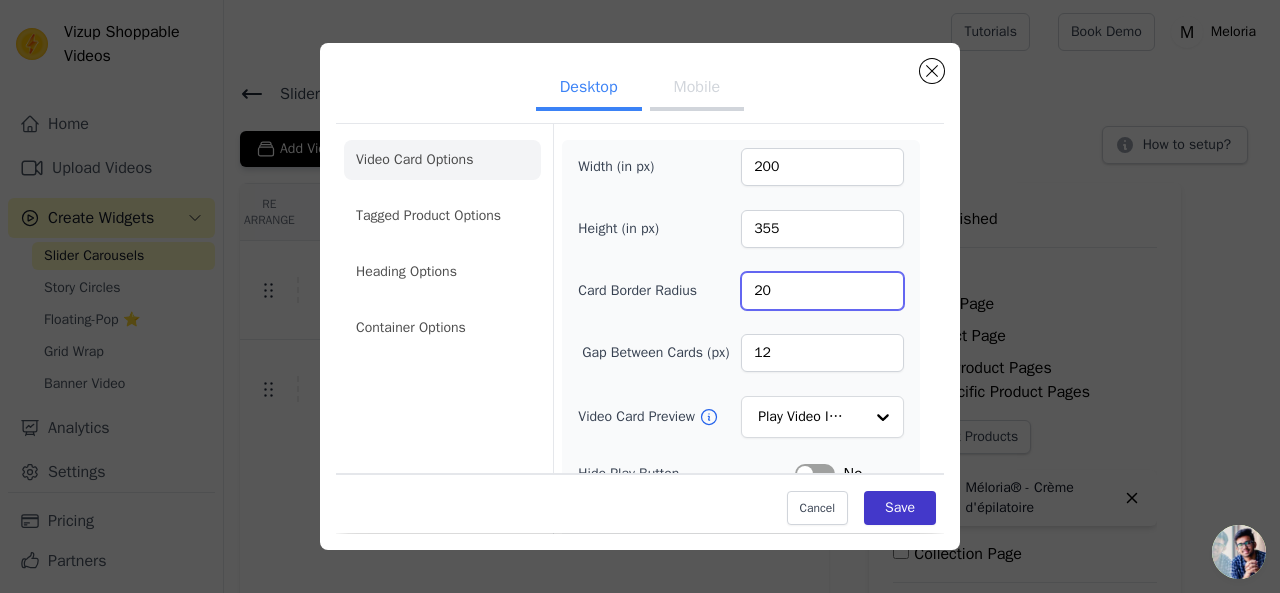 type on "20" 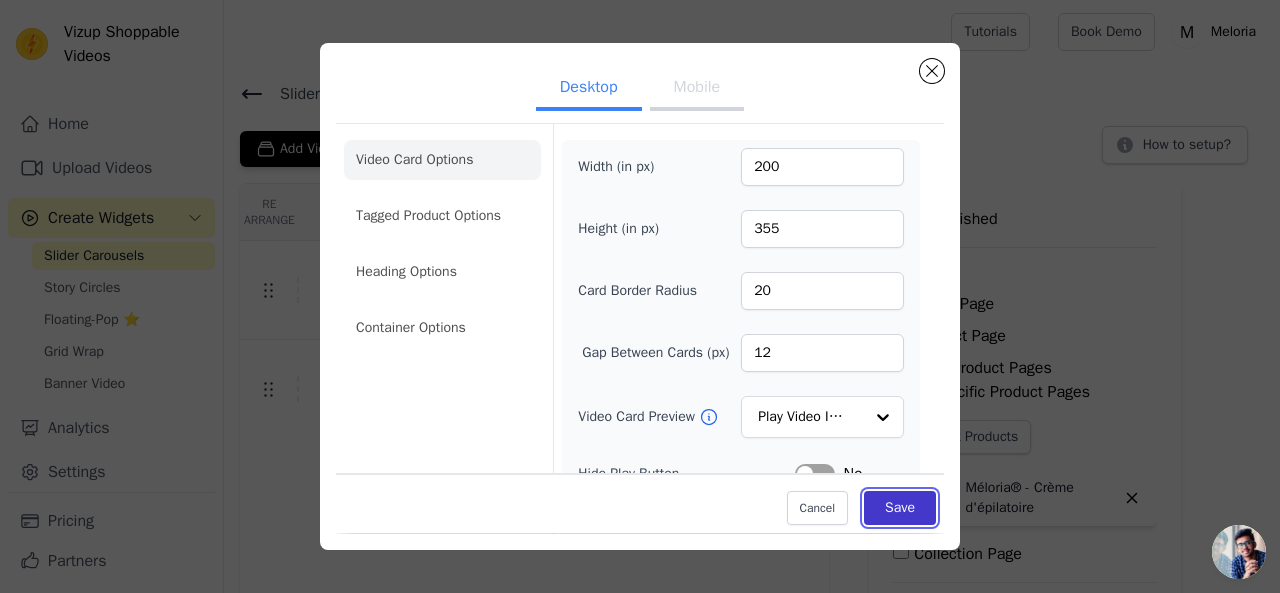 click on "Save" at bounding box center (900, 509) 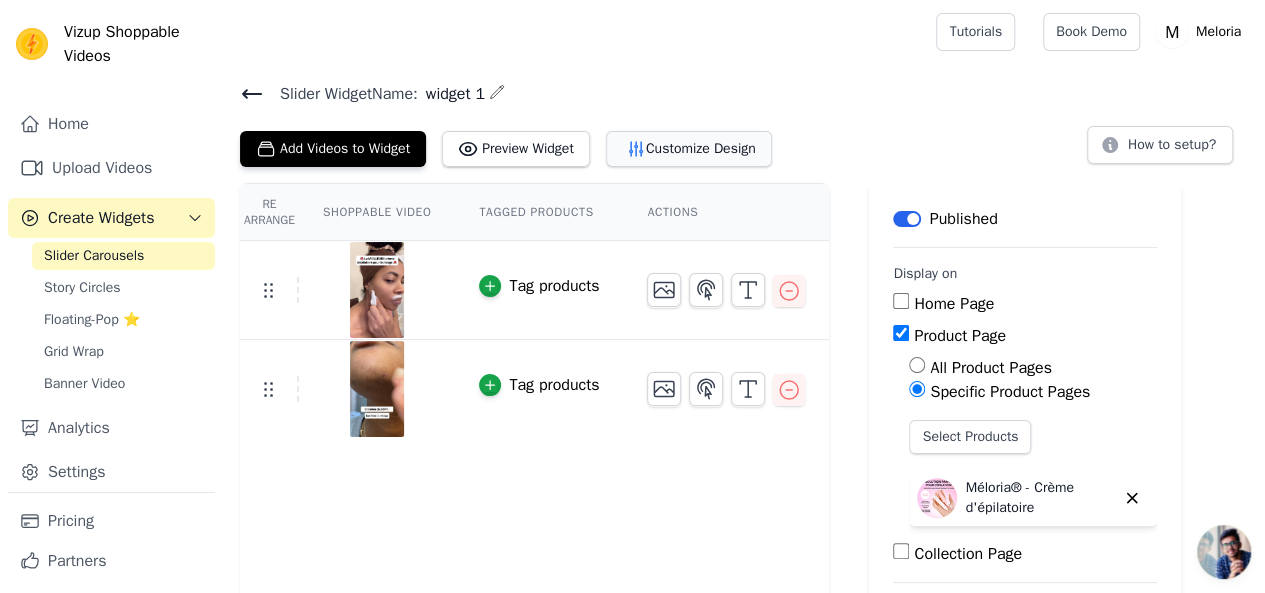 click on "Customize Design" at bounding box center (689, 149) 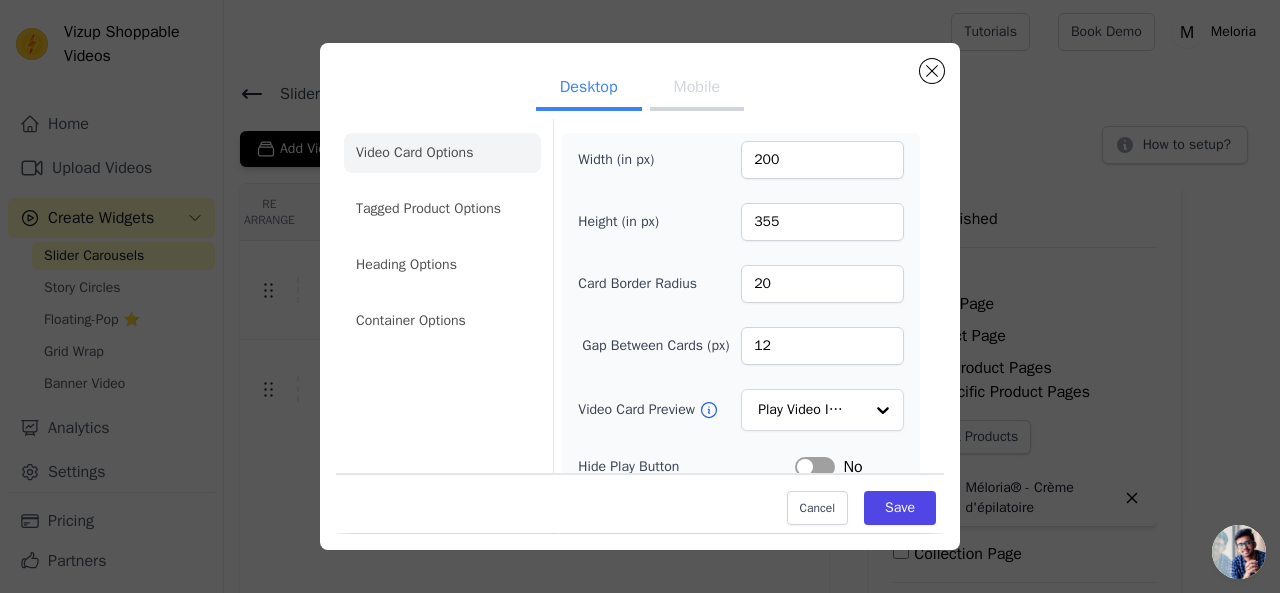 scroll, scrollTop: 0, scrollLeft: 0, axis: both 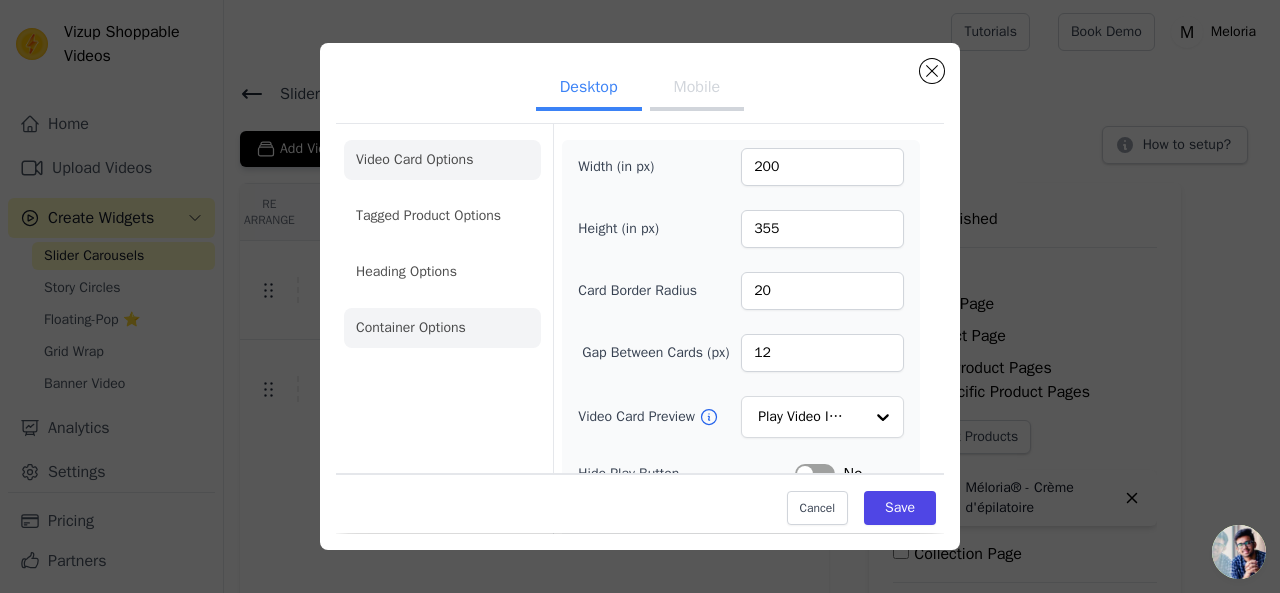 click on "Container Options" 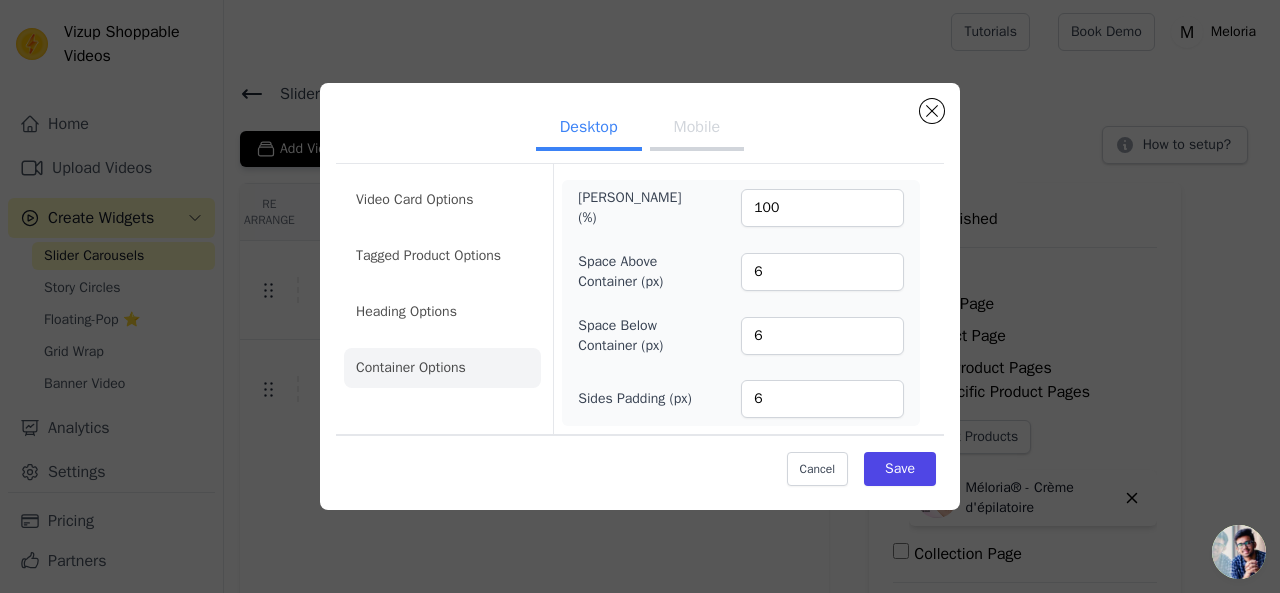 click on "Desktop Mobile   Video Card Options Tagged Product Options Heading Options Container Options   Max Width (%)   100   Space Above Container (px)   6   Space Below Container (px)   6   Sides Padding (px)   6   Cancel     Save" at bounding box center [640, 296] 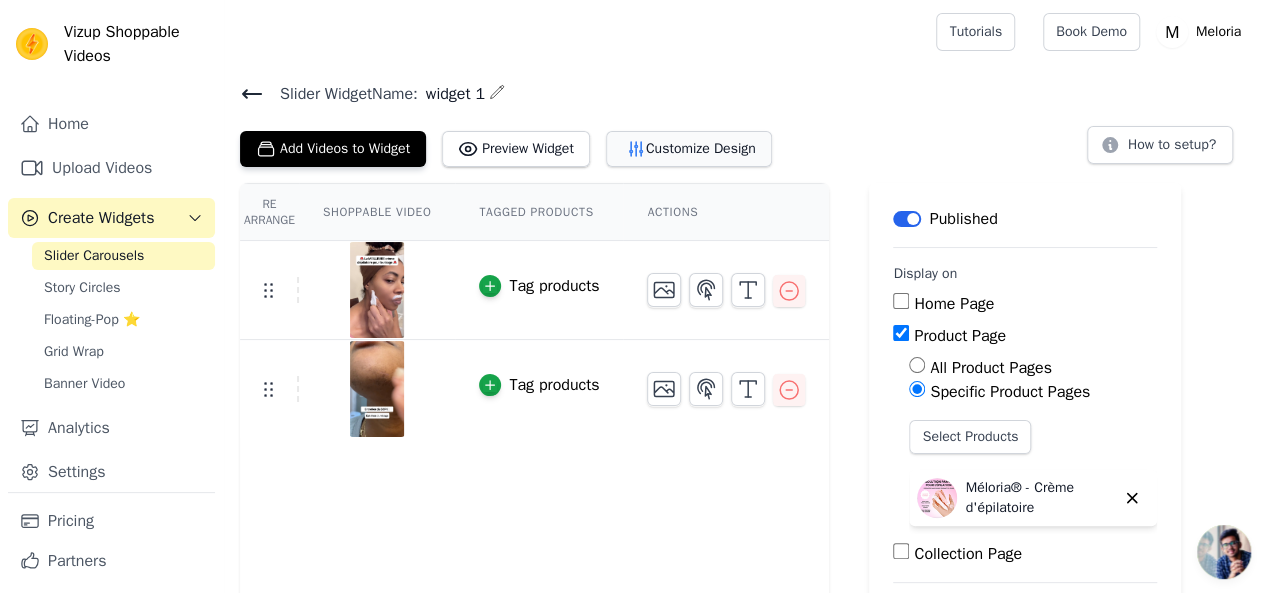 click on "Customize Design" at bounding box center (689, 149) 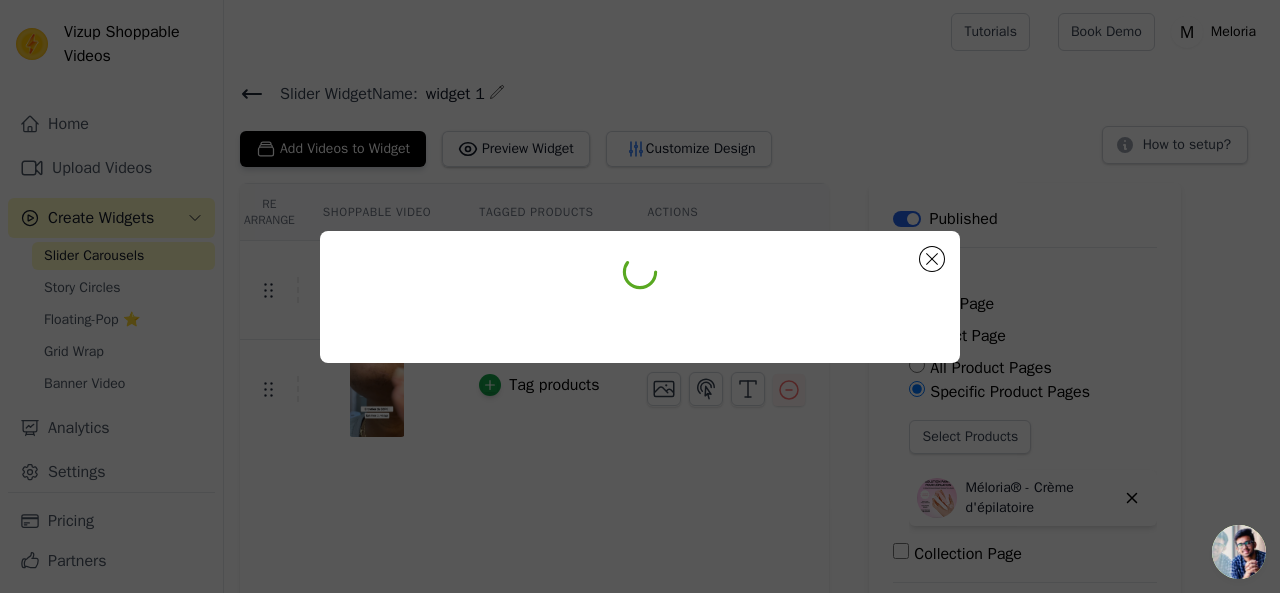 click 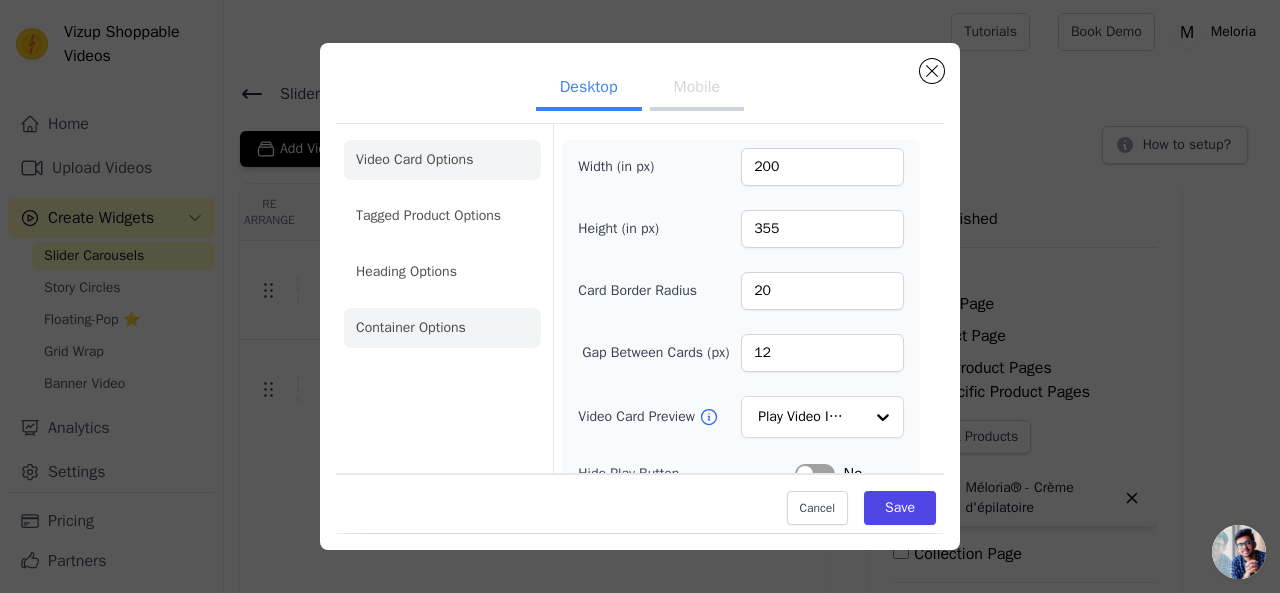 click on "Container Options" 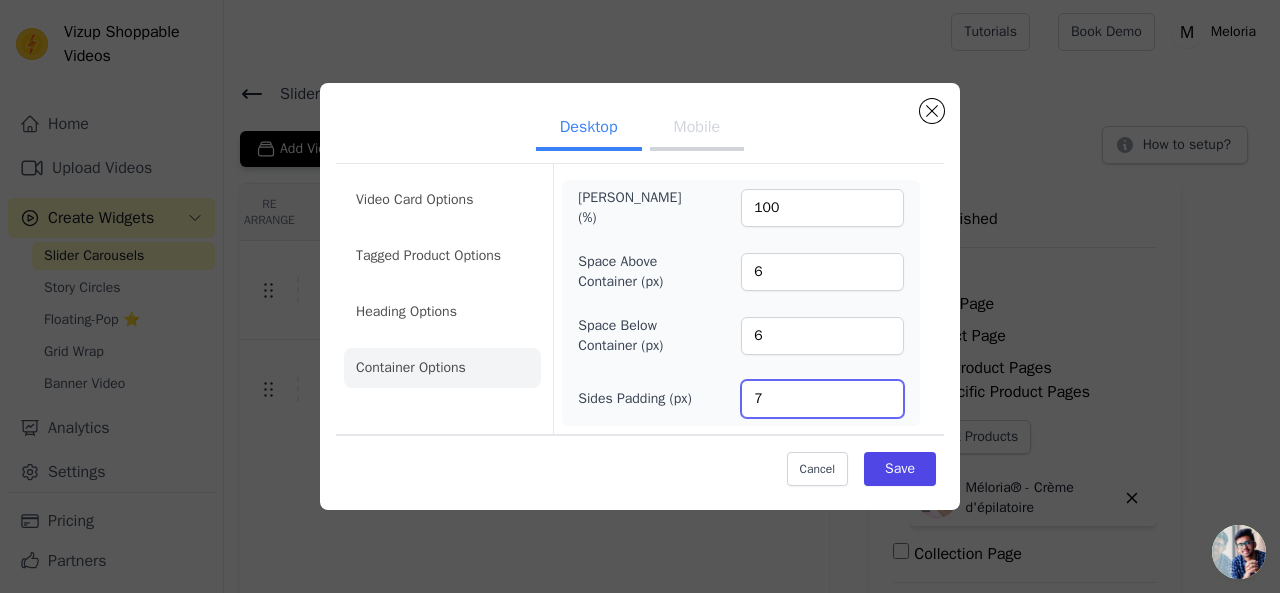 click on "7" at bounding box center (822, 399) 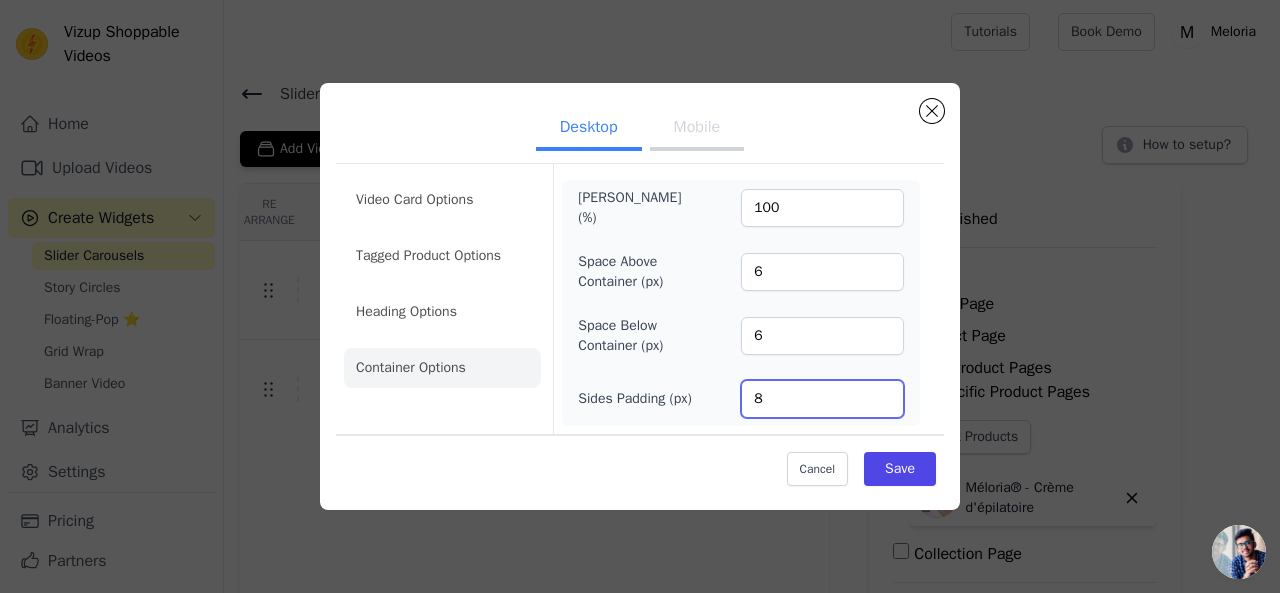 click on "8" at bounding box center (822, 399) 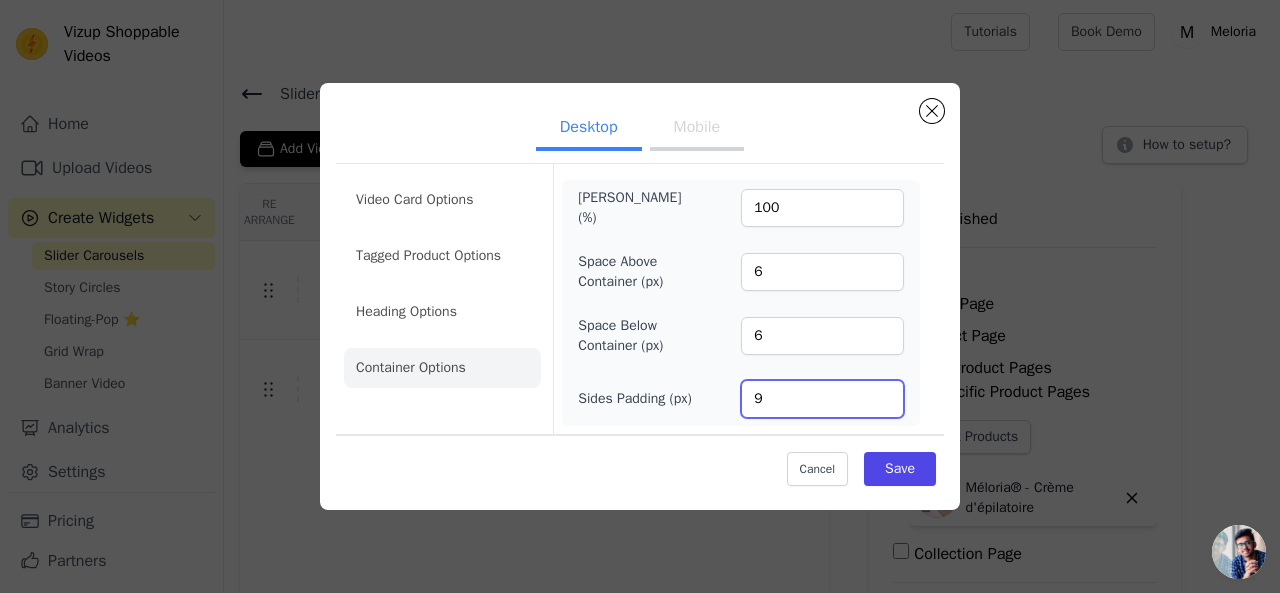 click on "9" at bounding box center [822, 399] 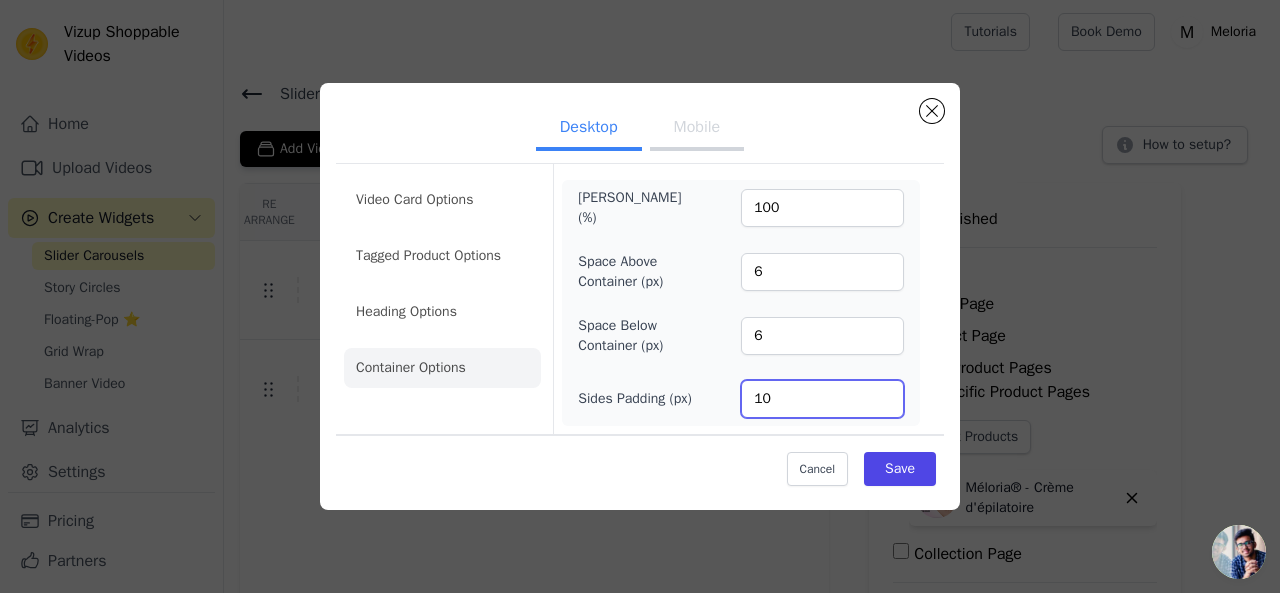 click on "10" at bounding box center (822, 399) 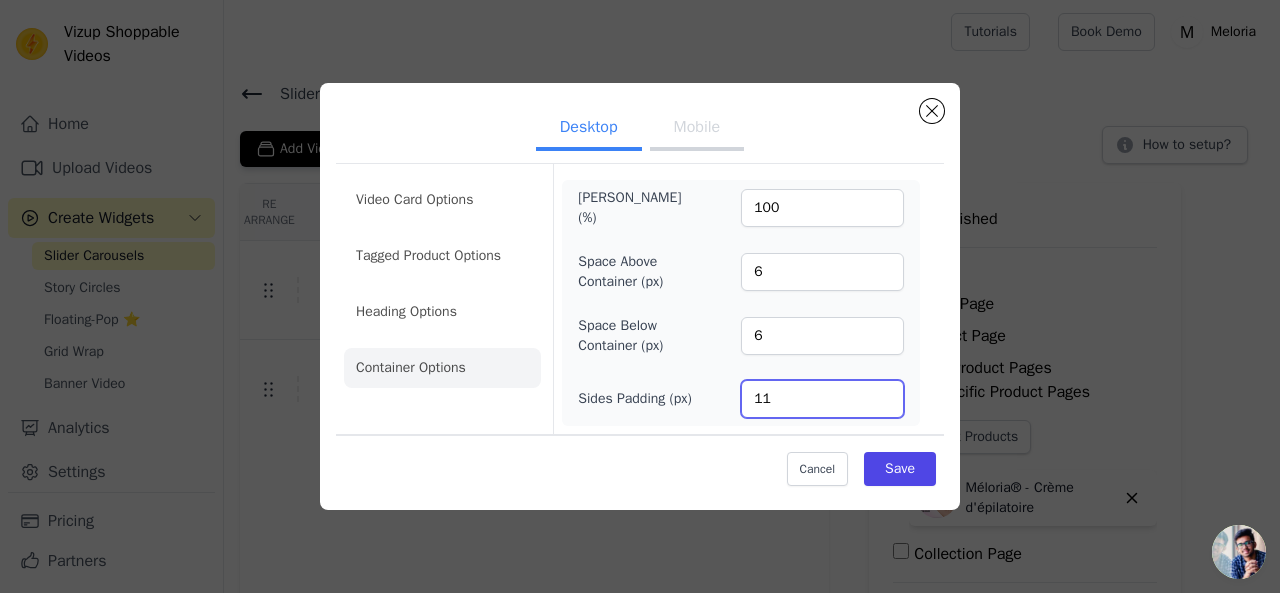 click on "11" at bounding box center [822, 399] 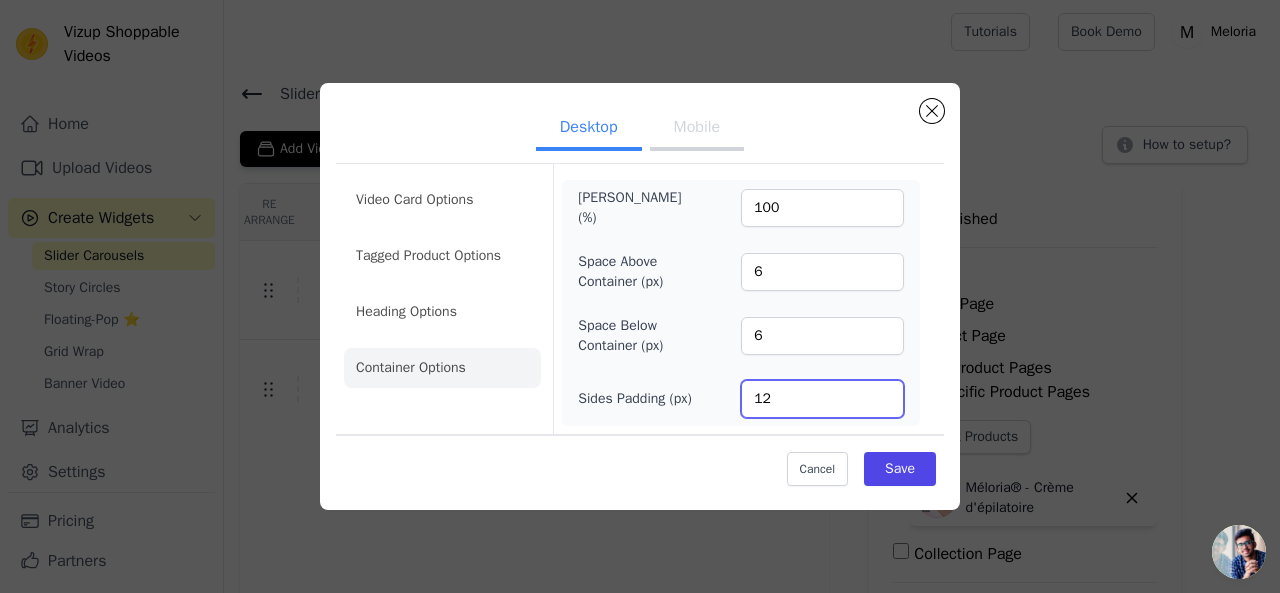 click on "12" at bounding box center [822, 399] 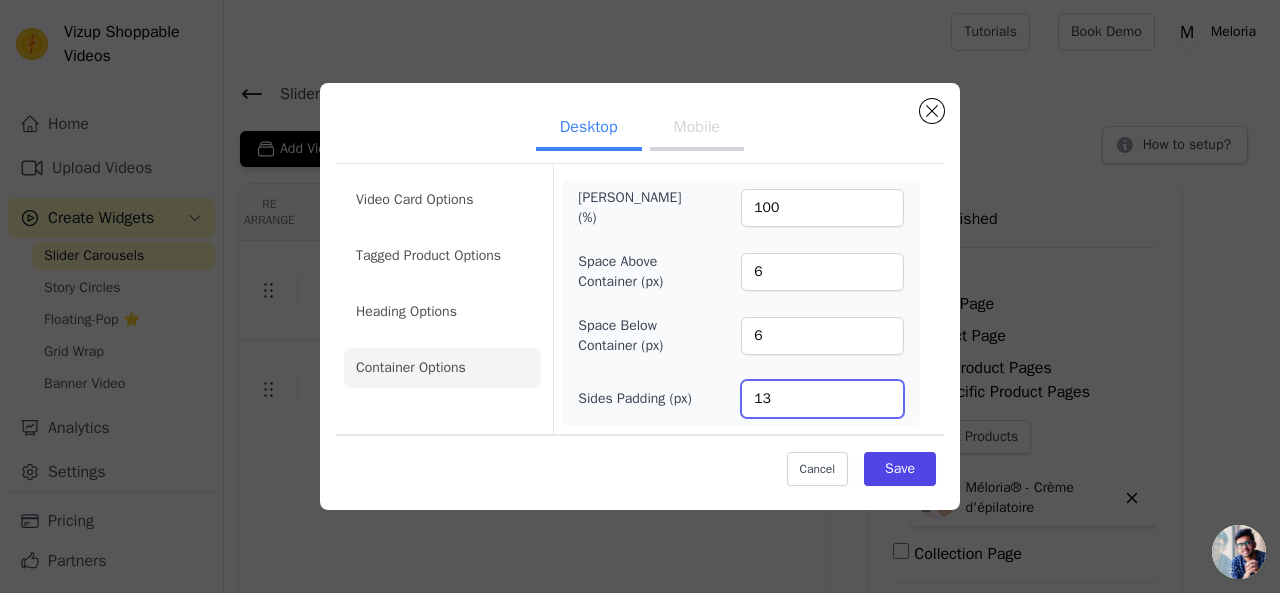 click on "13" at bounding box center (822, 399) 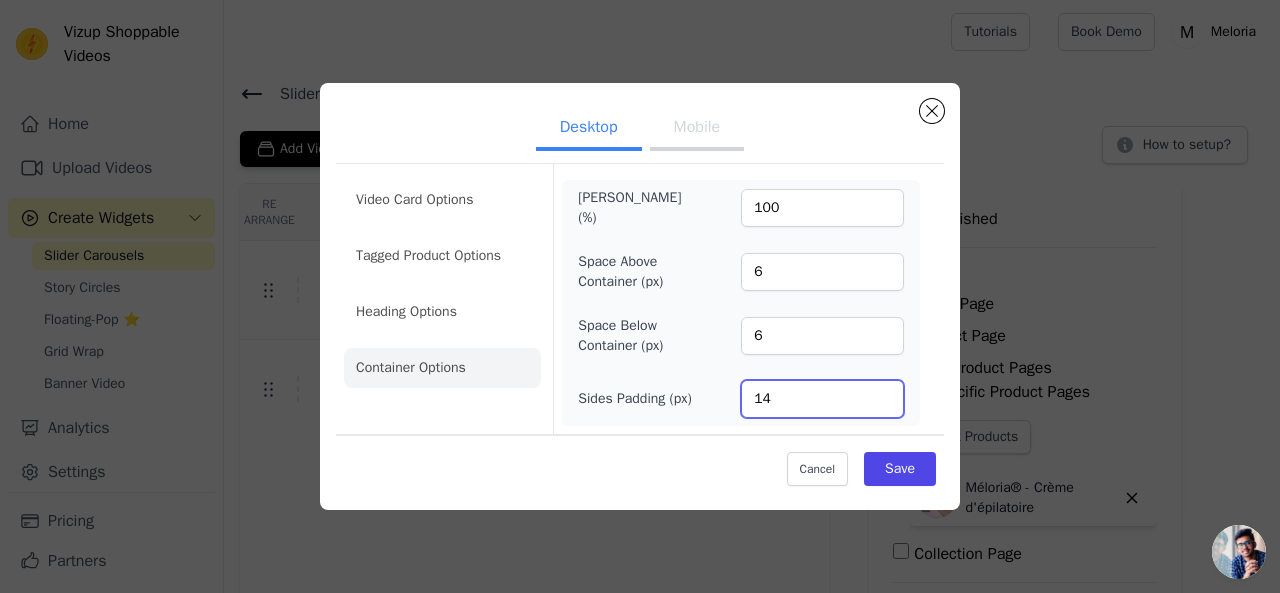 click on "14" at bounding box center [822, 399] 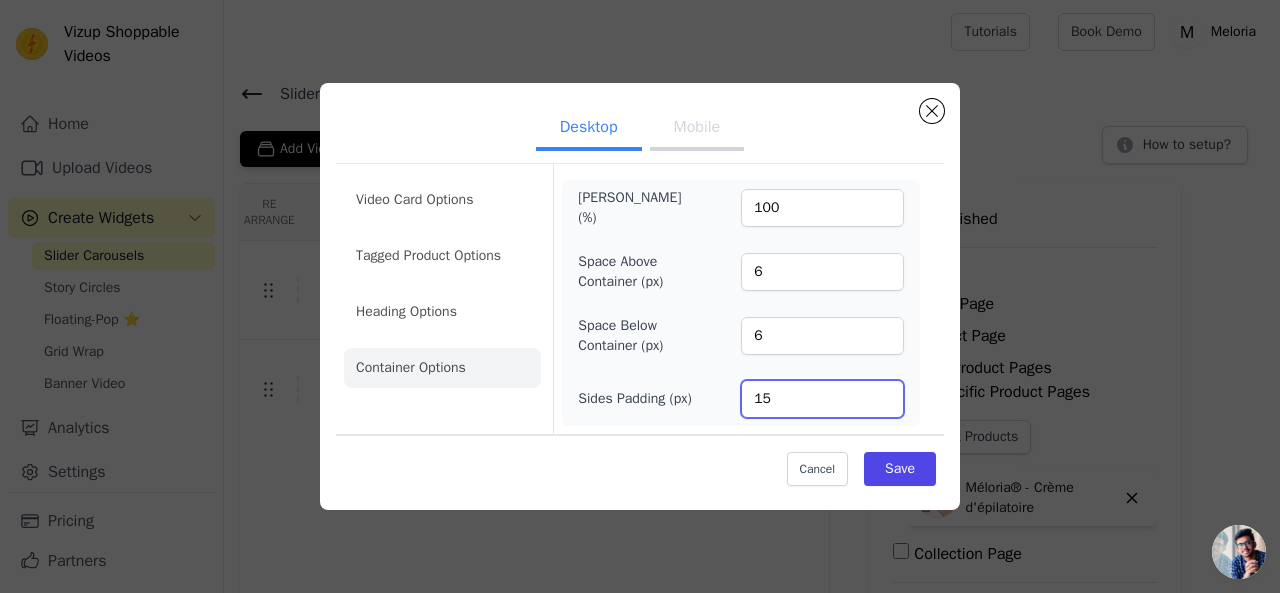 click on "15" at bounding box center [822, 399] 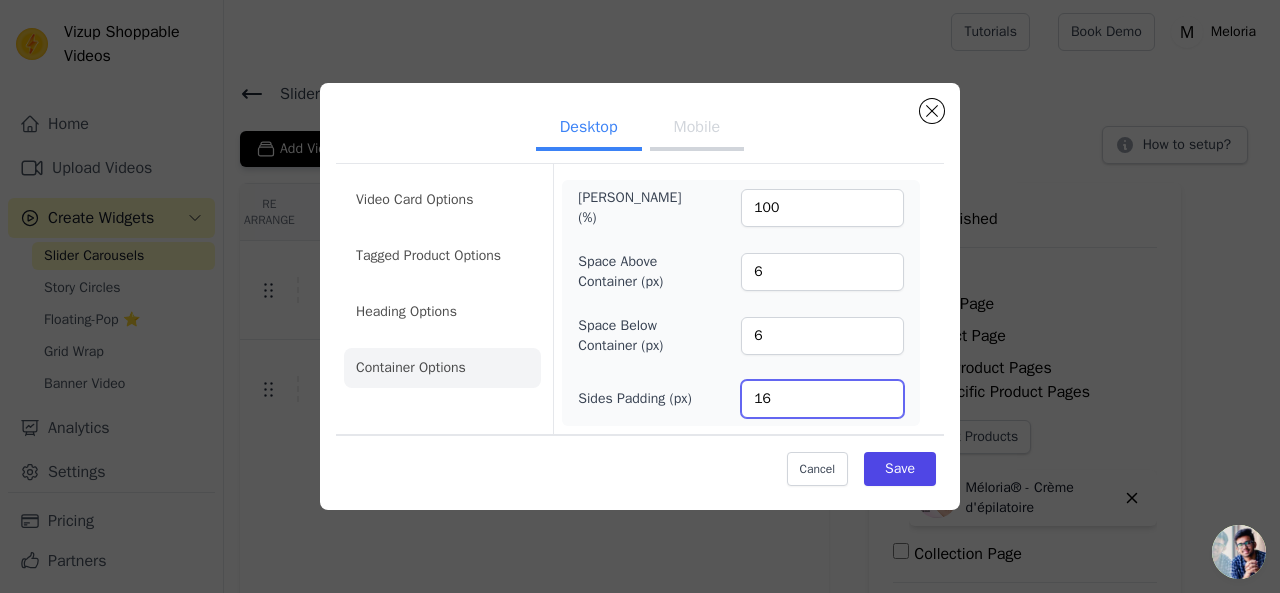 click on "16" at bounding box center (822, 399) 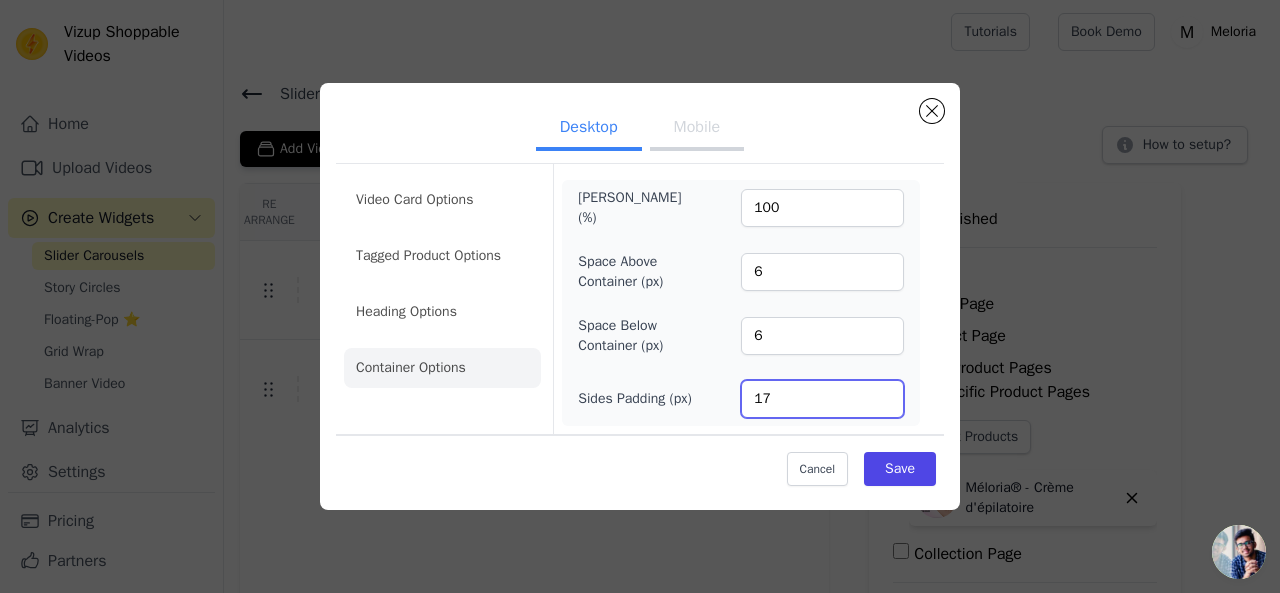 click on "17" at bounding box center (822, 399) 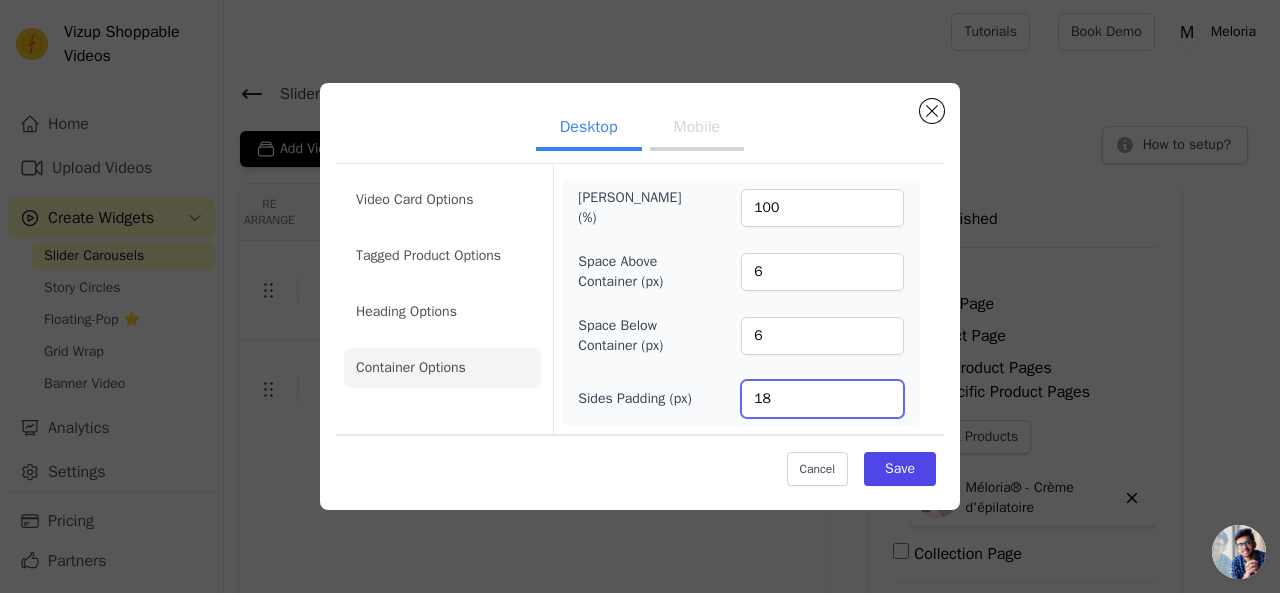 click on "18" at bounding box center [822, 399] 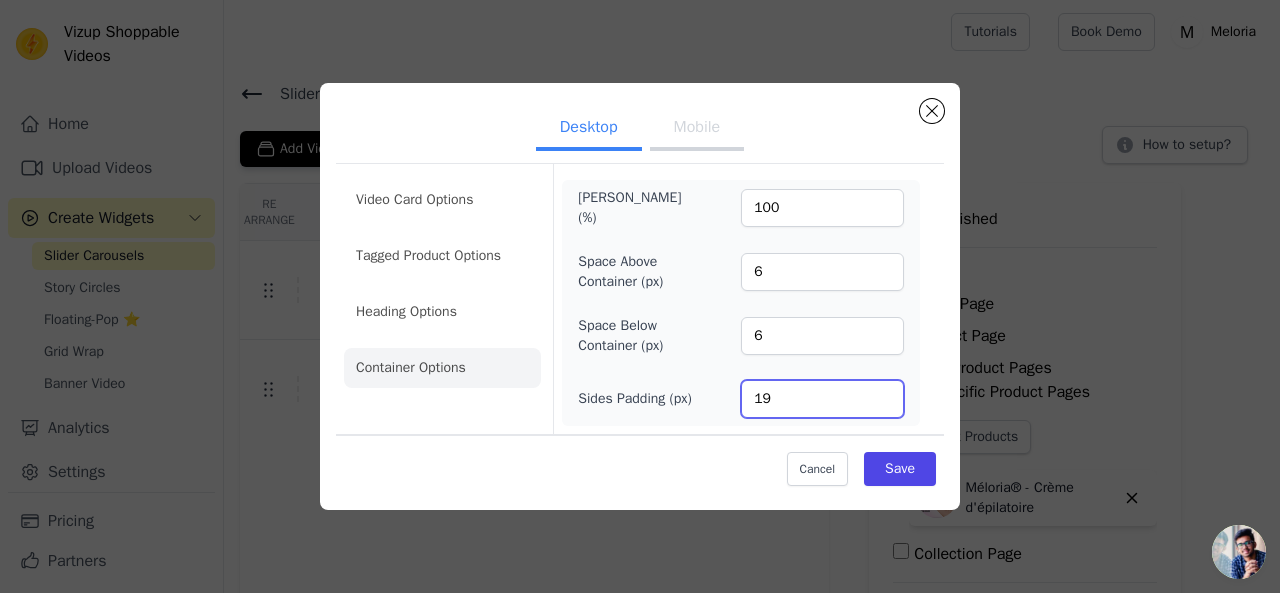 click on "19" at bounding box center (822, 399) 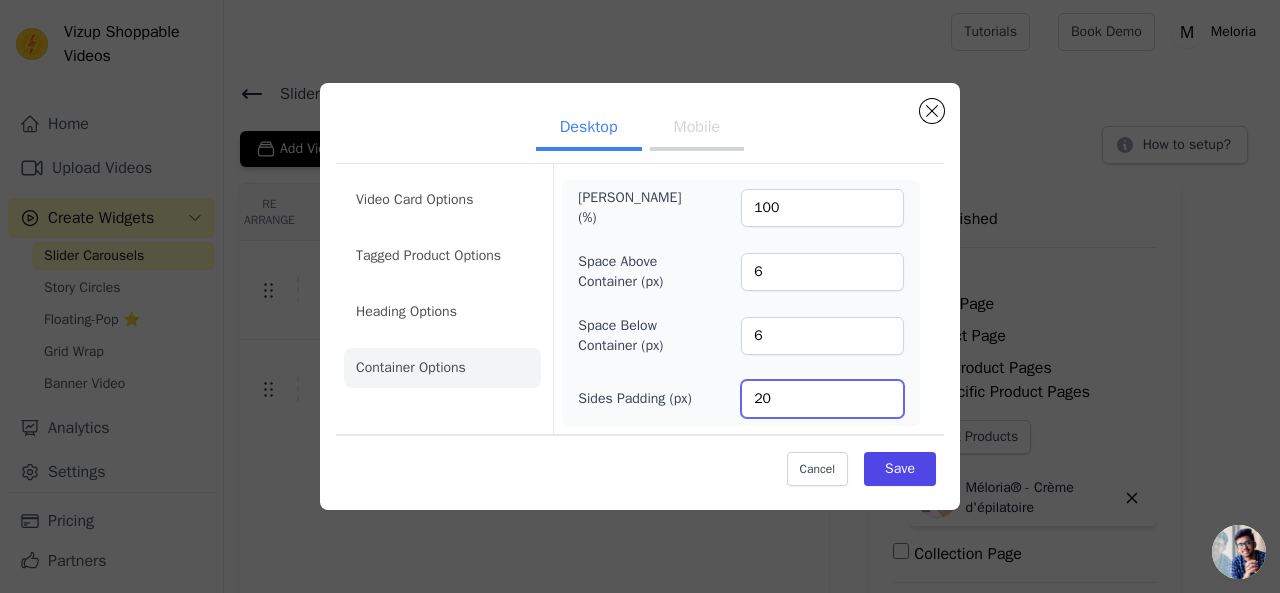 type on "20" 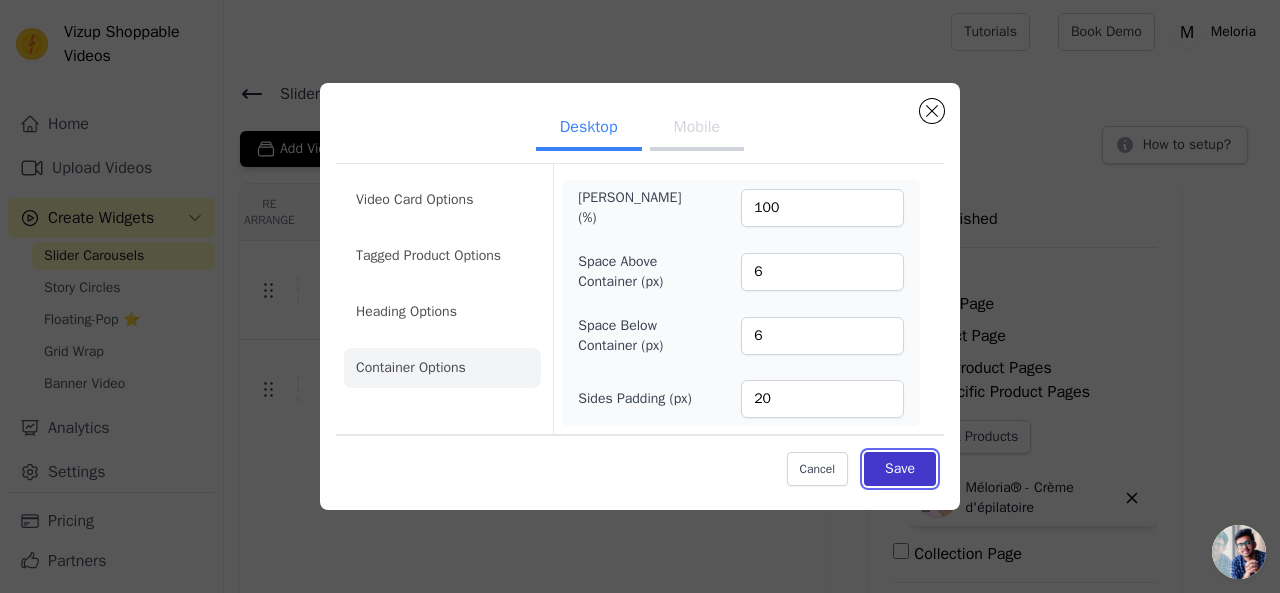 click on "Save" at bounding box center (900, 469) 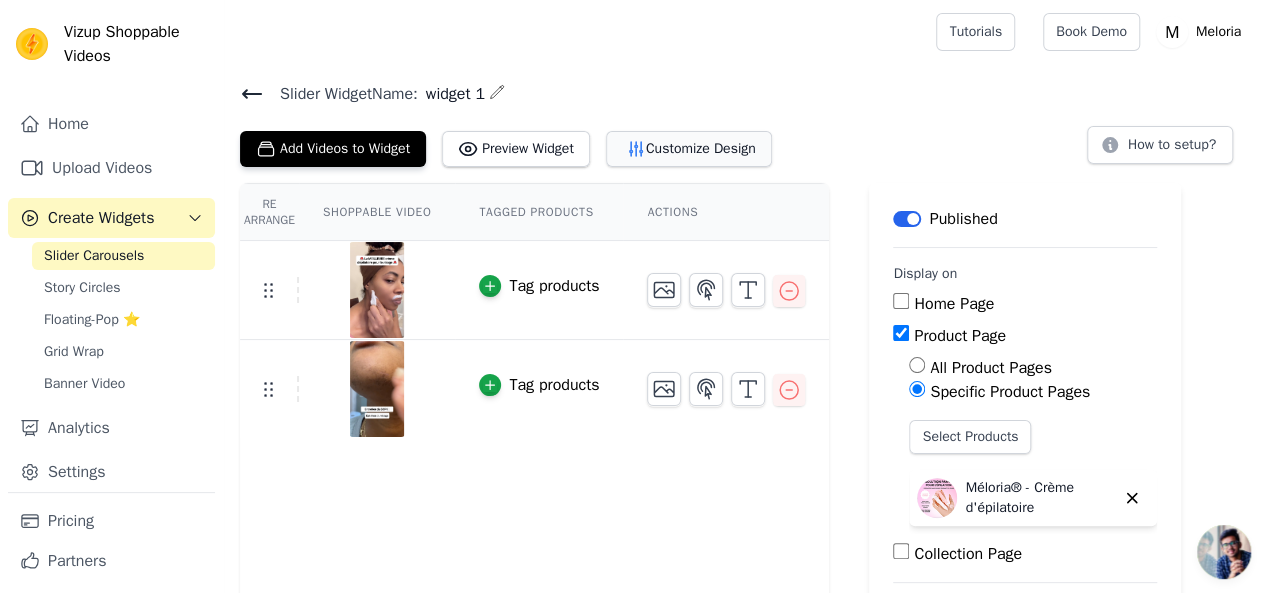 click on "Customize Design" at bounding box center (689, 149) 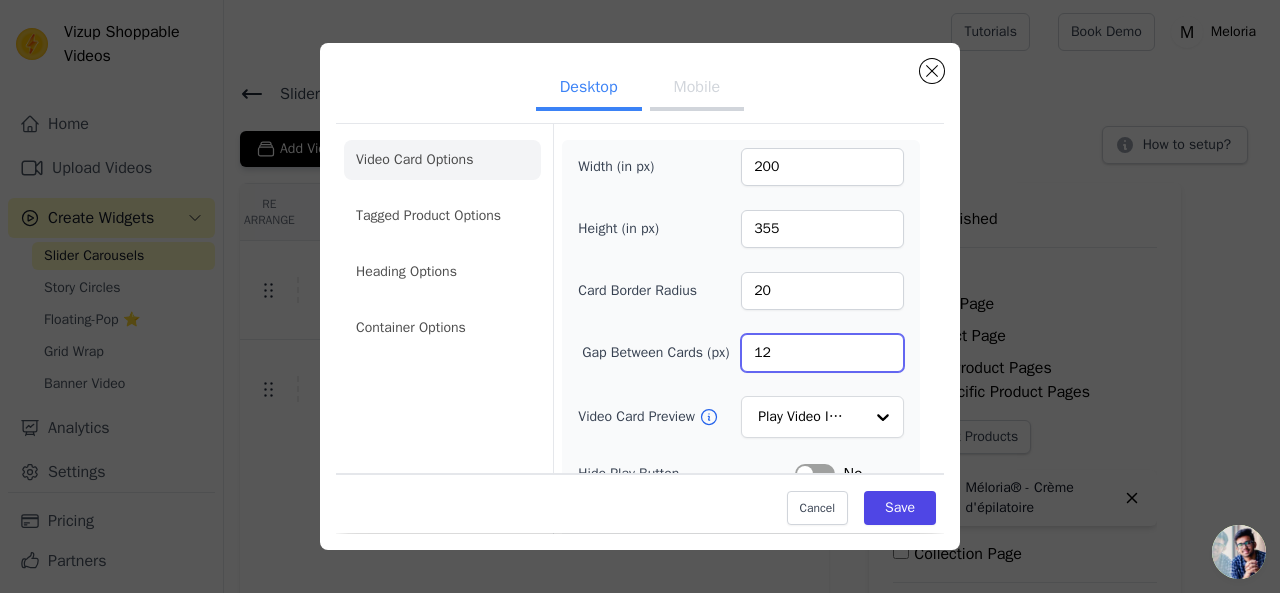click on "12" at bounding box center [822, 353] 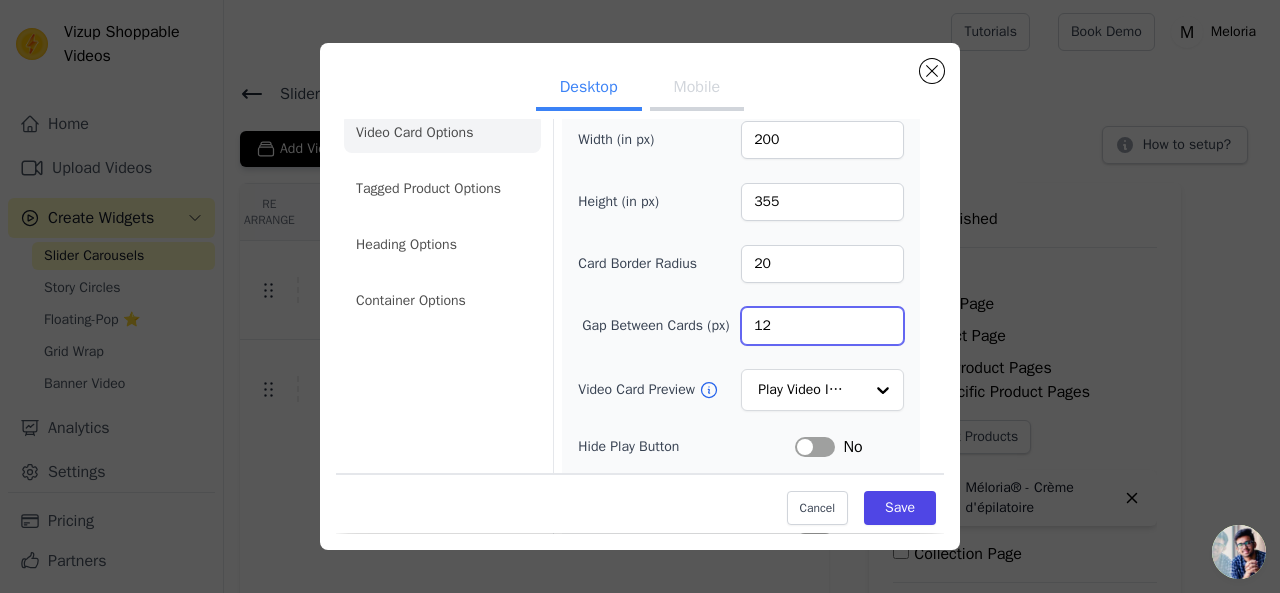 scroll, scrollTop: 31, scrollLeft: 0, axis: vertical 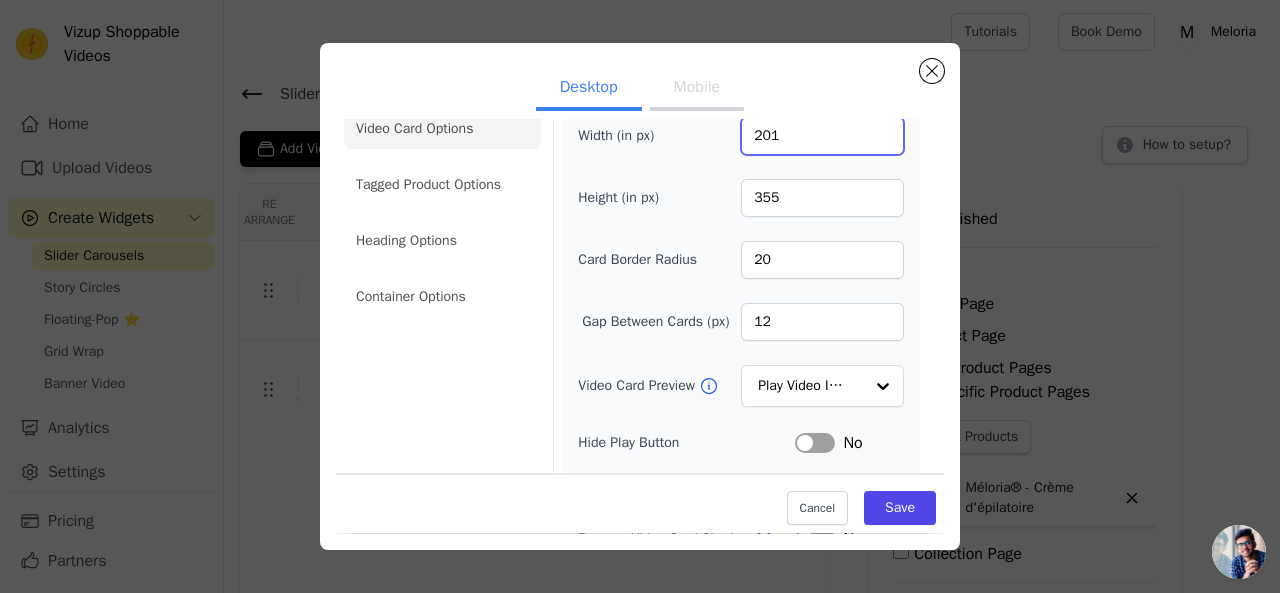 click on "201" at bounding box center (822, 136) 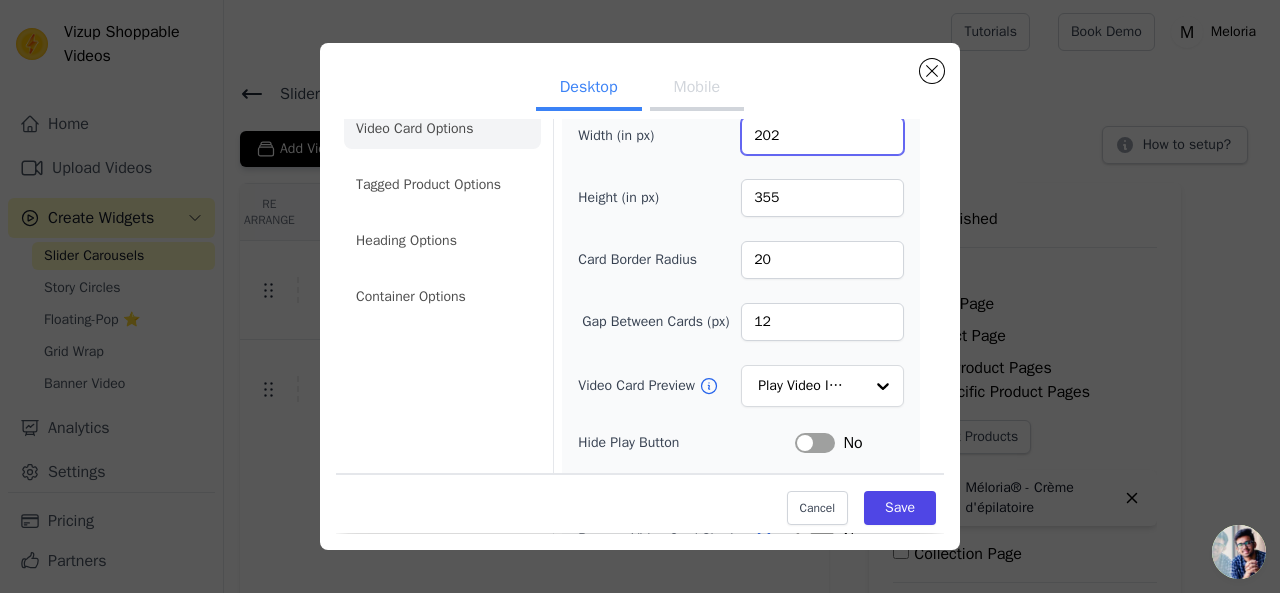 click on "202" at bounding box center [822, 136] 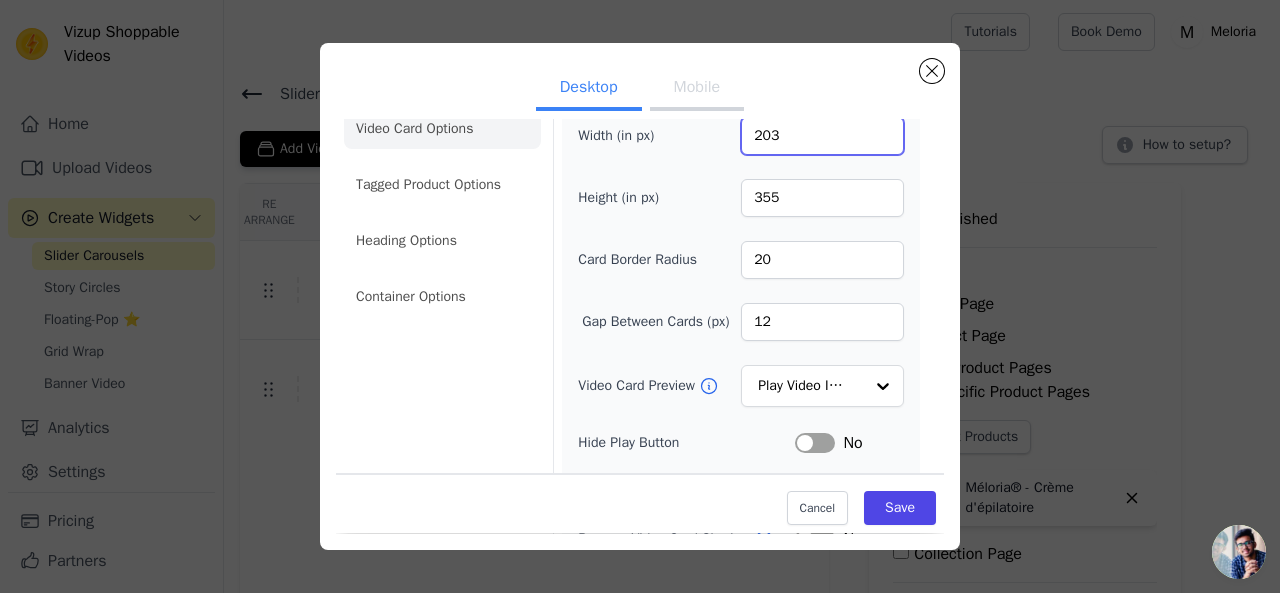 click on "203" at bounding box center (822, 136) 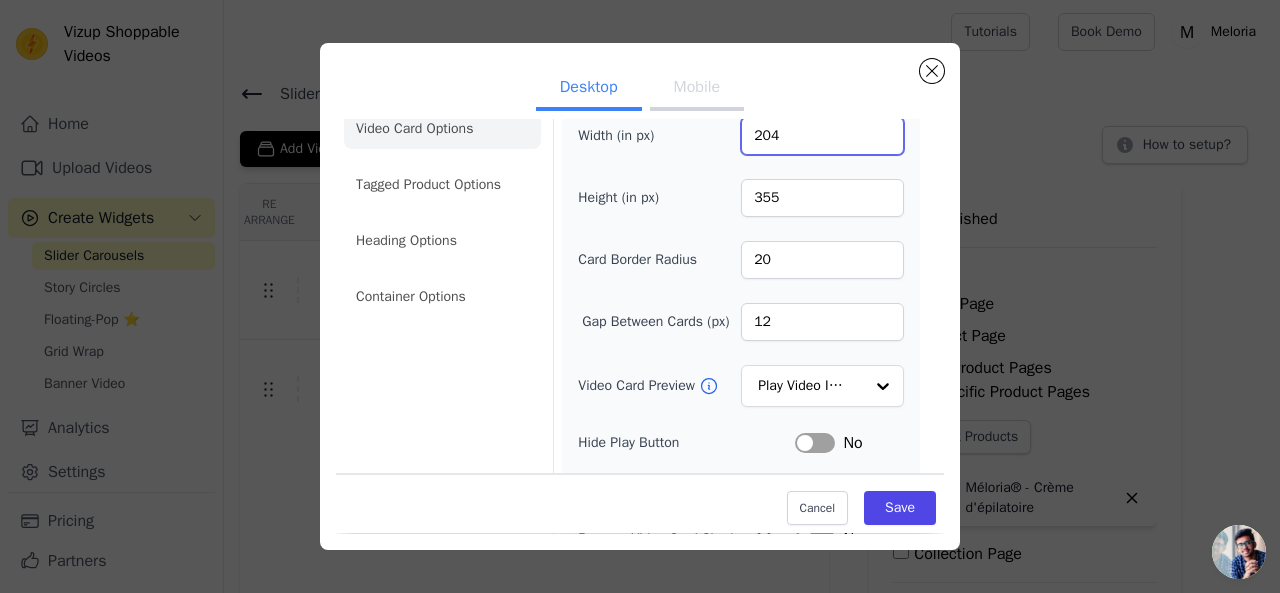 click on "204" at bounding box center [822, 136] 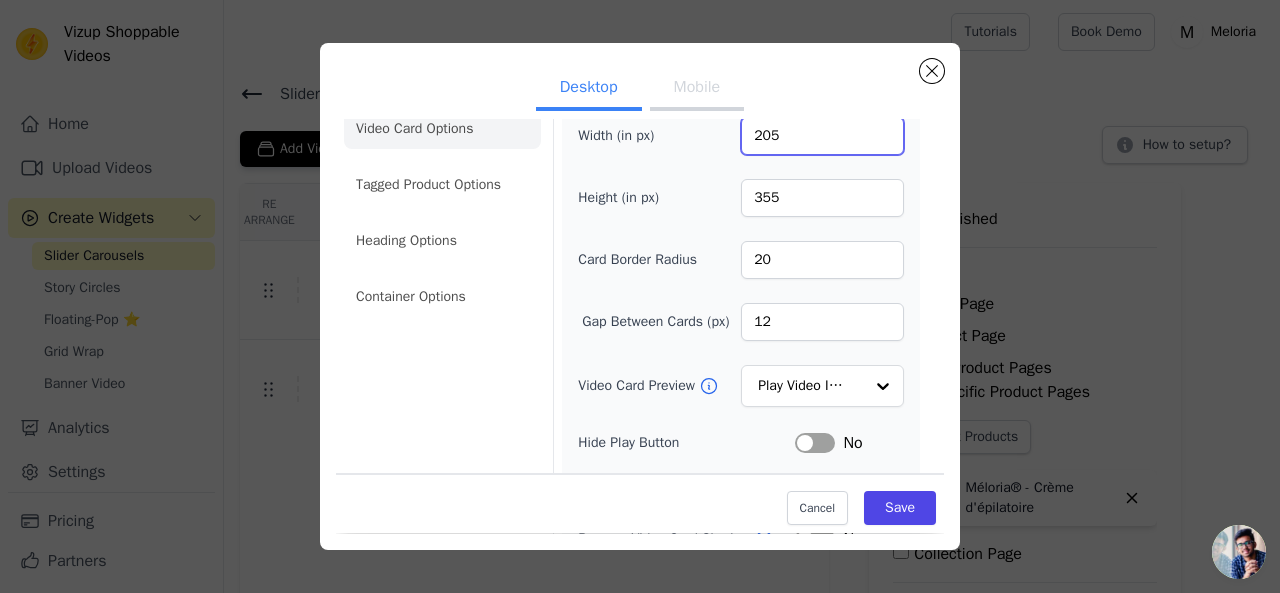 click on "205" at bounding box center (822, 136) 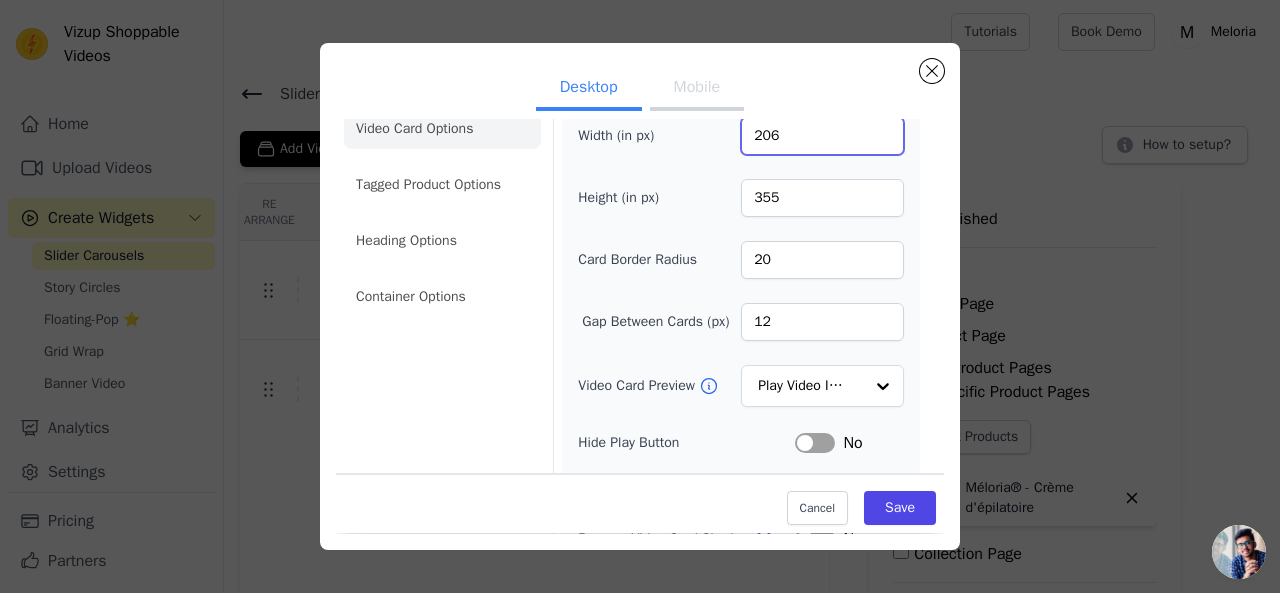 click on "206" at bounding box center [822, 136] 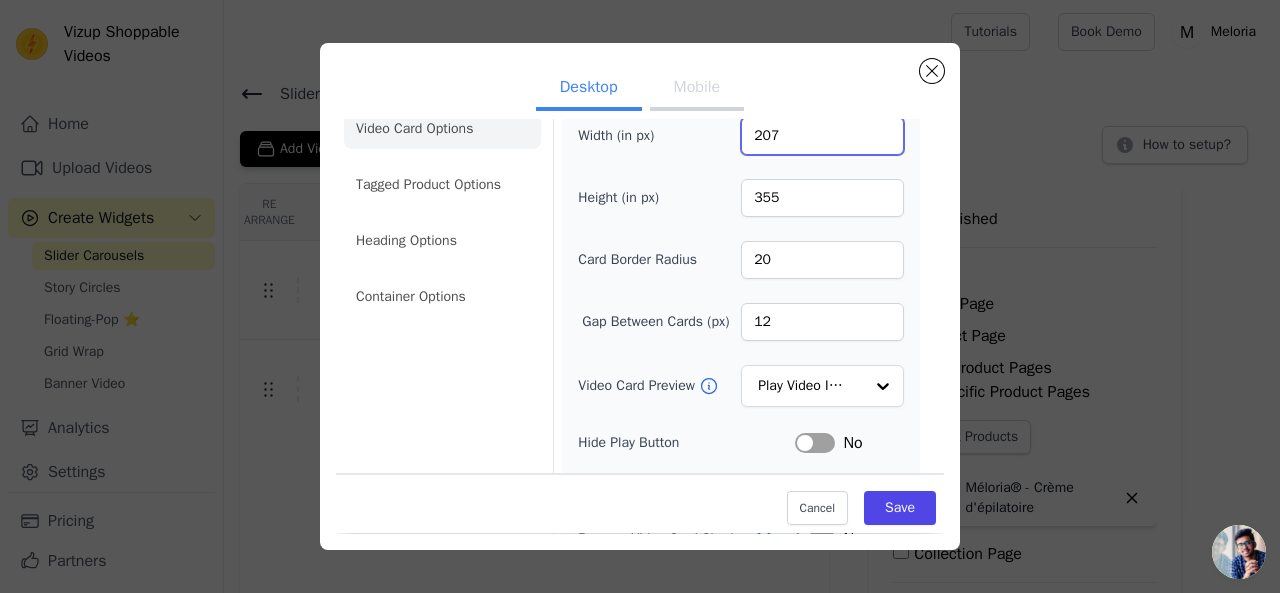 click on "207" at bounding box center (822, 136) 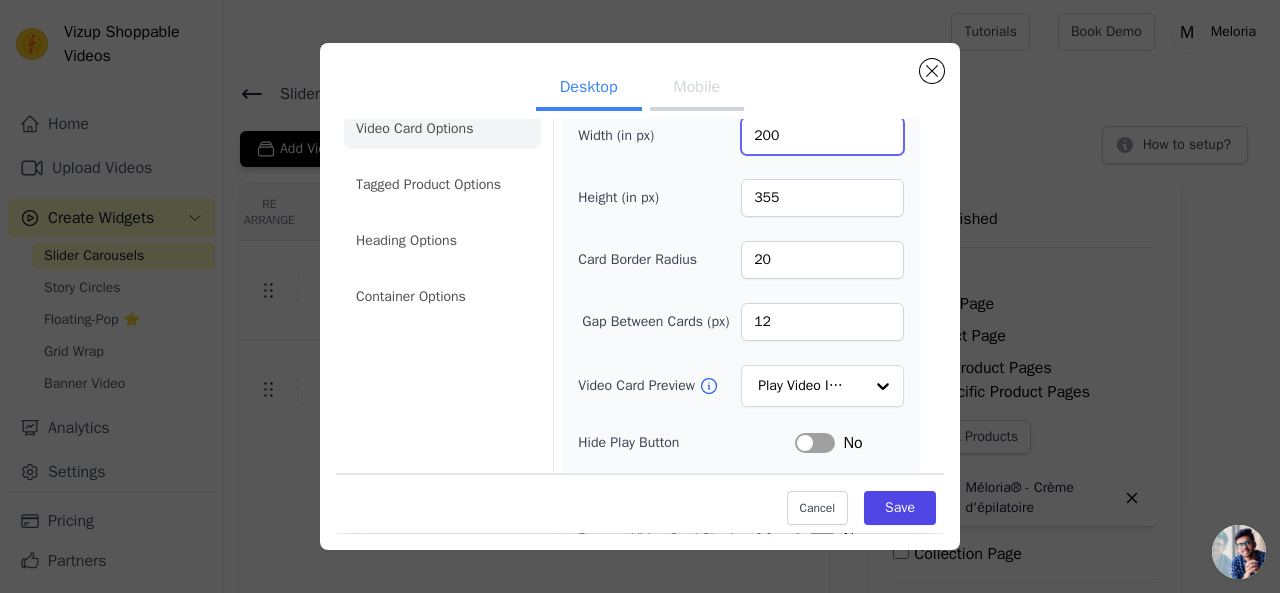 drag, startPoint x: 869, startPoint y: 132, endPoint x: 770, endPoint y: 143, distance: 99.60924 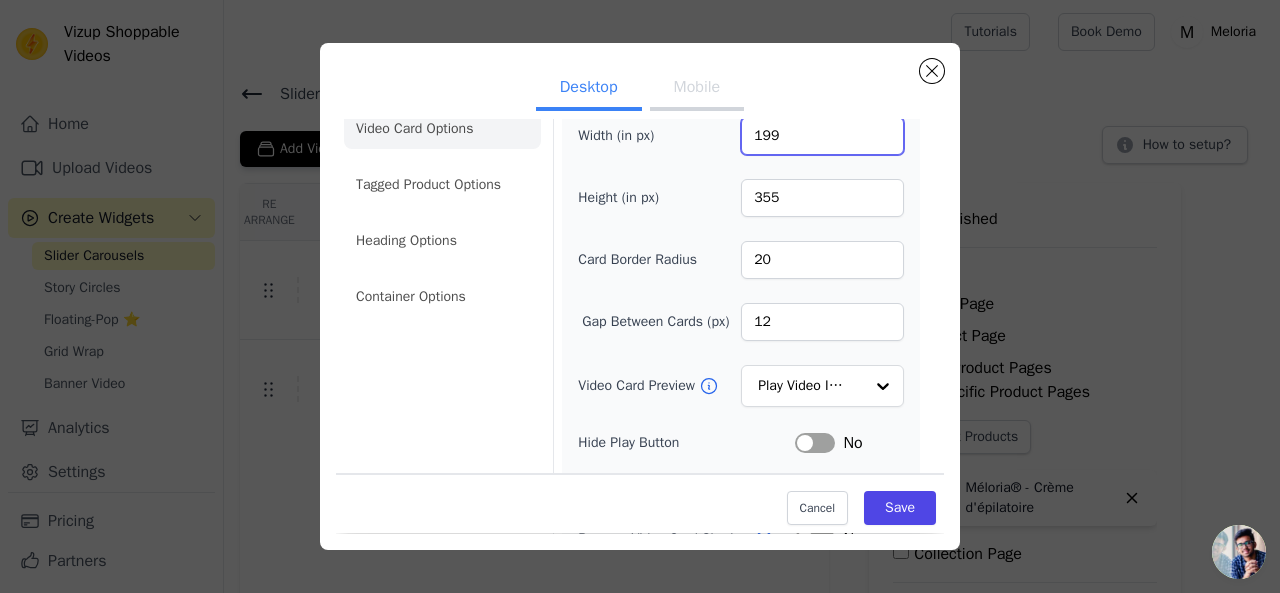 click on "199" at bounding box center [822, 136] 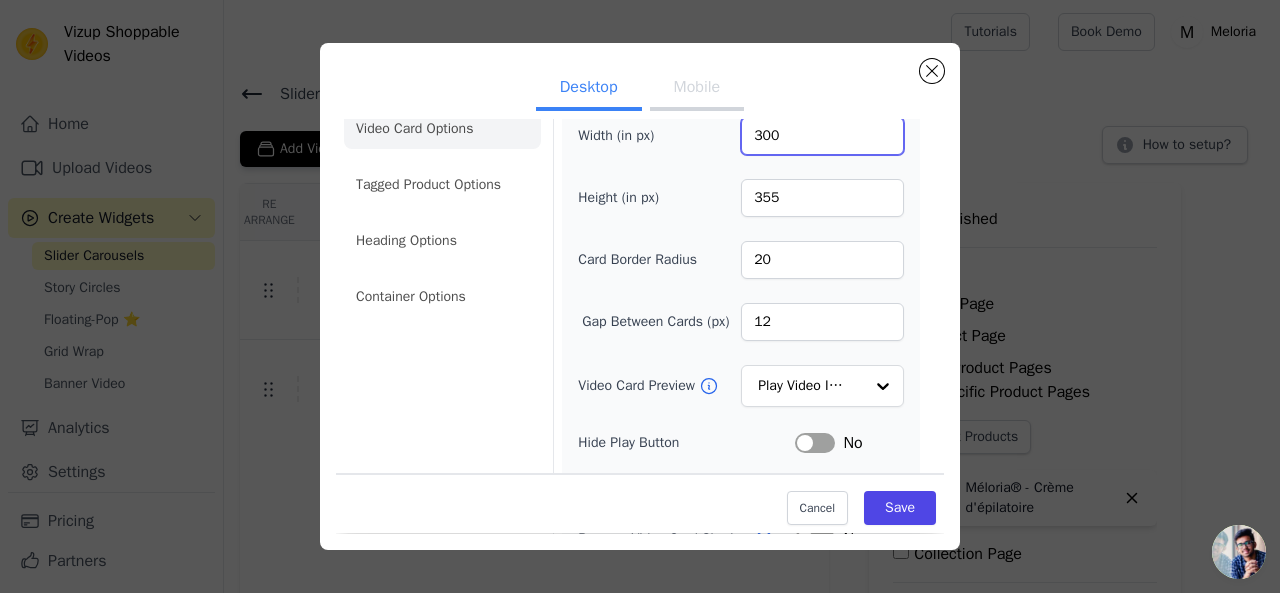 type on "300" 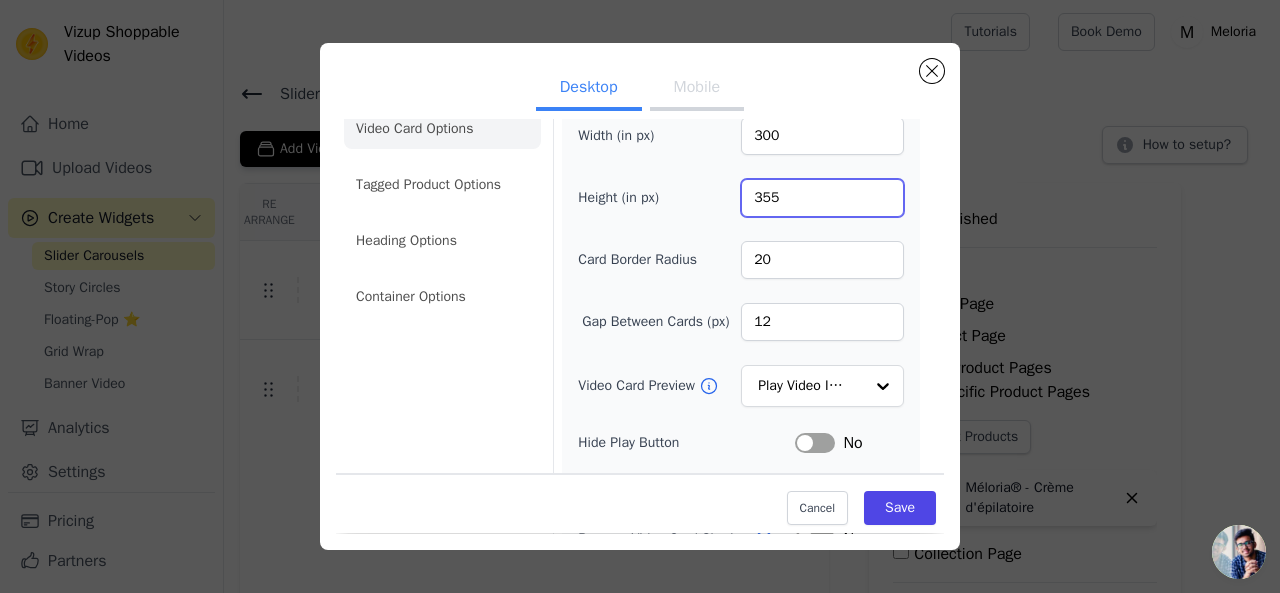 drag, startPoint x: 774, startPoint y: 201, endPoint x: 724, endPoint y: 208, distance: 50.48762 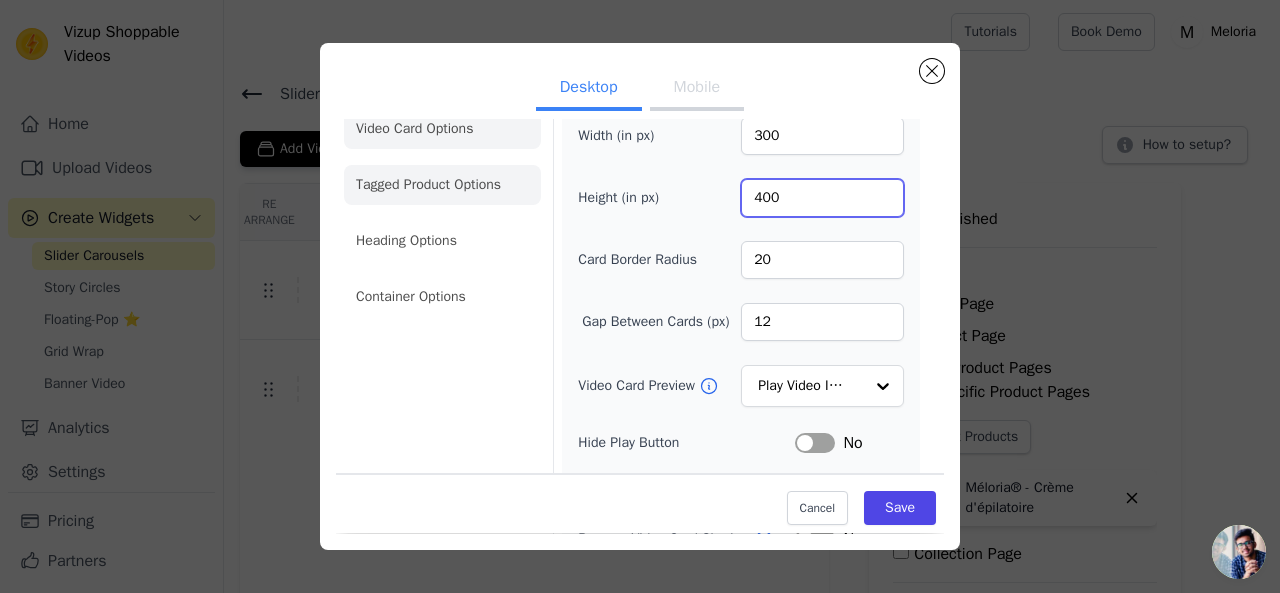 type on "400" 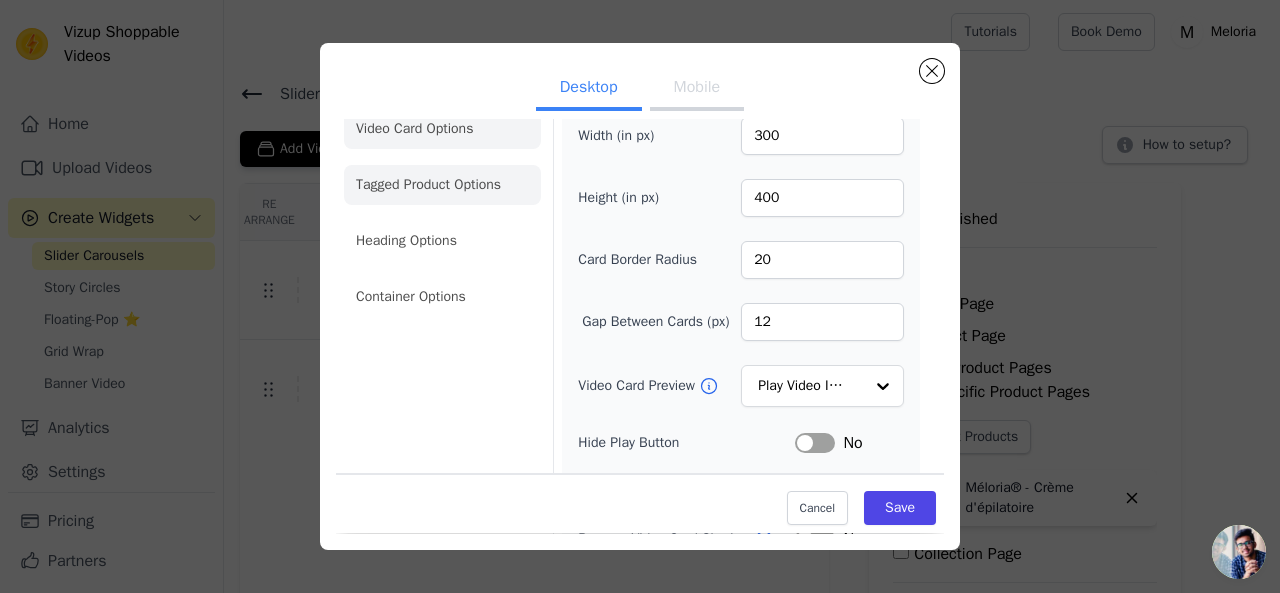 click on "Tagged Product Options" 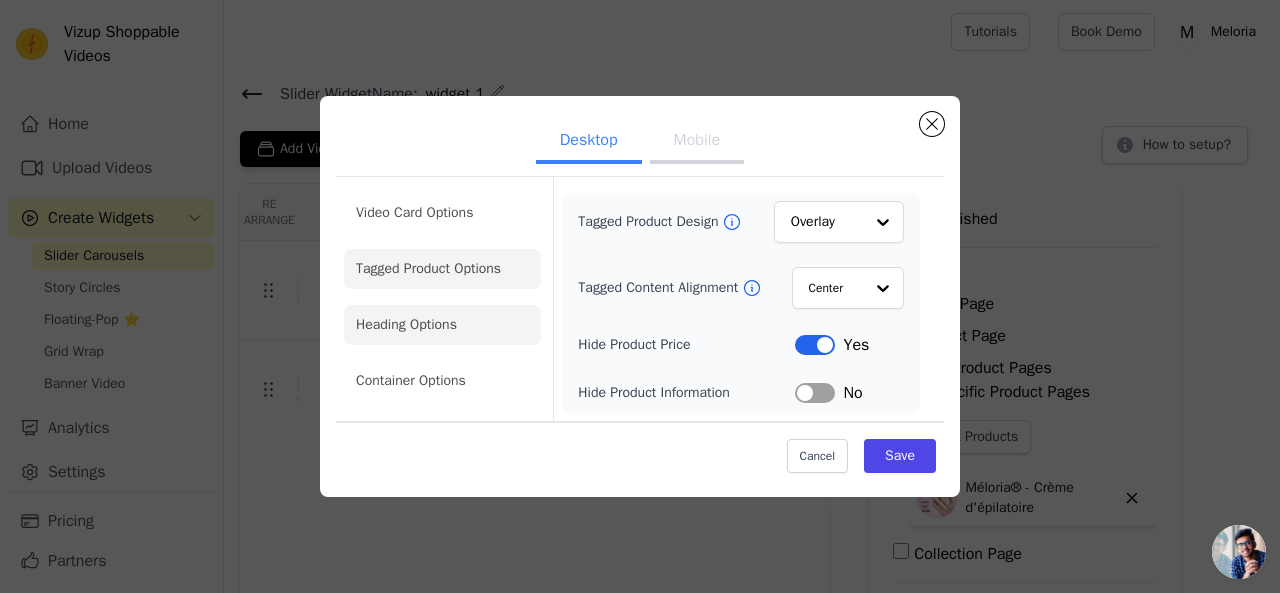 click on "Heading Options" 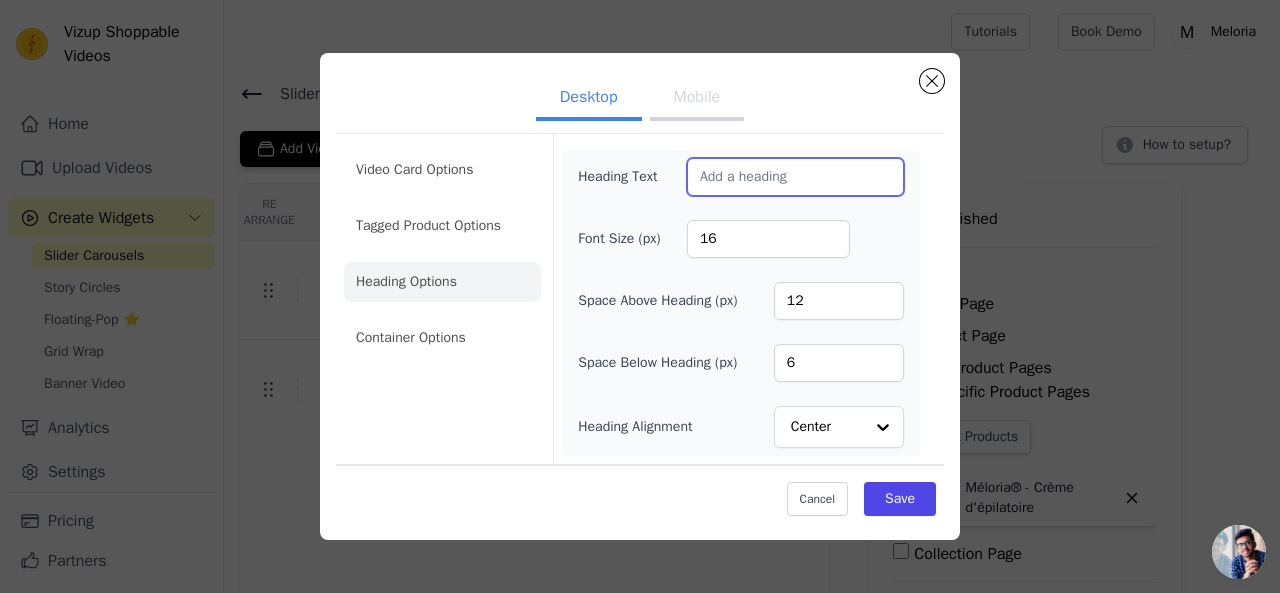click on "Heading Text" at bounding box center (795, 177) 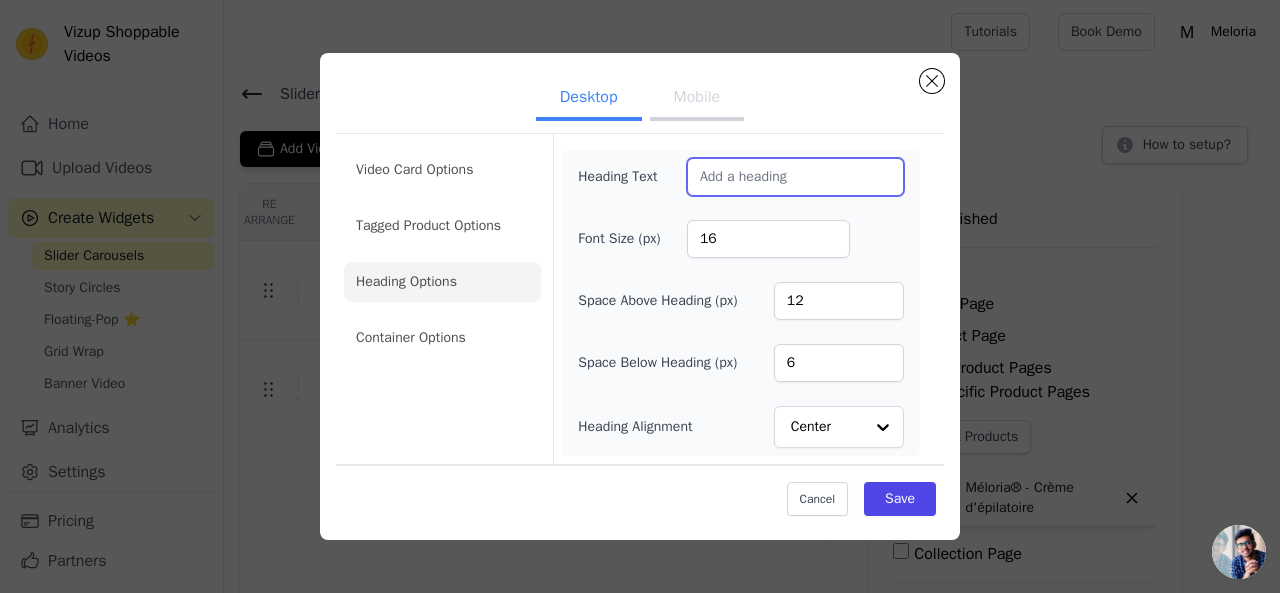 paste on "Regardez comme les autres adorent leur kit !" 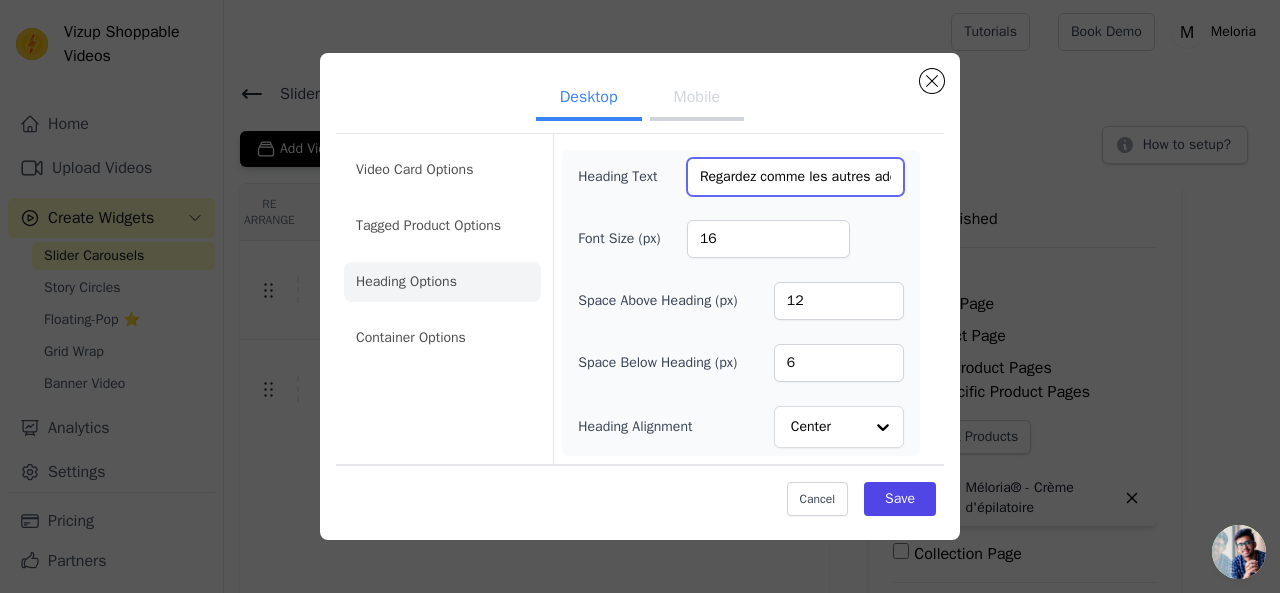 scroll, scrollTop: 0, scrollLeft: 84, axis: horizontal 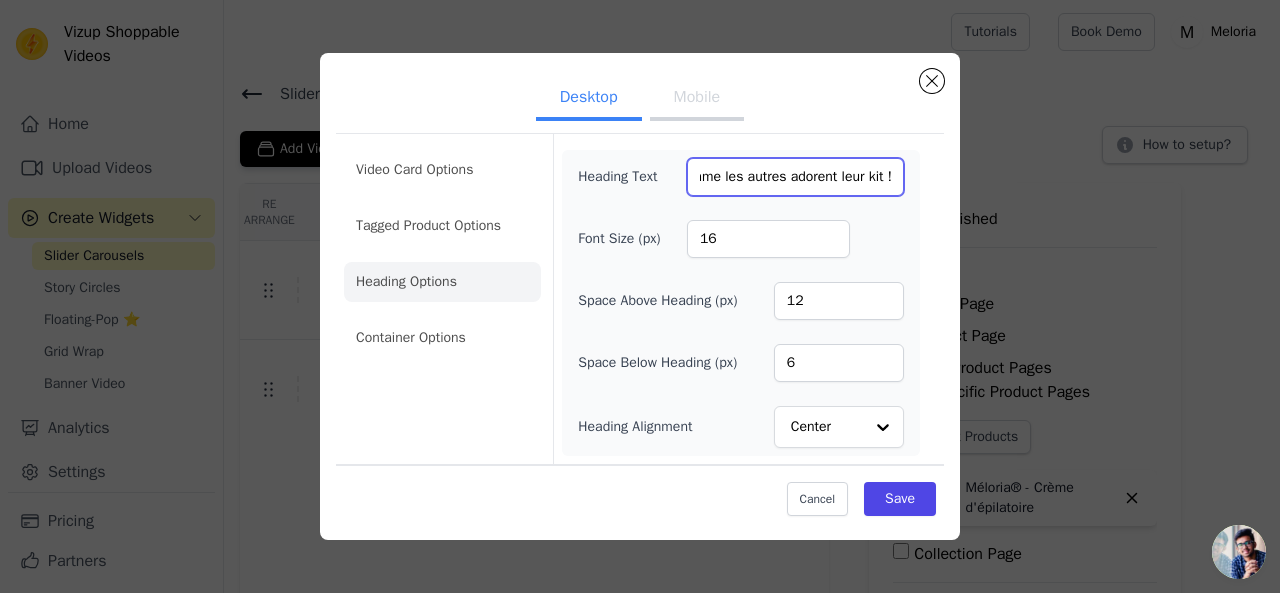type on "Regardez comme les autres adorent leur kit !" 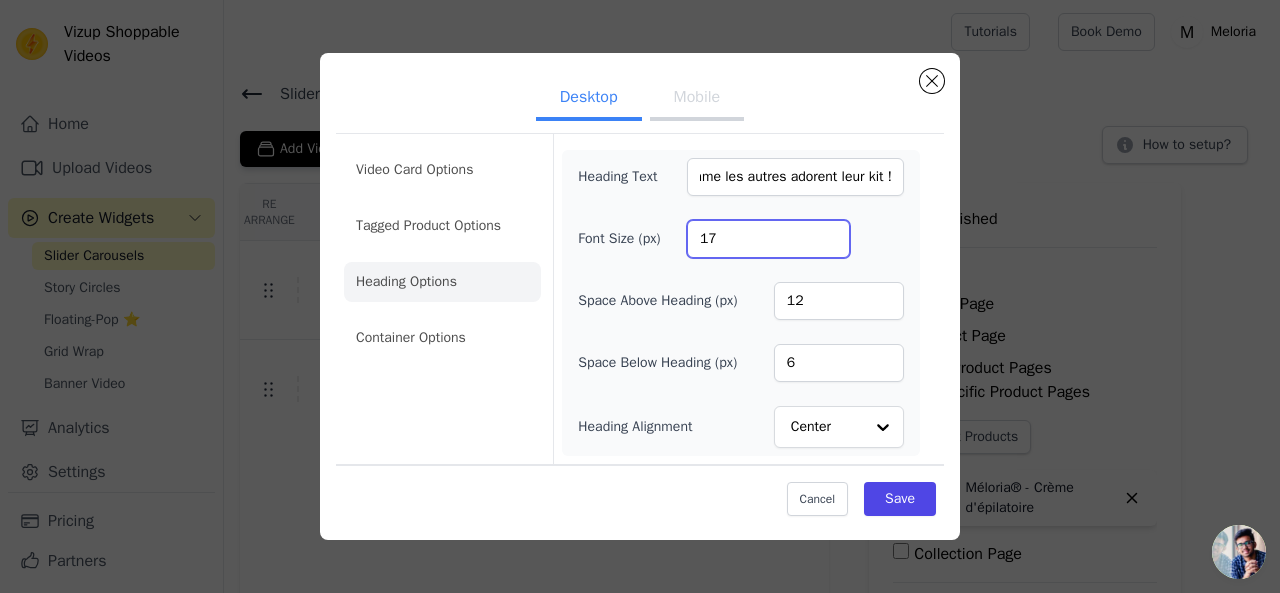 click on "17" at bounding box center [768, 239] 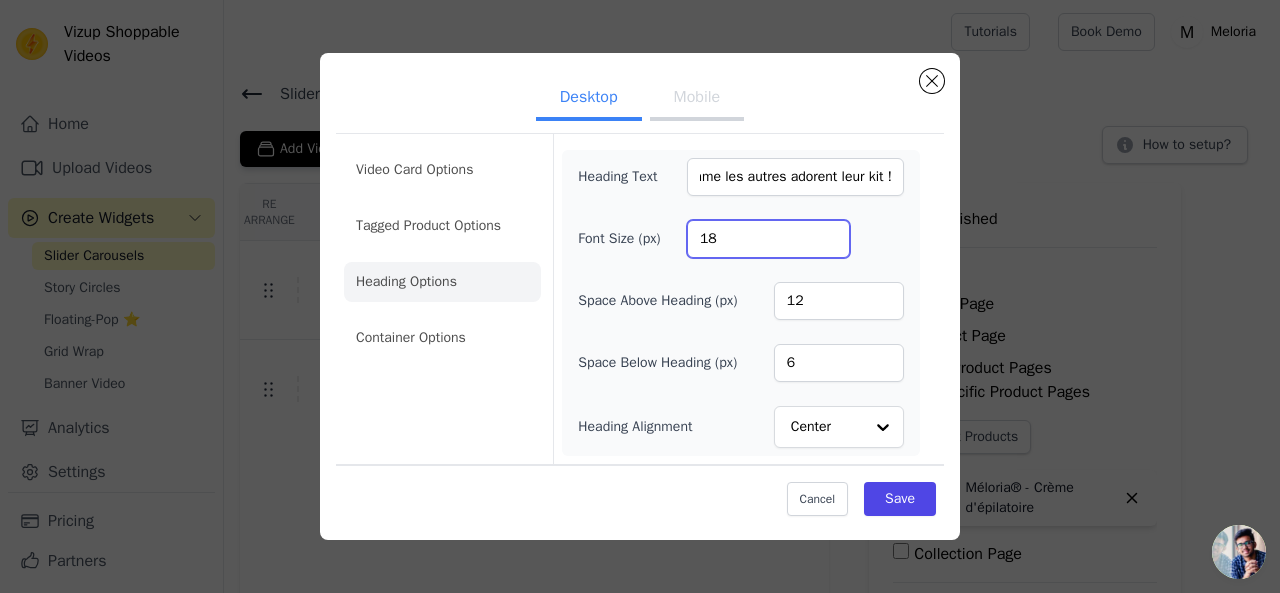 click on "18" at bounding box center (768, 239) 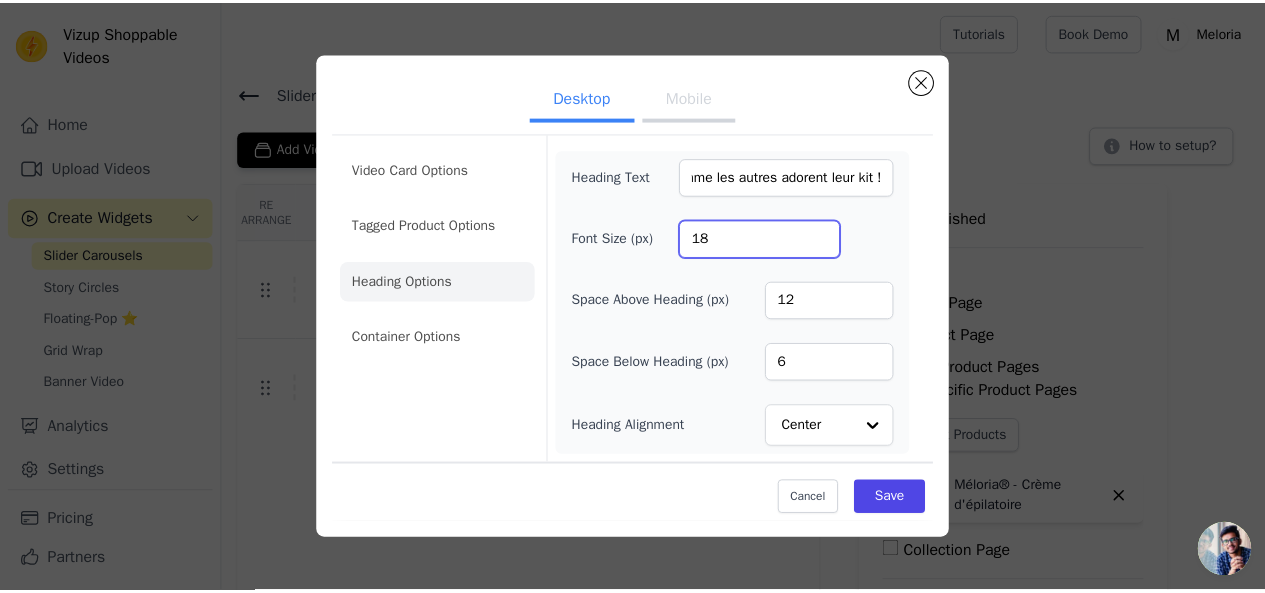 scroll, scrollTop: 0, scrollLeft: 0, axis: both 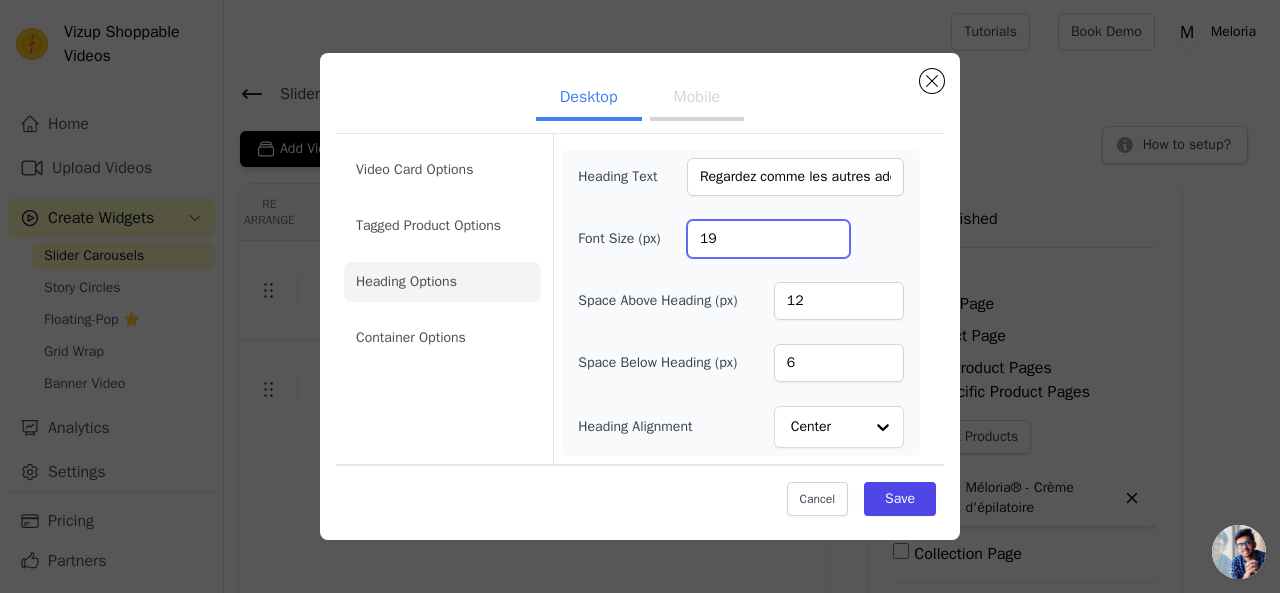 click on "19" at bounding box center [768, 239] 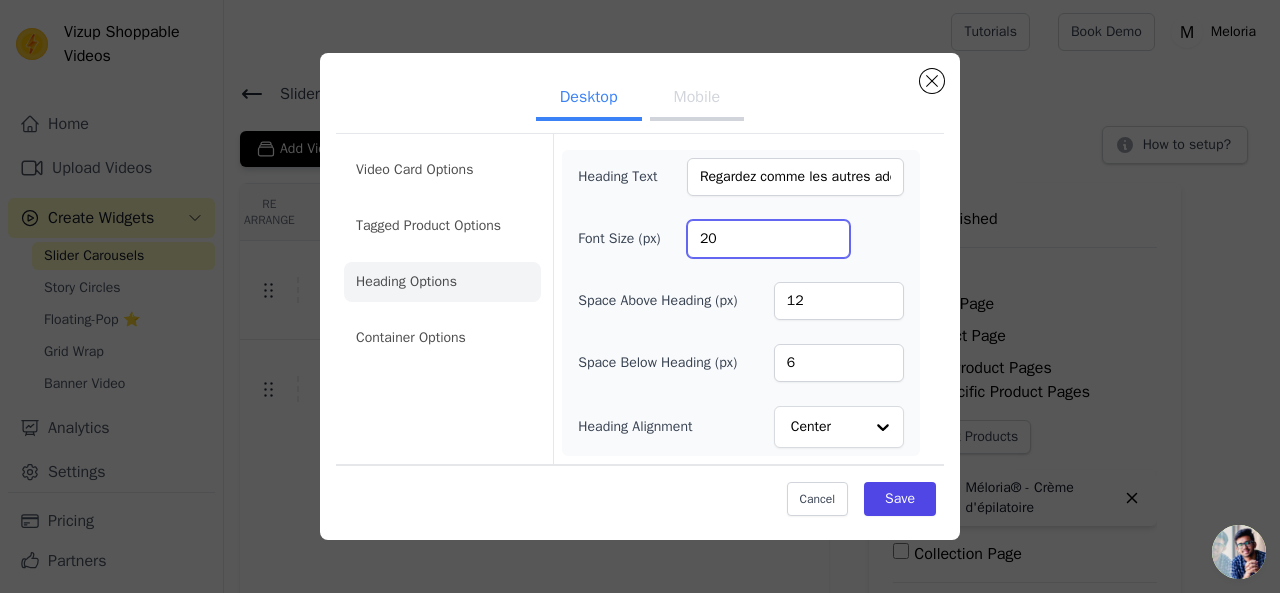 type on "20" 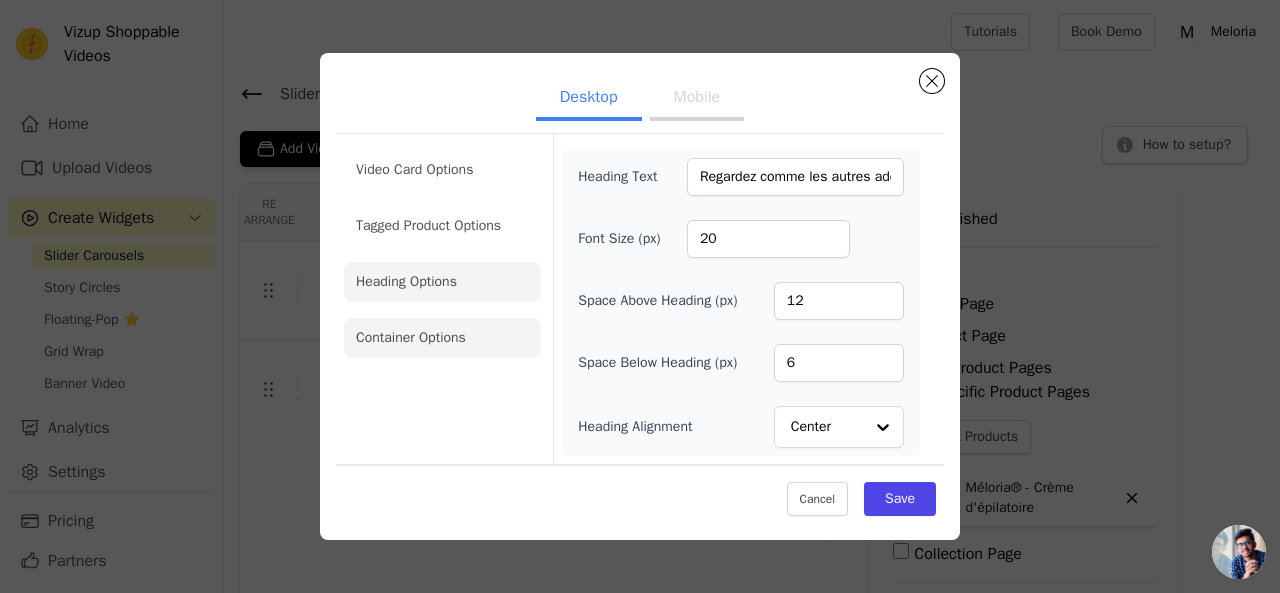 click on "Container Options" 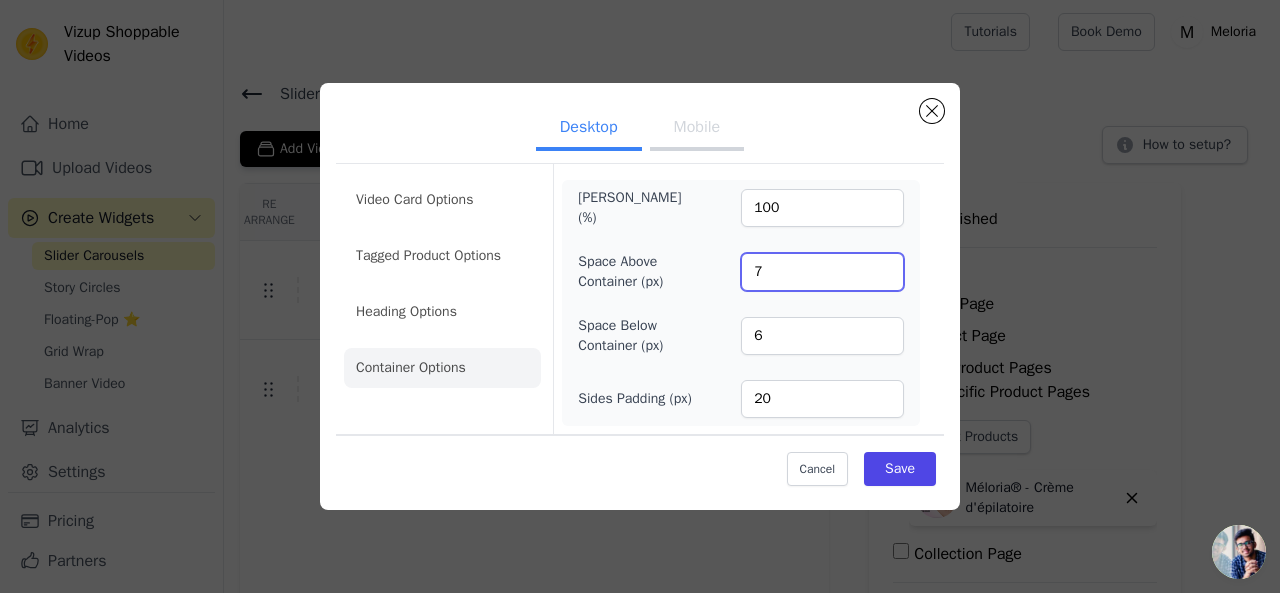 click on "7" at bounding box center [822, 272] 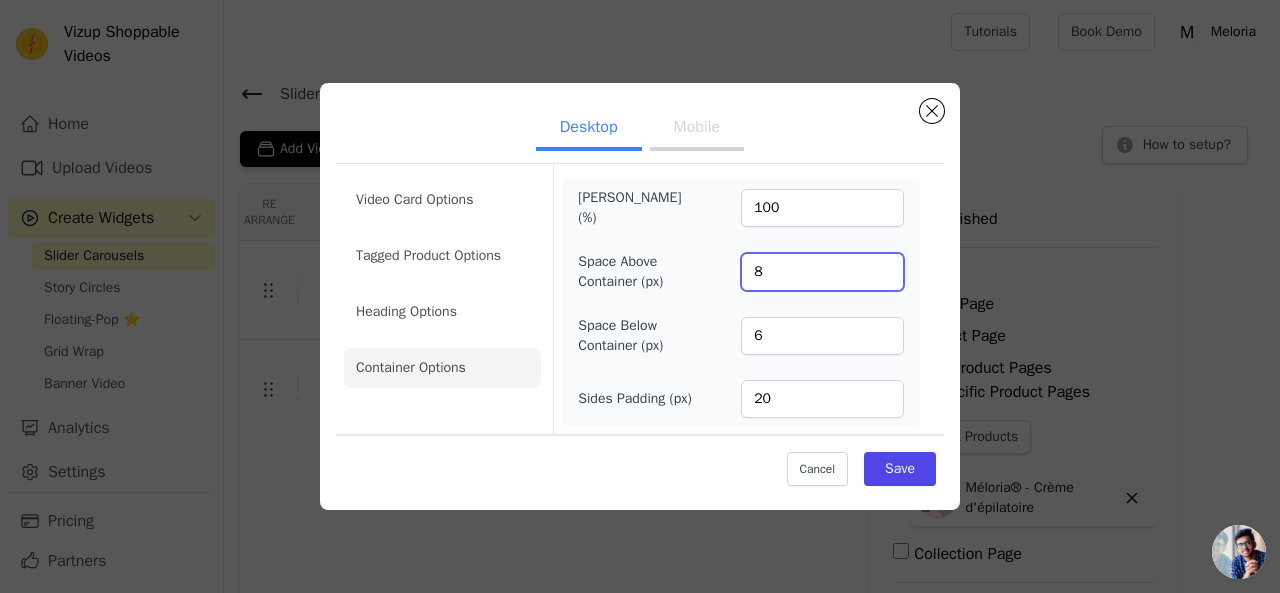 click on "8" at bounding box center [822, 272] 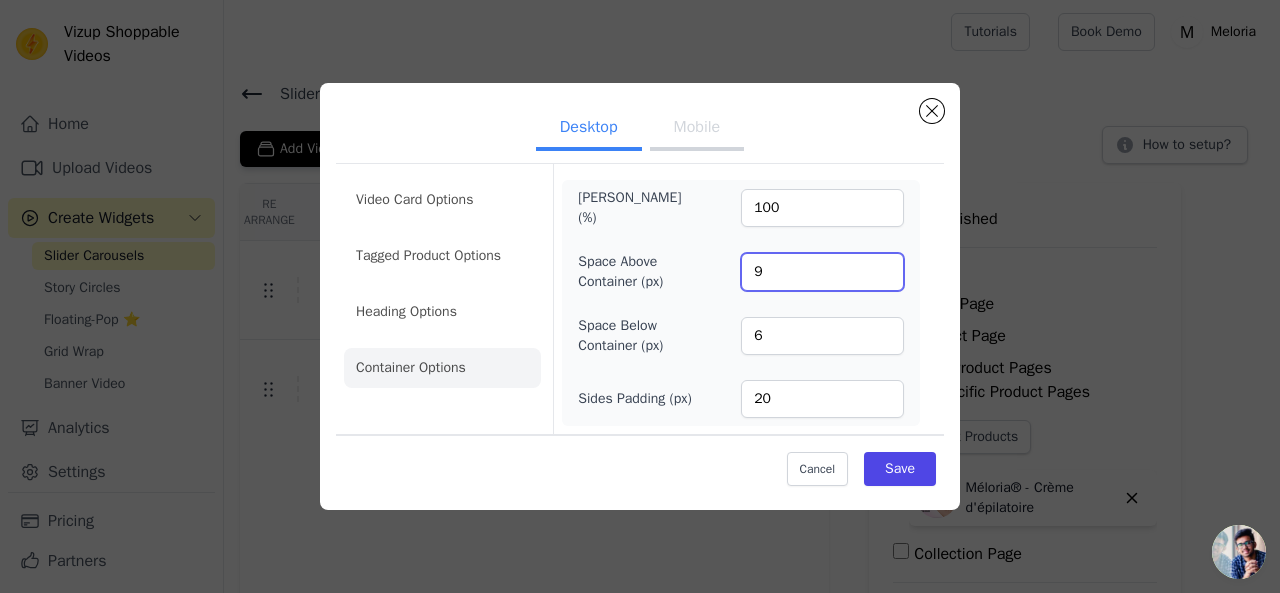 click on "9" at bounding box center [822, 272] 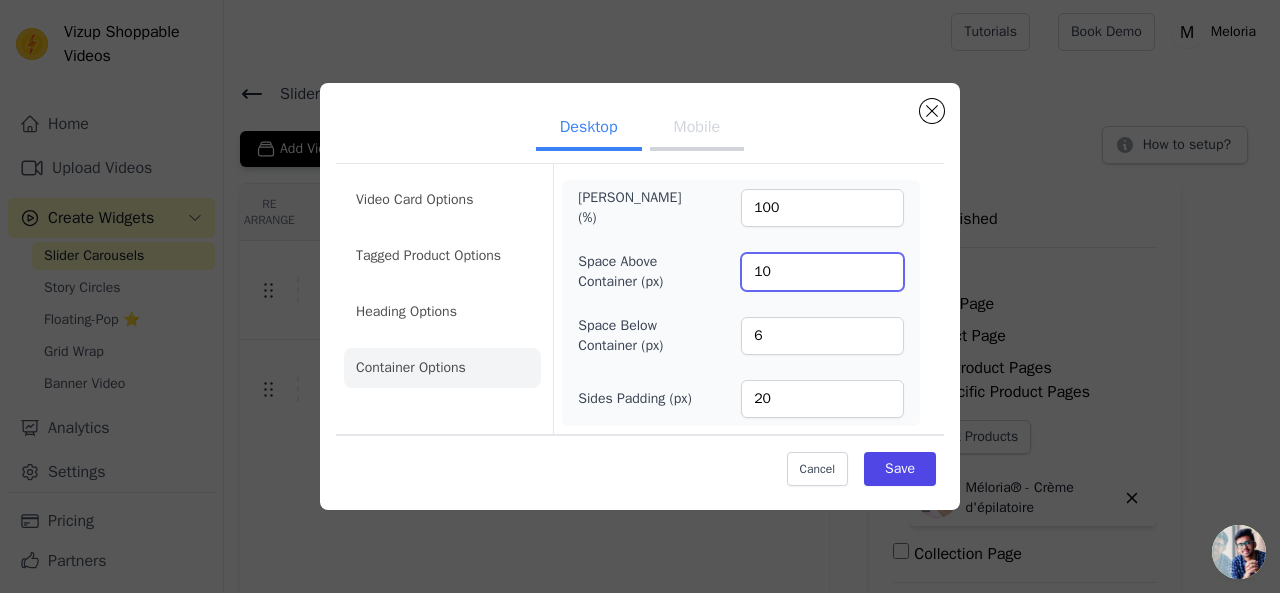 click on "10" at bounding box center [822, 272] 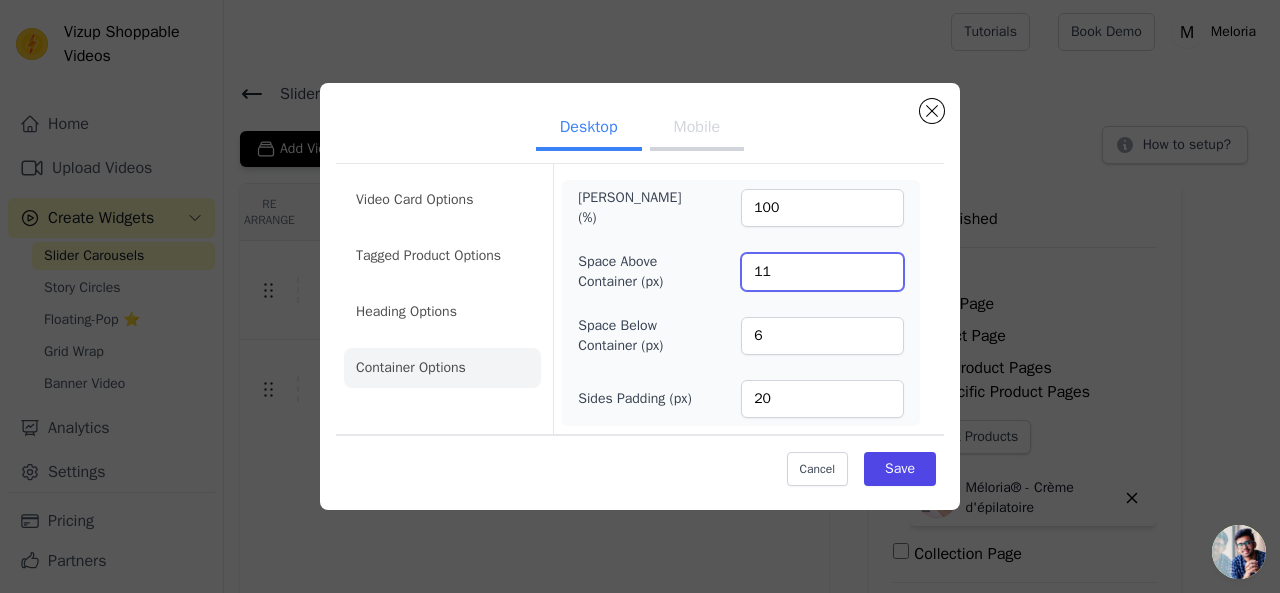 click on "11" at bounding box center [822, 272] 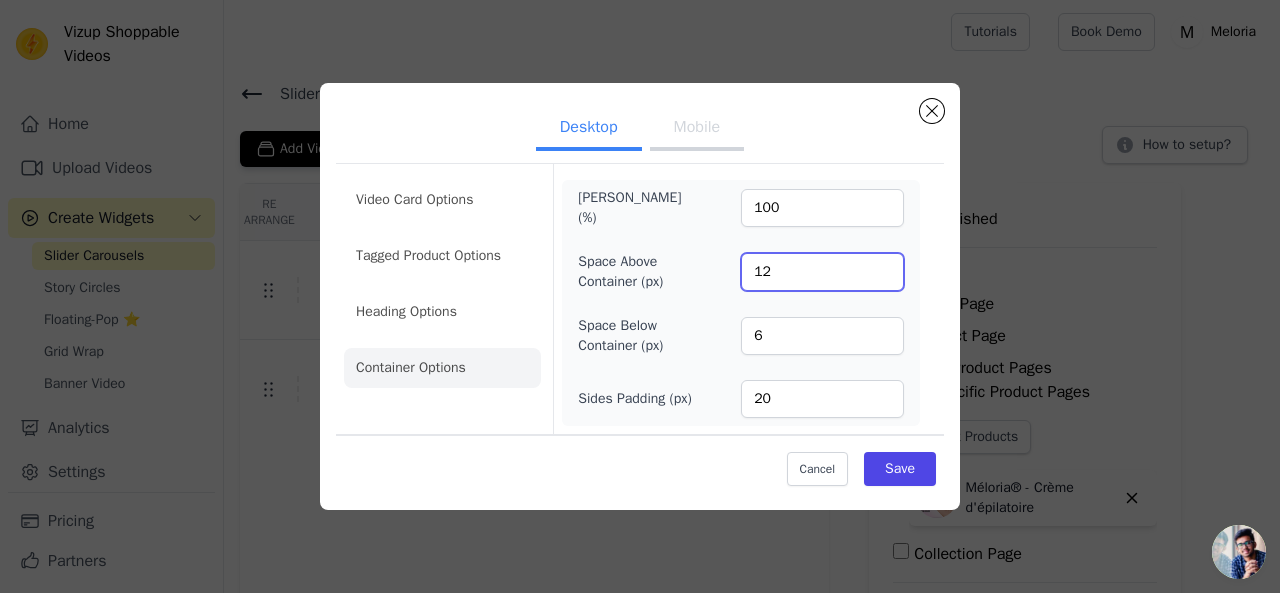 click on "12" at bounding box center (822, 272) 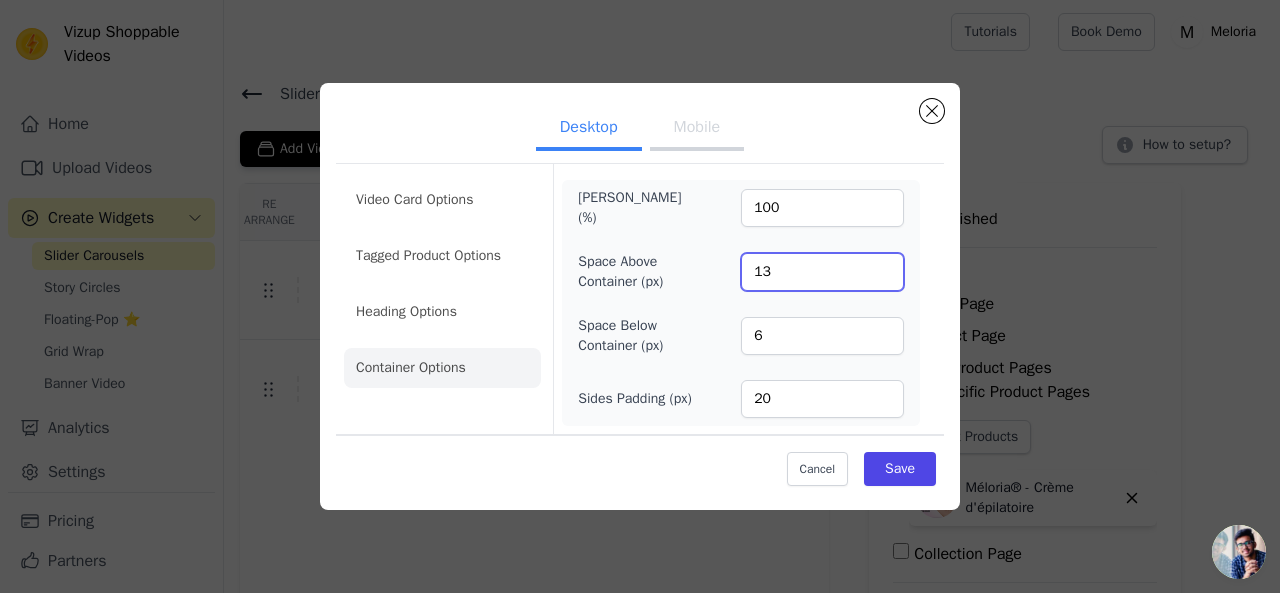 click on "13" at bounding box center (822, 272) 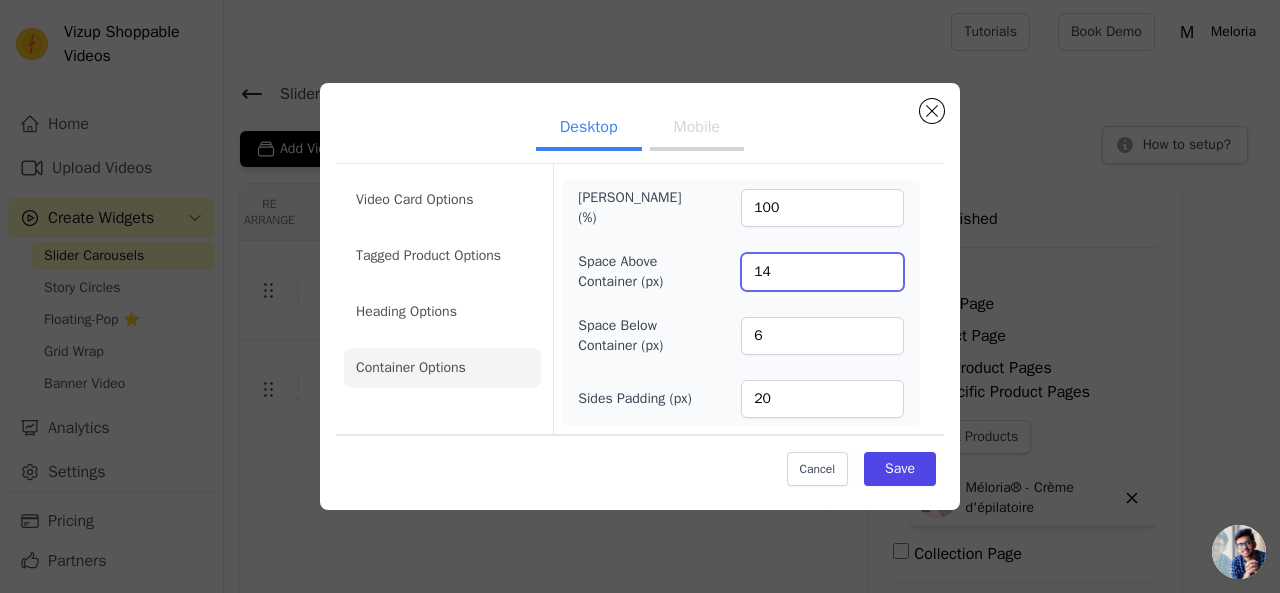 click on "14" at bounding box center [822, 272] 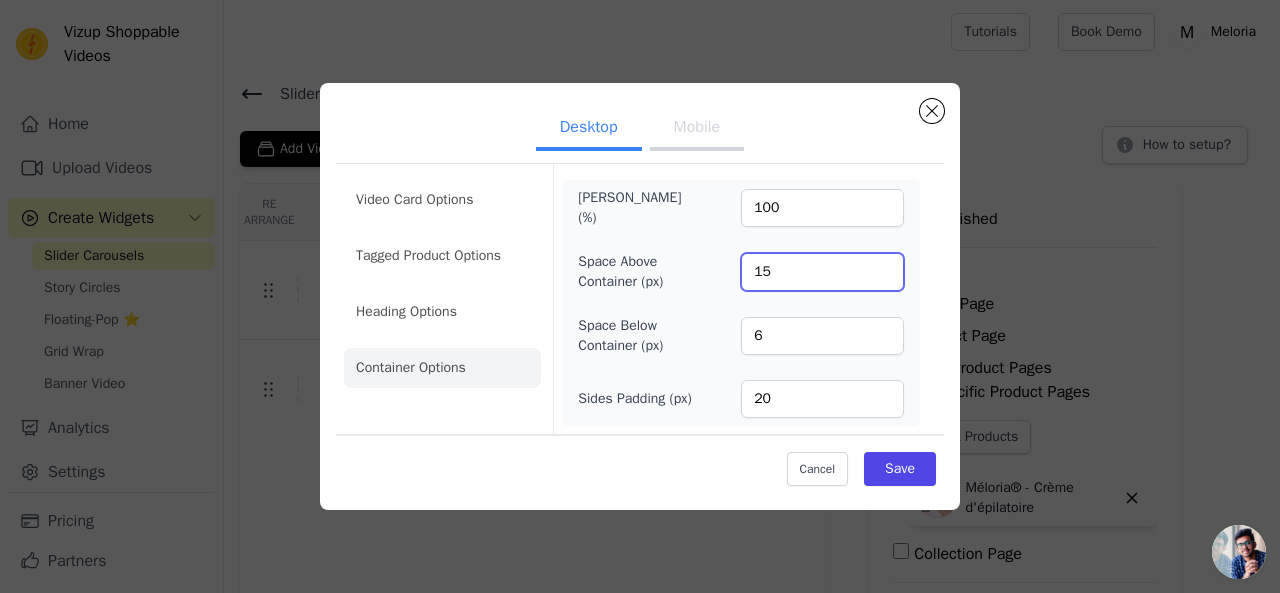click on "15" at bounding box center (822, 272) 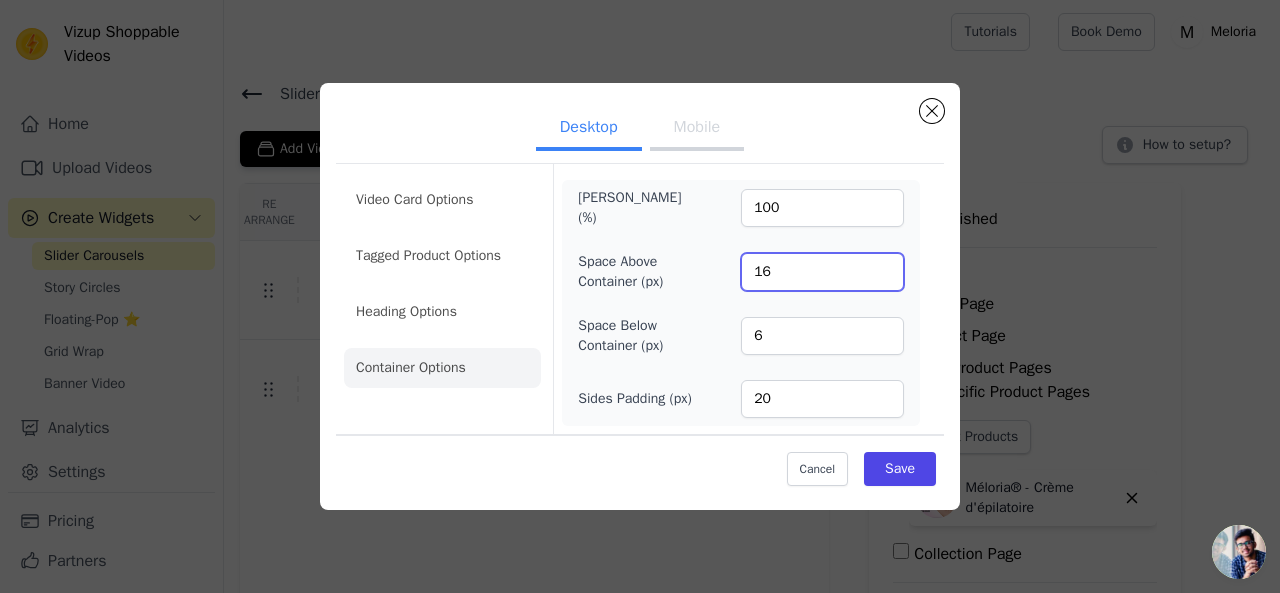 click on "16" at bounding box center (822, 272) 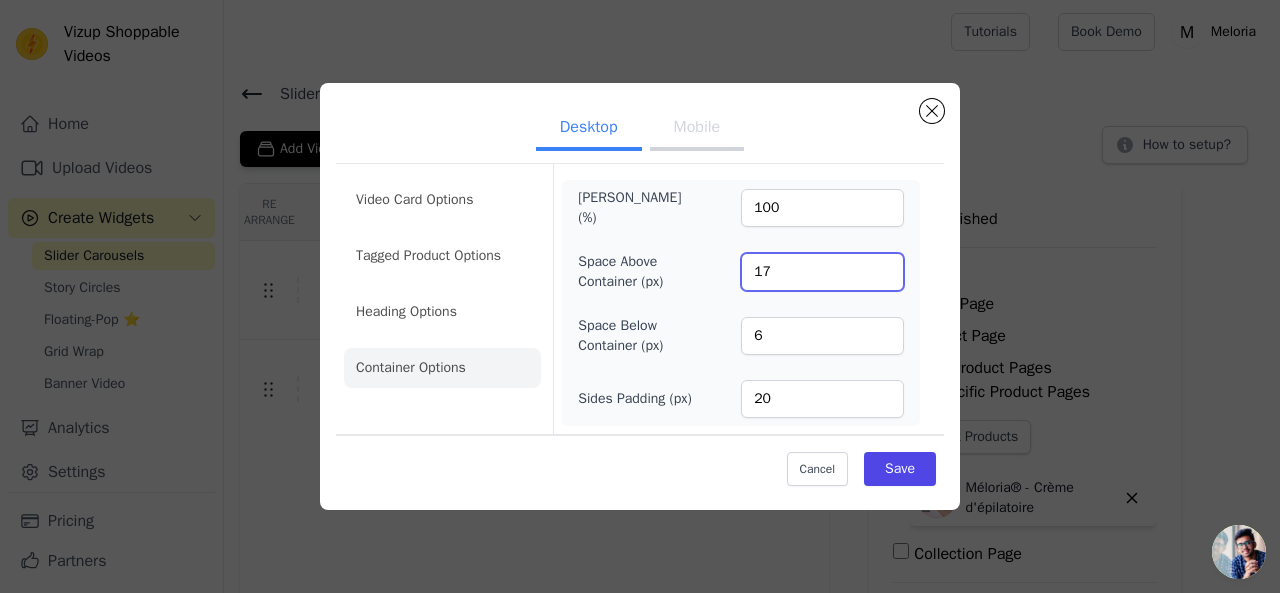 click on "17" at bounding box center (822, 272) 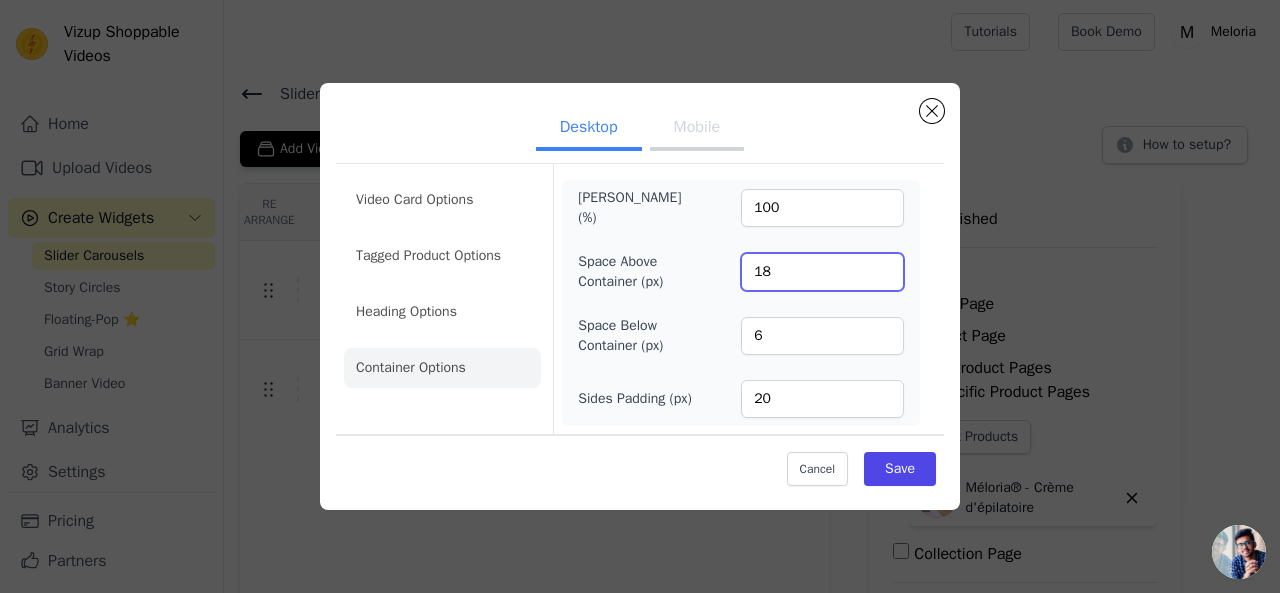 click on "18" at bounding box center [822, 272] 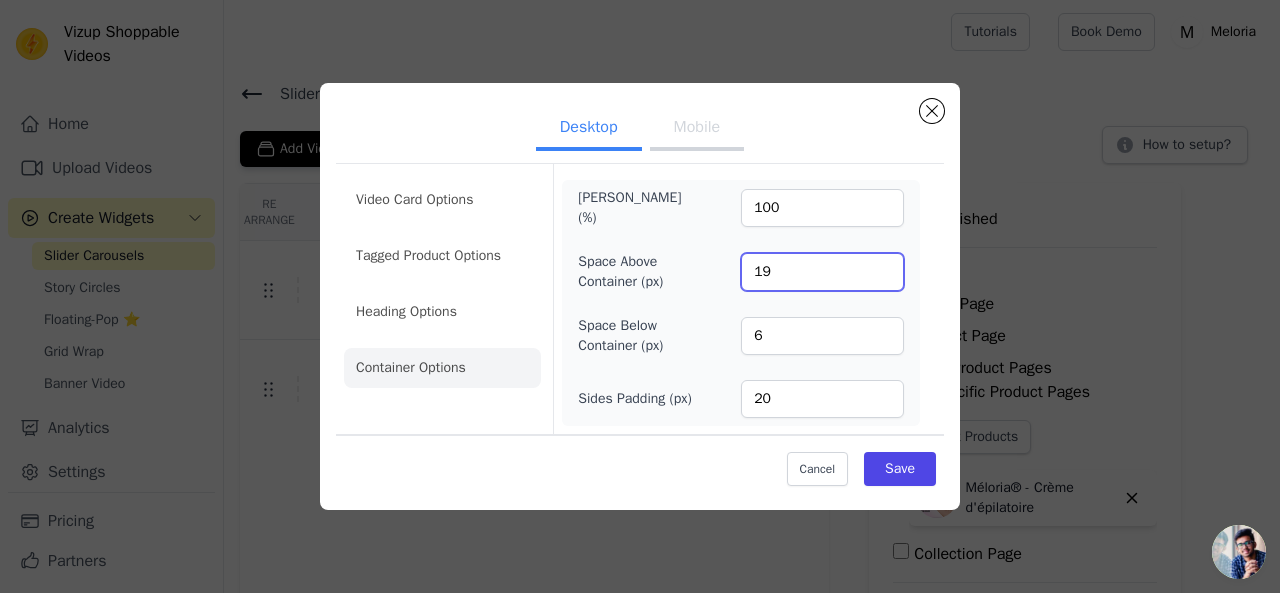 click on "19" at bounding box center [822, 272] 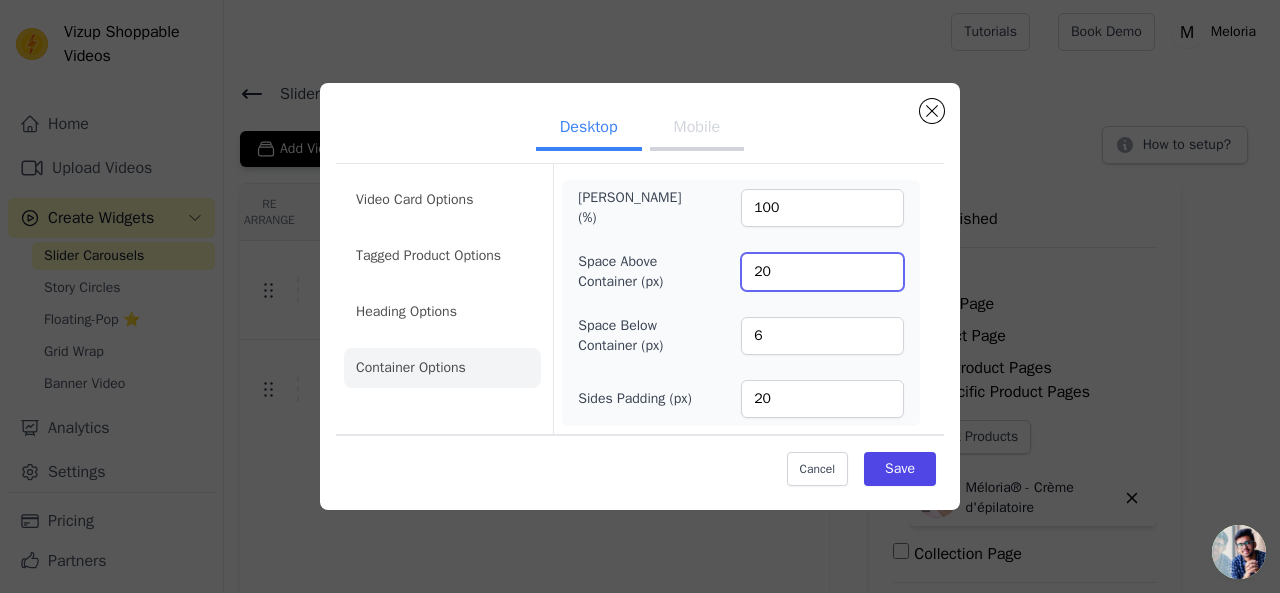 click on "20" at bounding box center (822, 272) 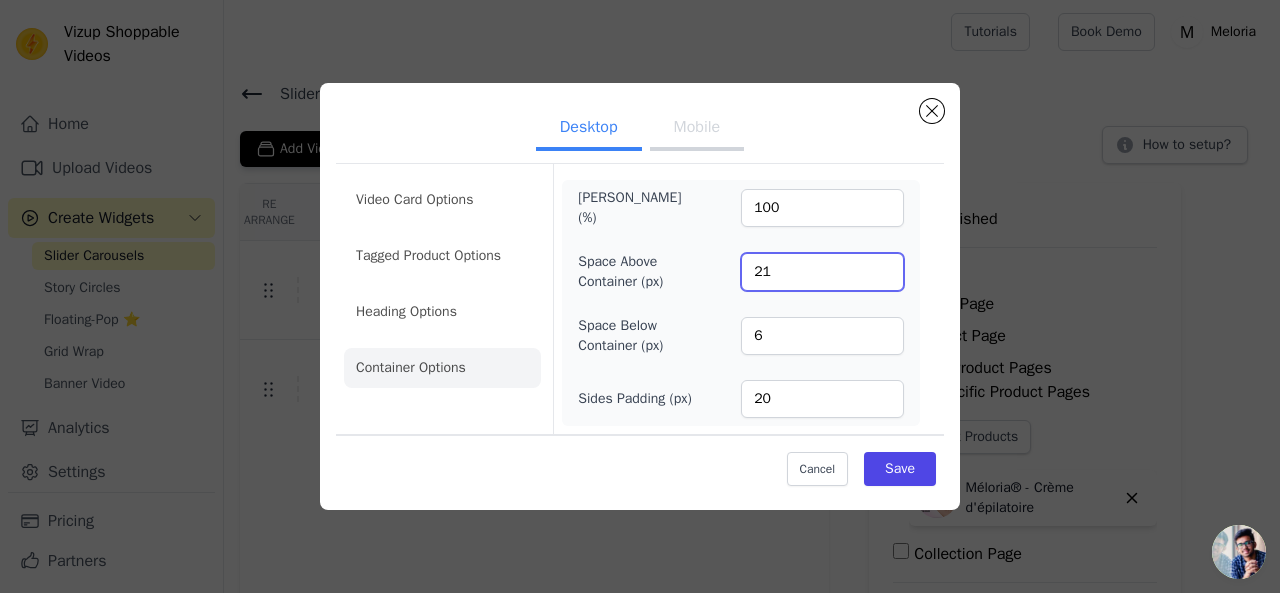 click on "21" at bounding box center [822, 272] 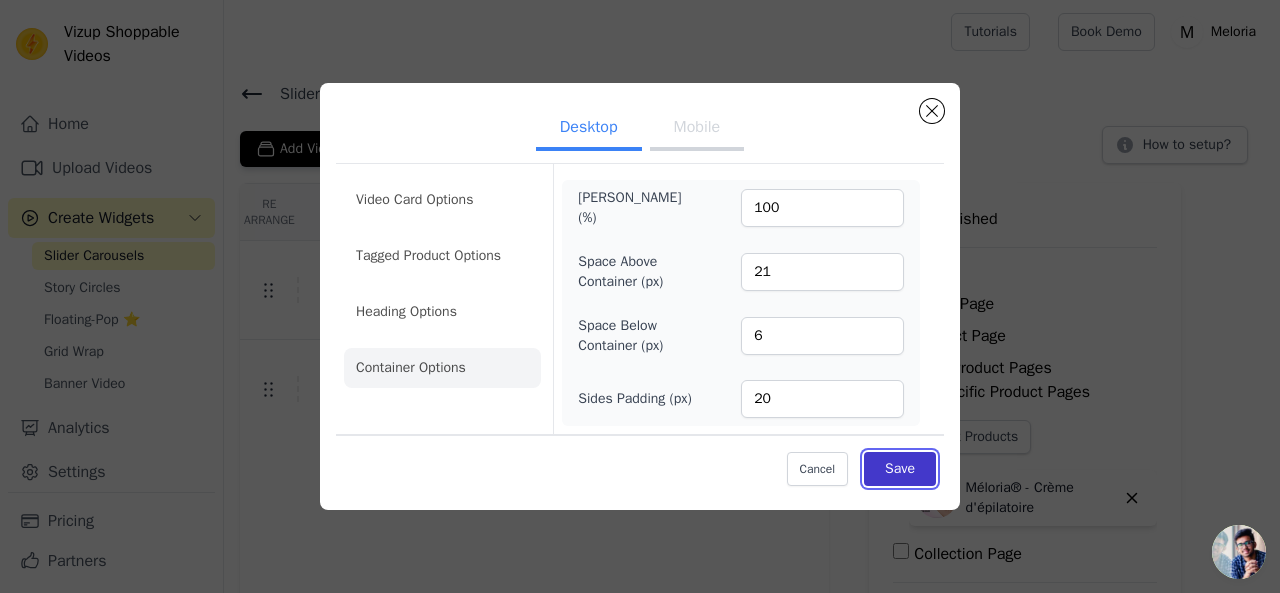 click on "Save" at bounding box center (900, 469) 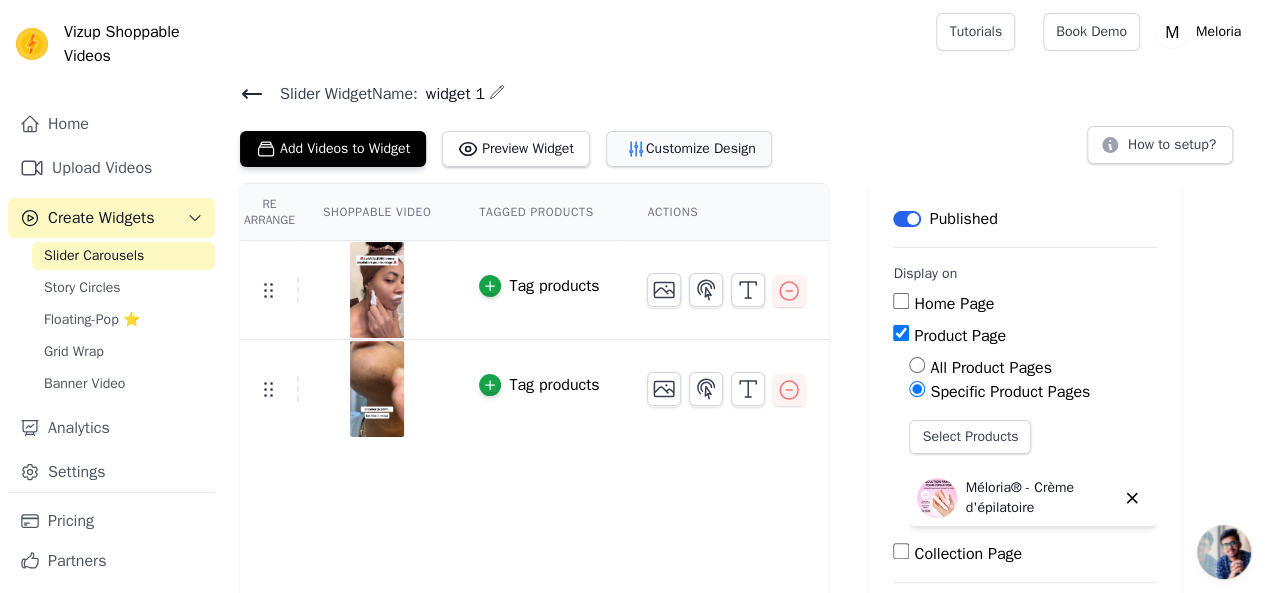 click on "Customize Design" at bounding box center (689, 149) 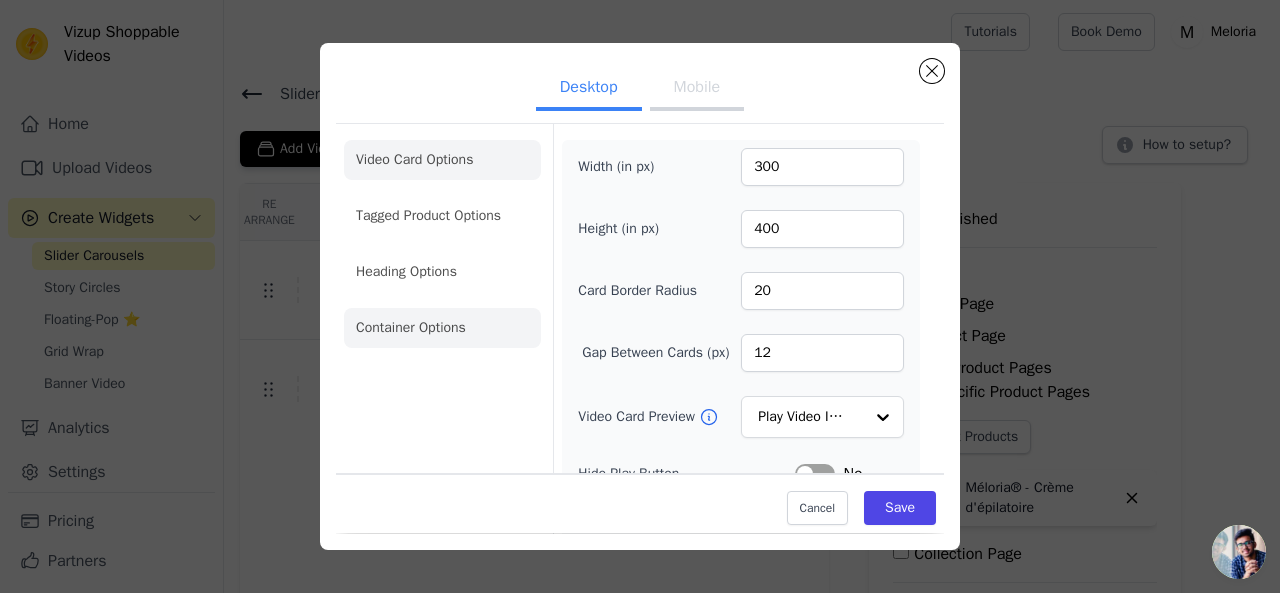 click on "Container Options" 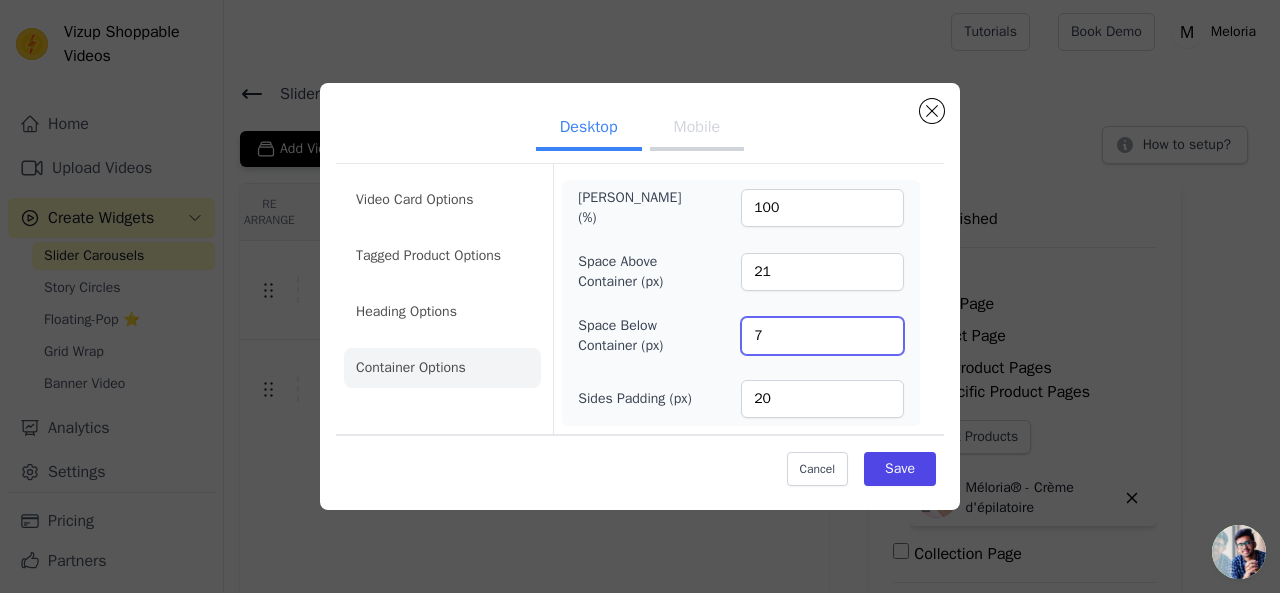 click on "7" at bounding box center [822, 336] 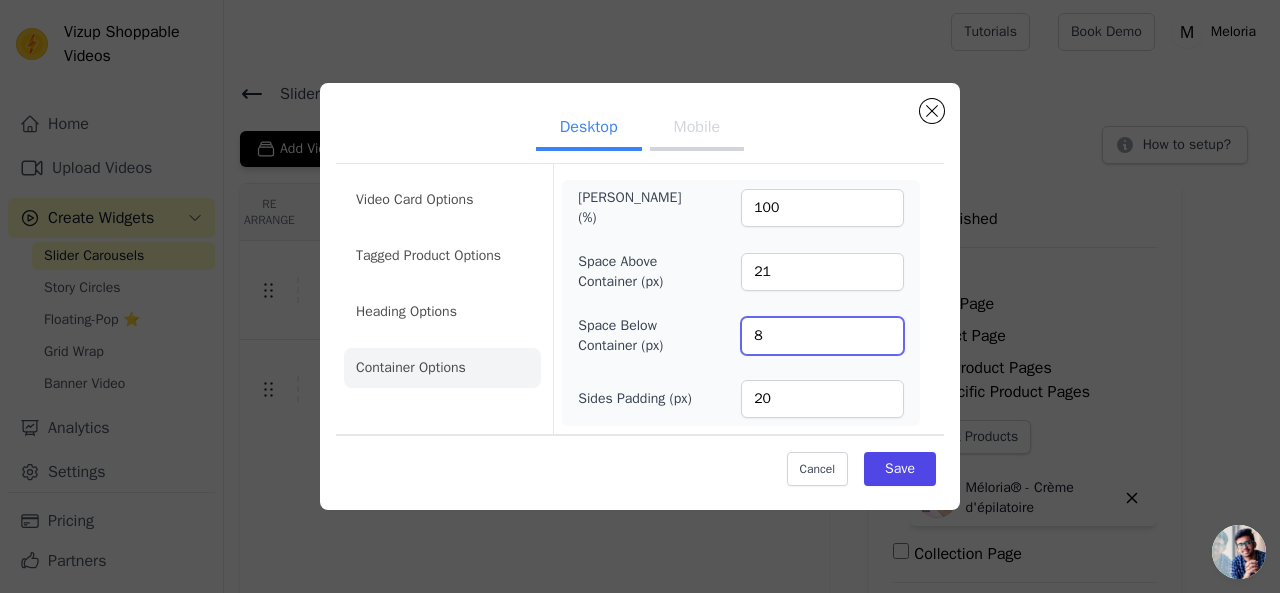 click on "8" at bounding box center [822, 336] 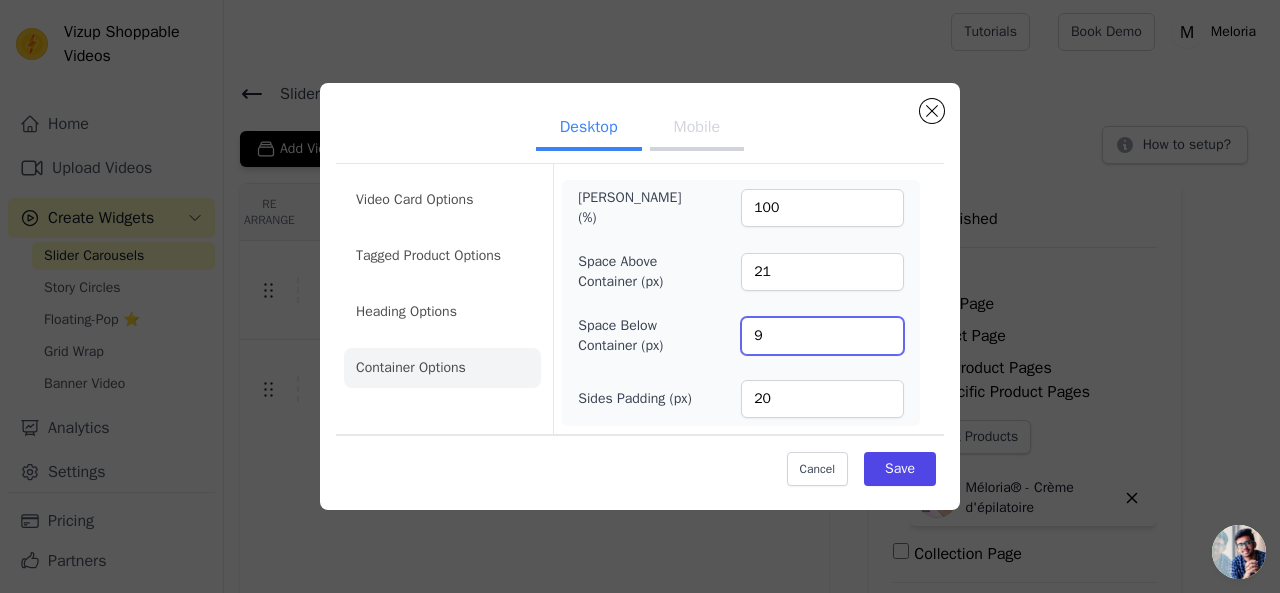 click on "9" at bounding box center [822, 336] 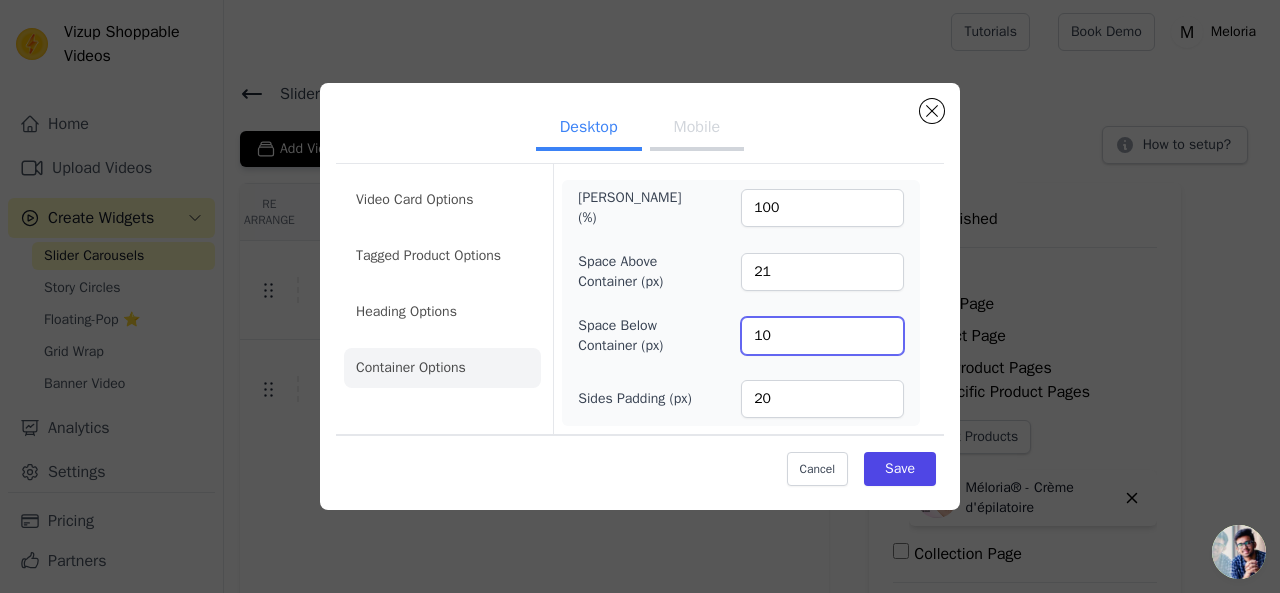 click on "10" at bounding box center (822, 336) 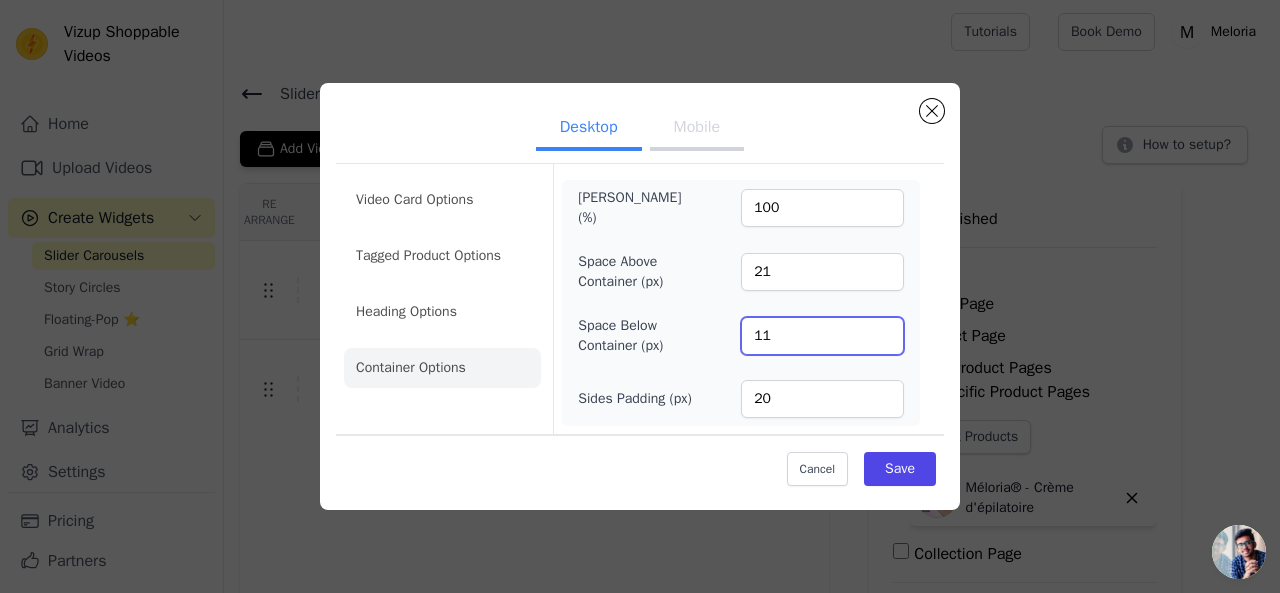 click on "11" at bounding box center (822, 336) 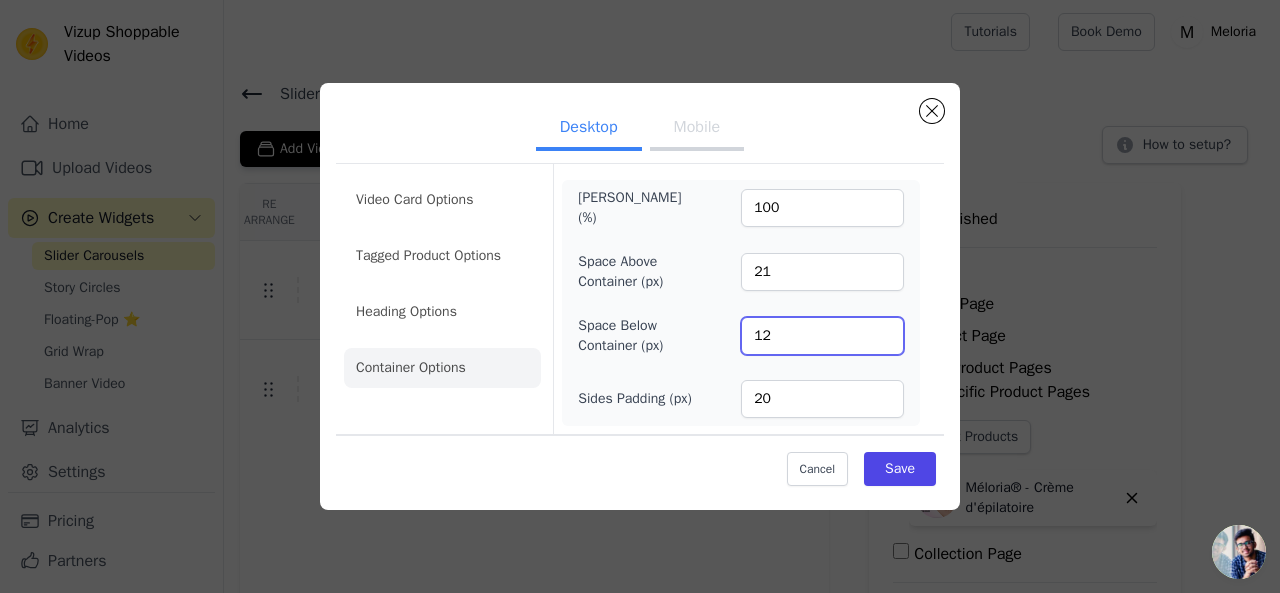 click on "12" at bounding box center [822, 336] 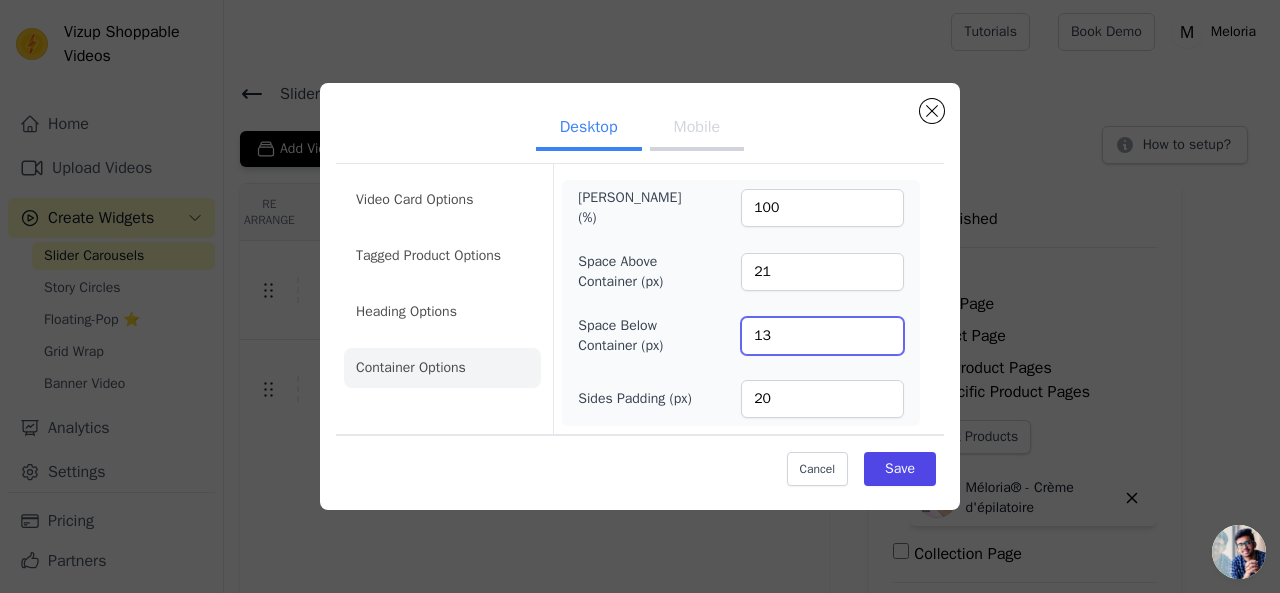 click on "13" at bounding box center (822, 336) 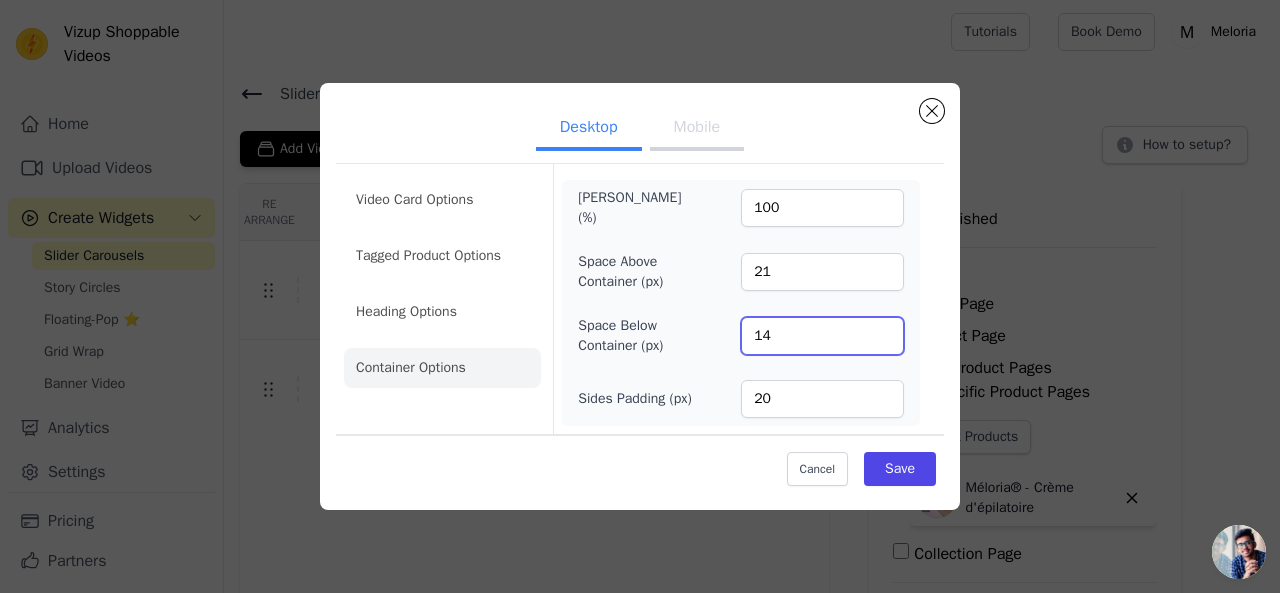 click on "14" at bounding box center [822, 336] 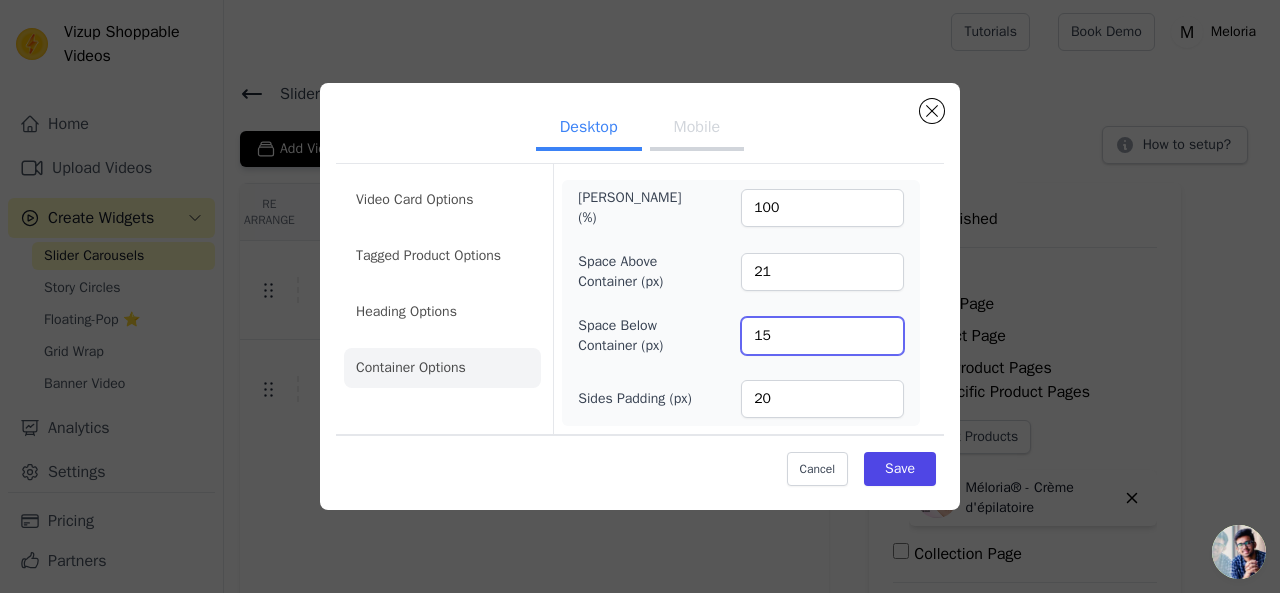 click on "15" at bounding box center [822, 336] 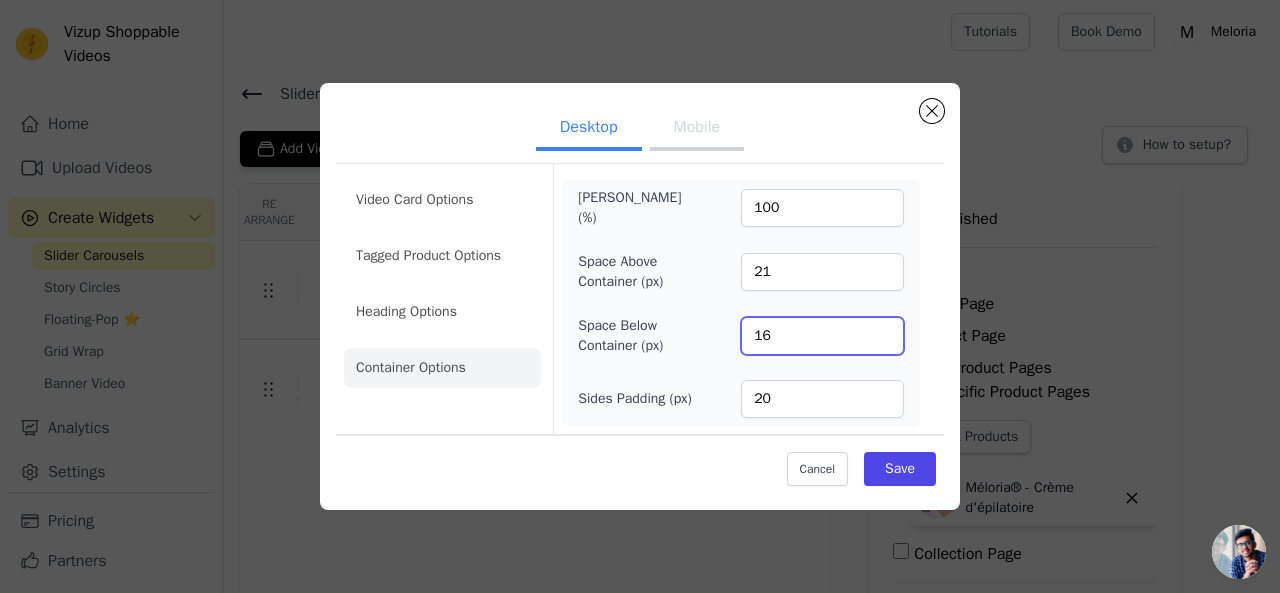 click on "16" at bounding box center (822, 336) 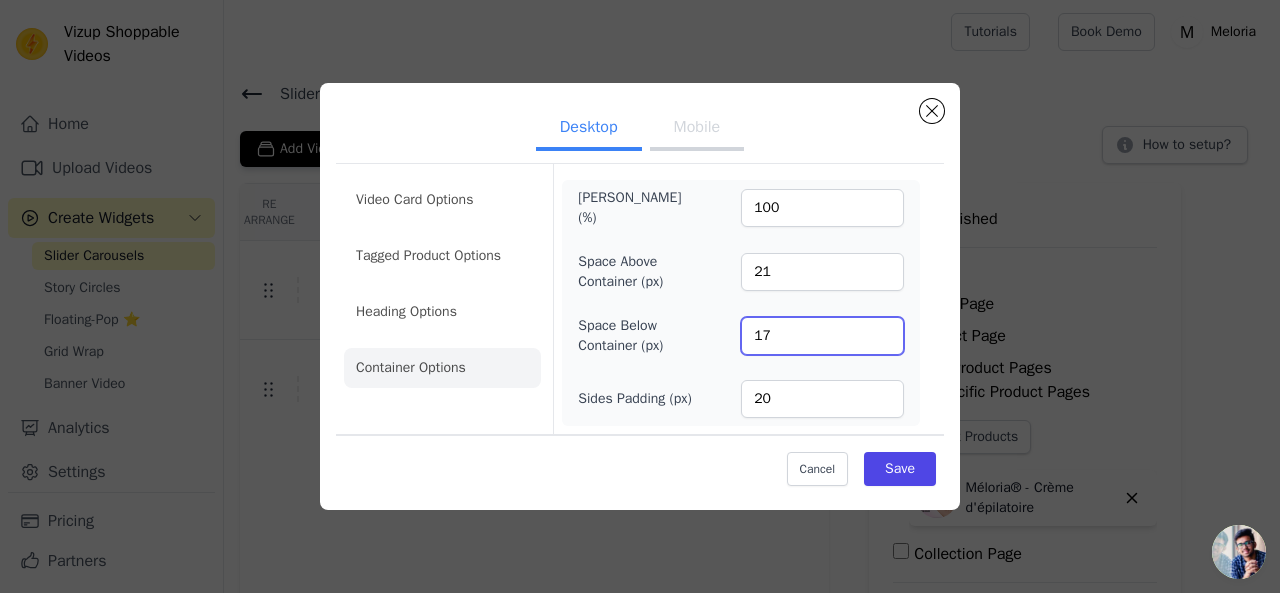 click on "17" at bounding box center (822, 336) 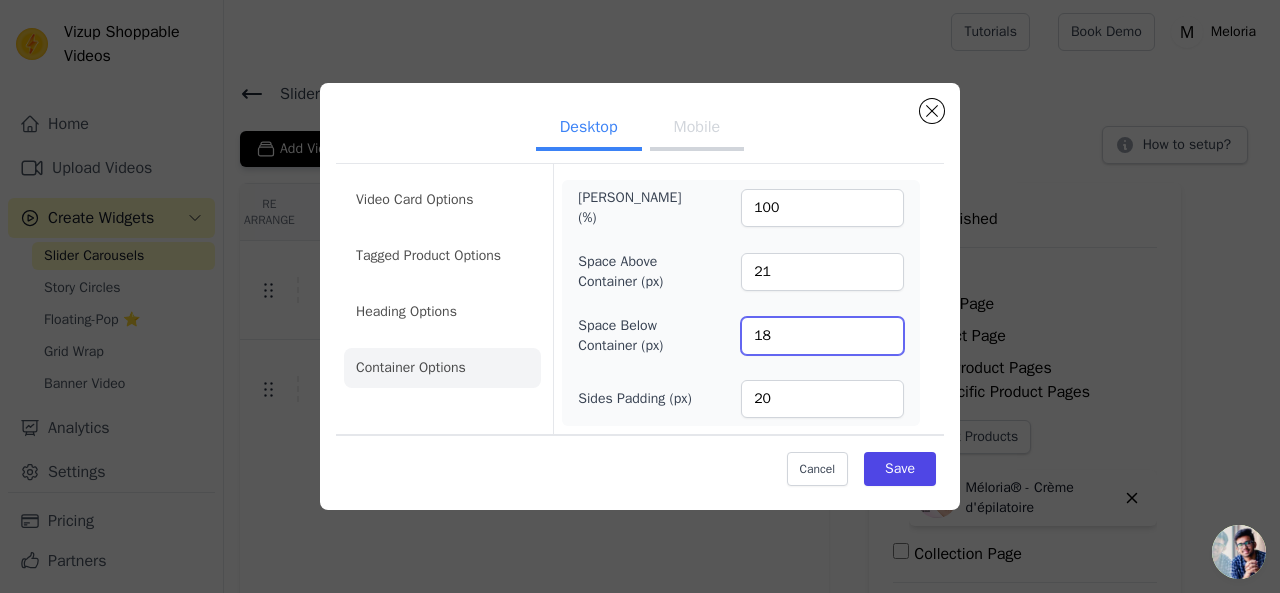 click on "18" at bounding box center (822, 336) 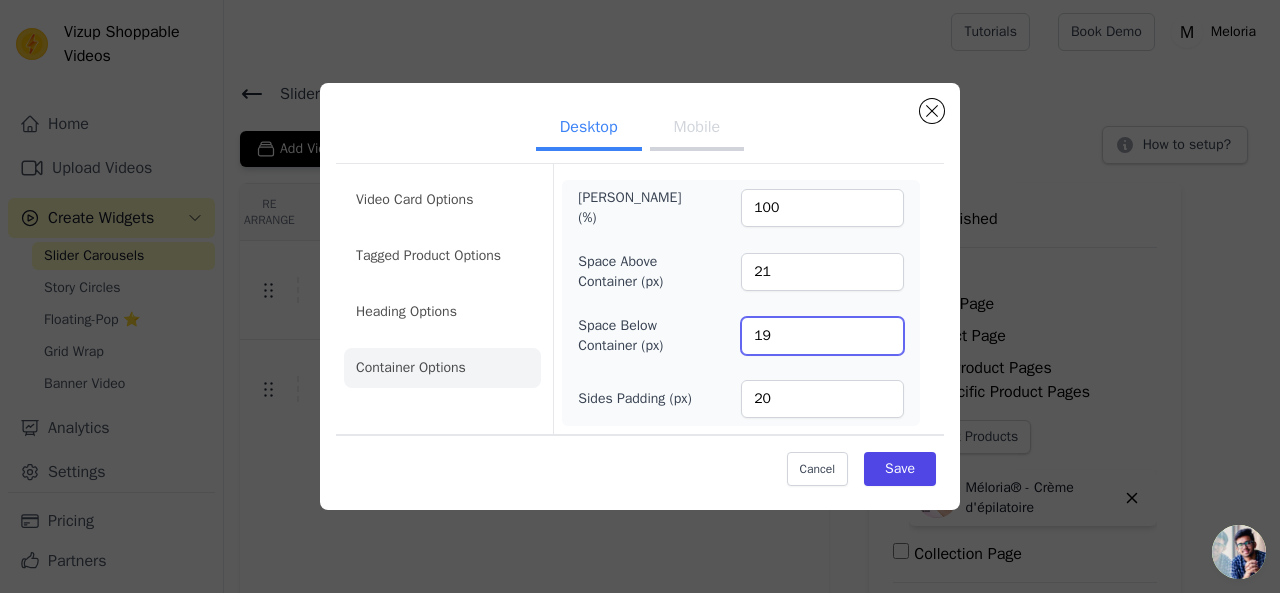 click on "19" at bounding box center [822, 336] 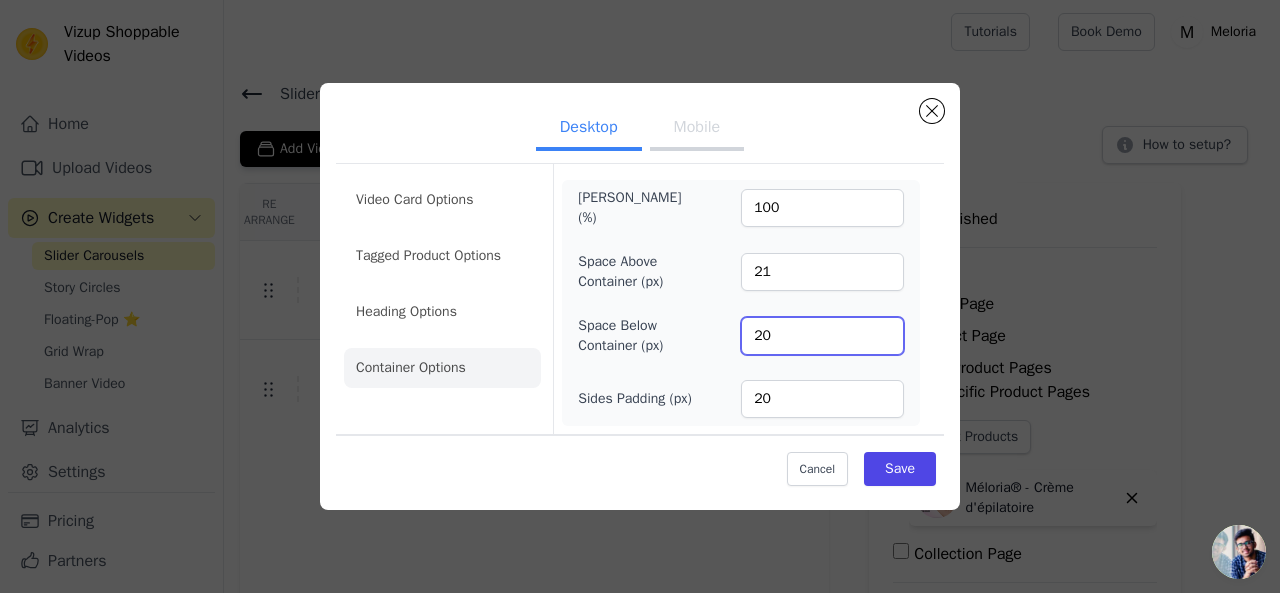 click on "20" at bounding box center [822, 336] 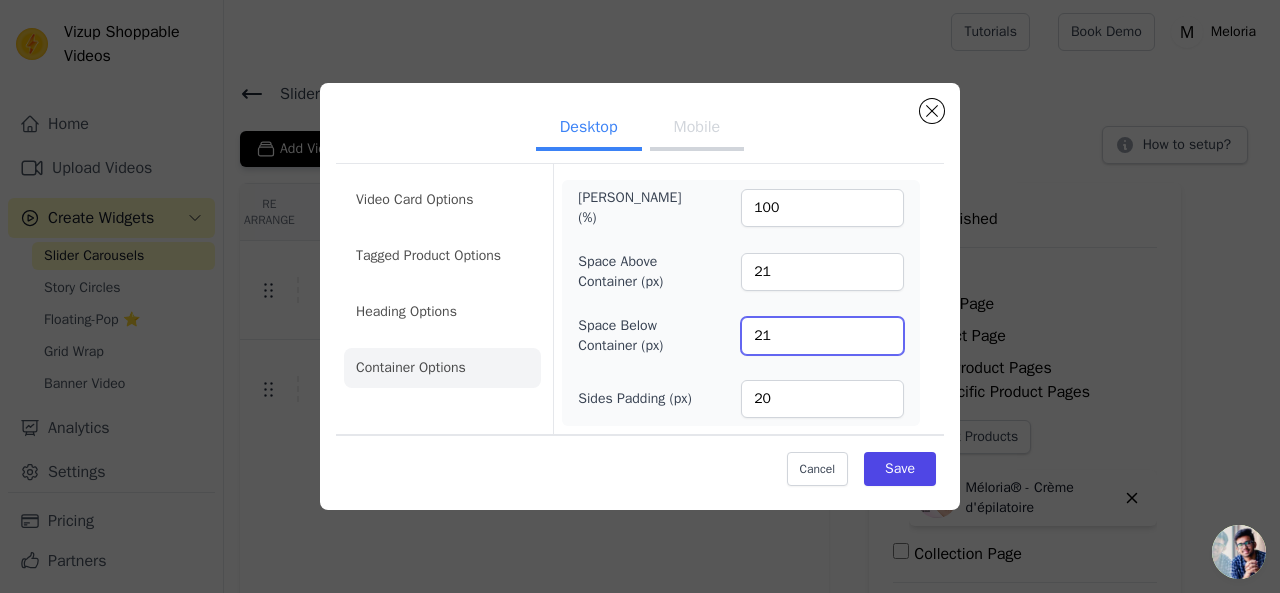 click on "21" at bounding box center (822, 336) 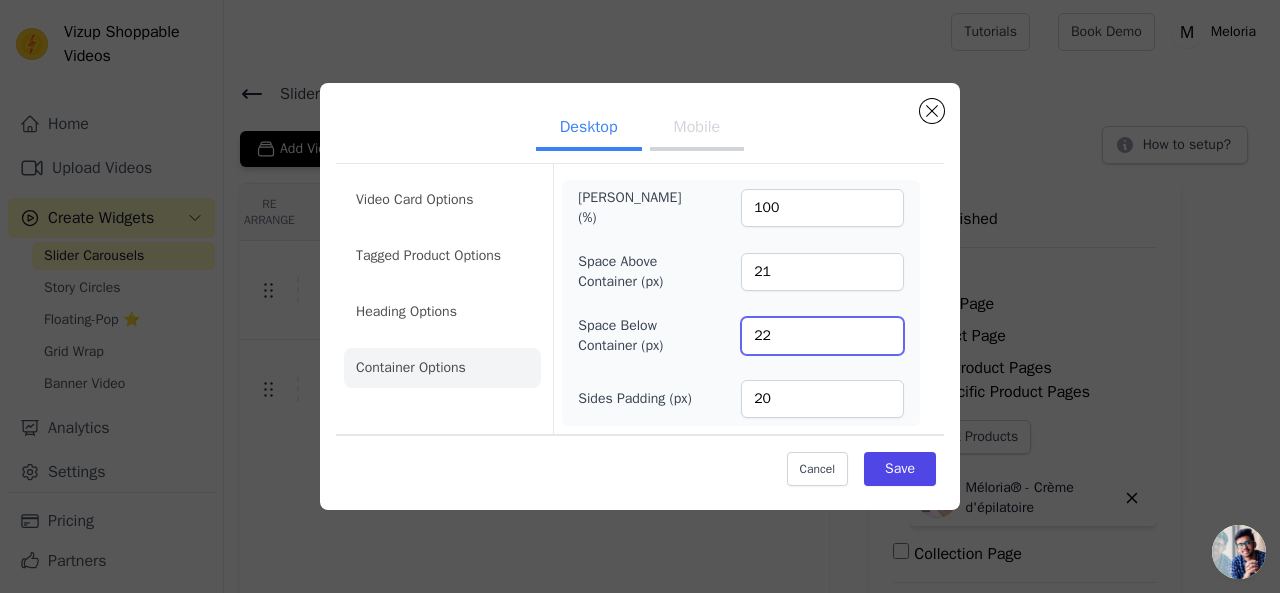 click on "22" at bounding box center (822, 336) 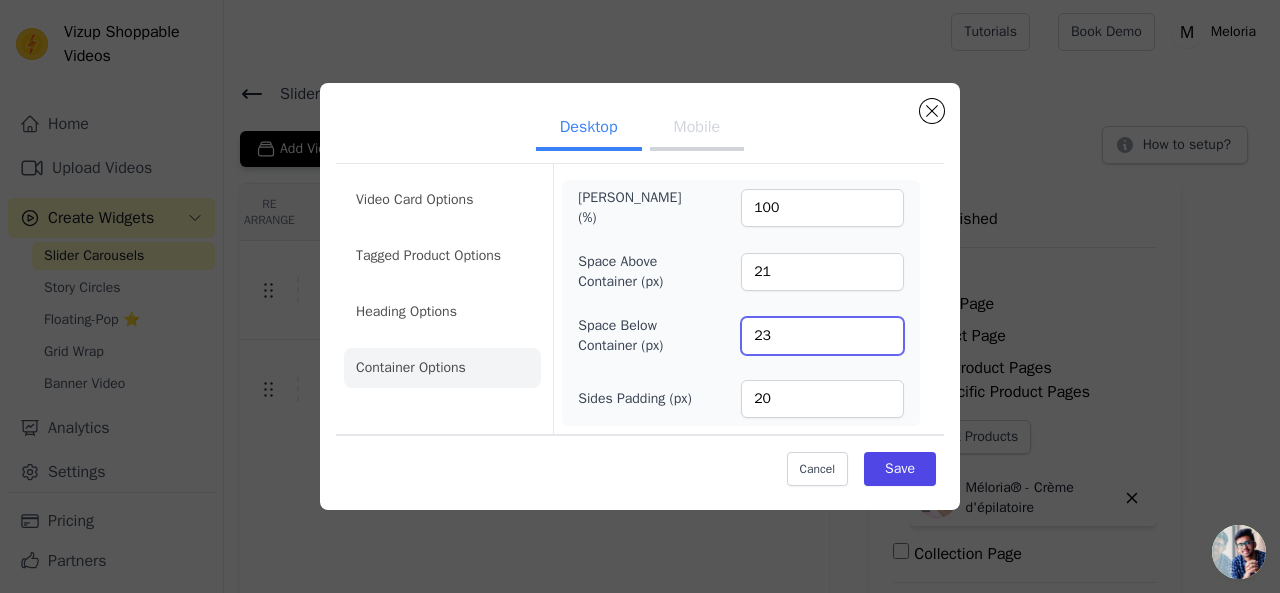 click on "23" at bounding box center (822, 336) 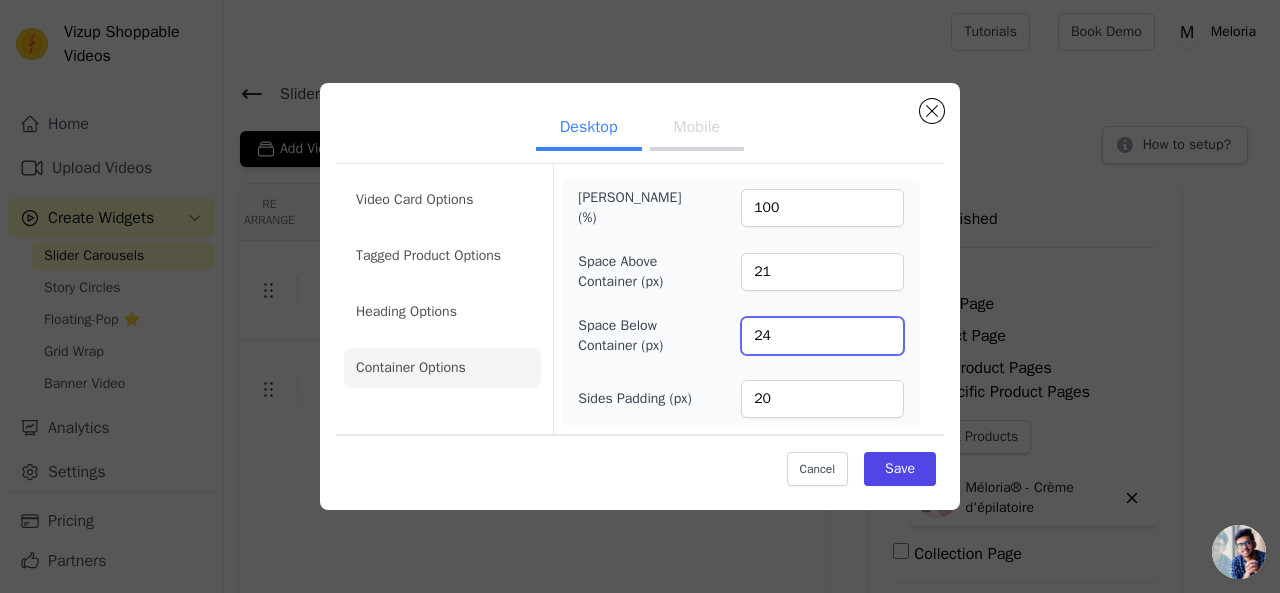 click on "24" at bounding box center (822, 336) 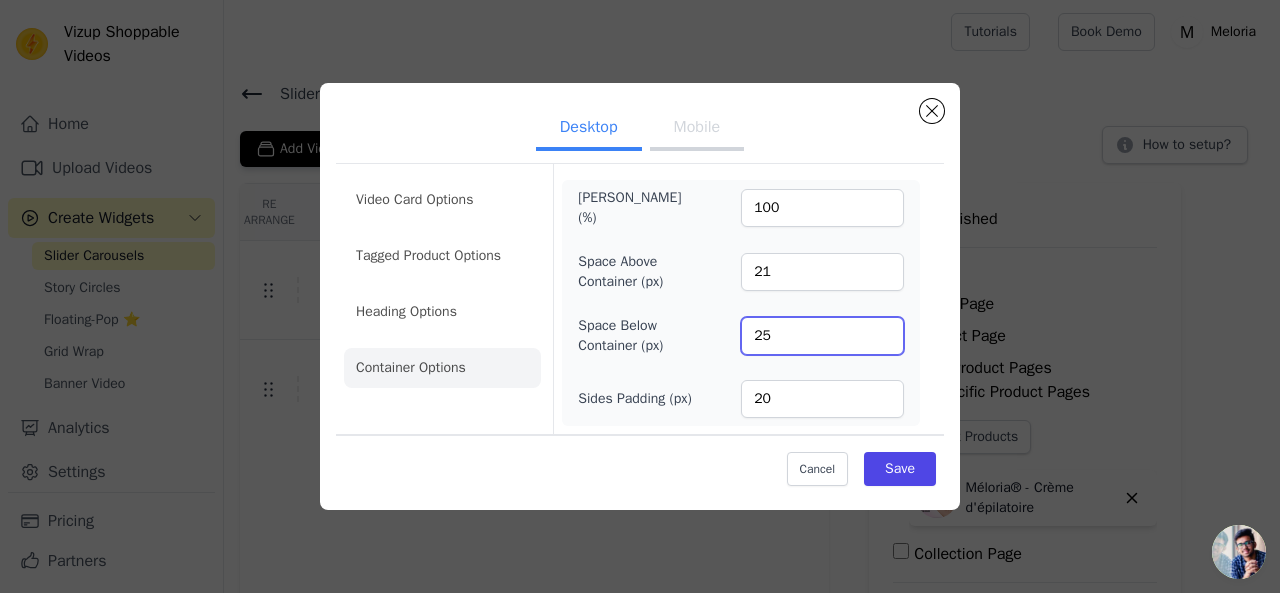type on "25" 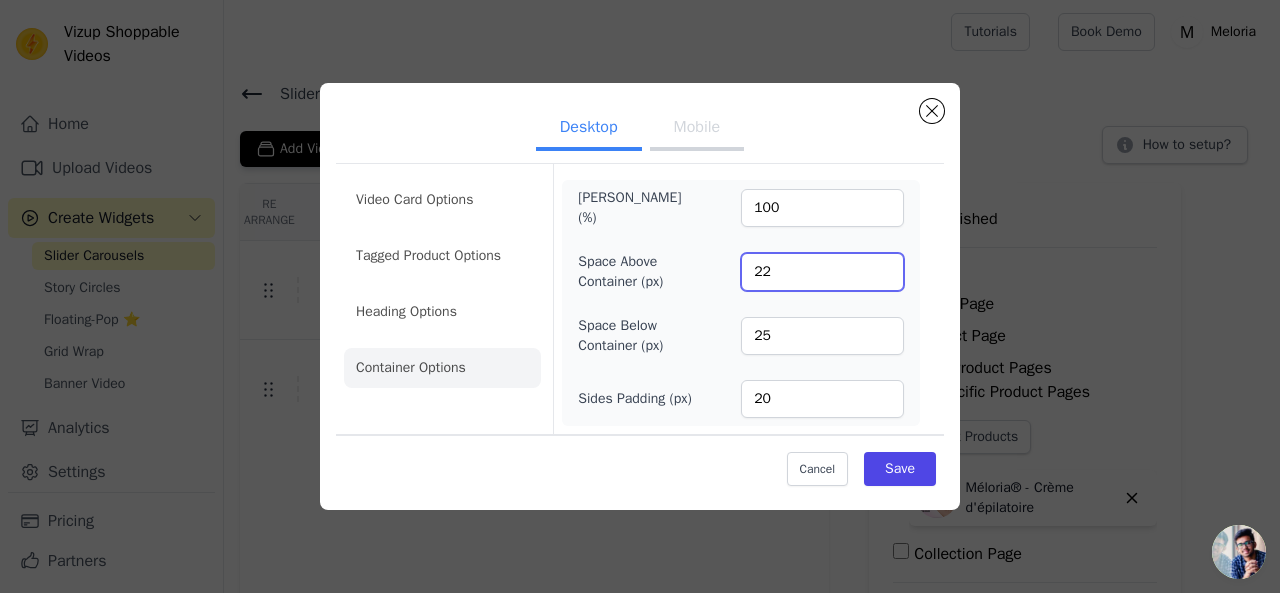 click on "22" at bounding box center [822, 272] 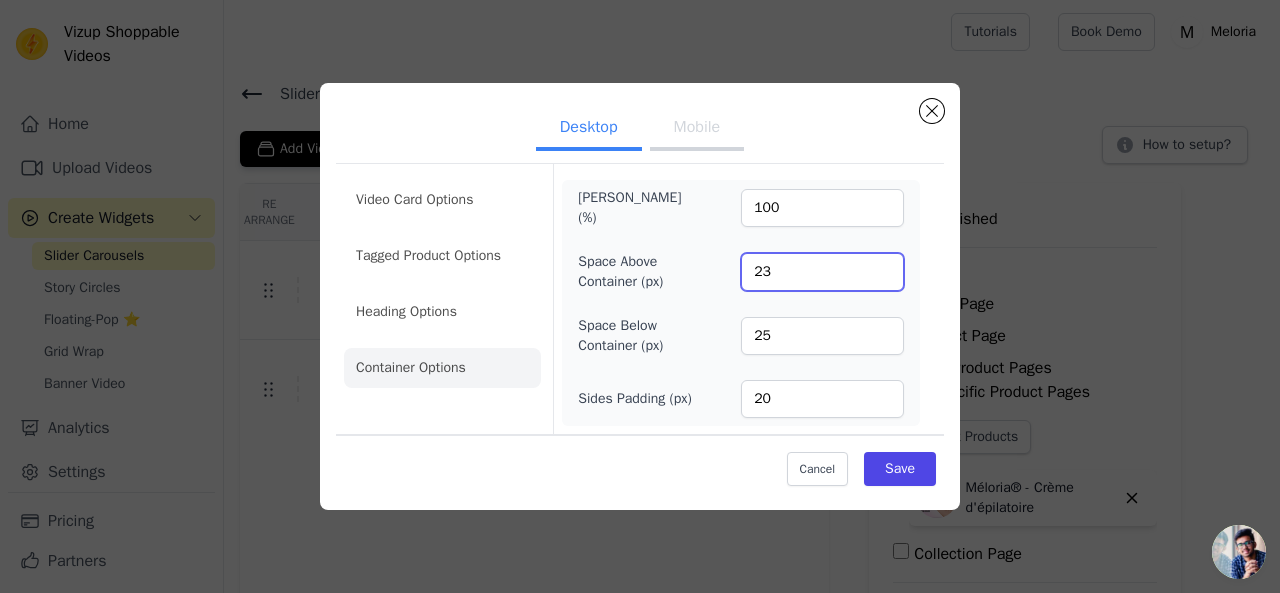 click on "23" at bounding box center (822, 272) 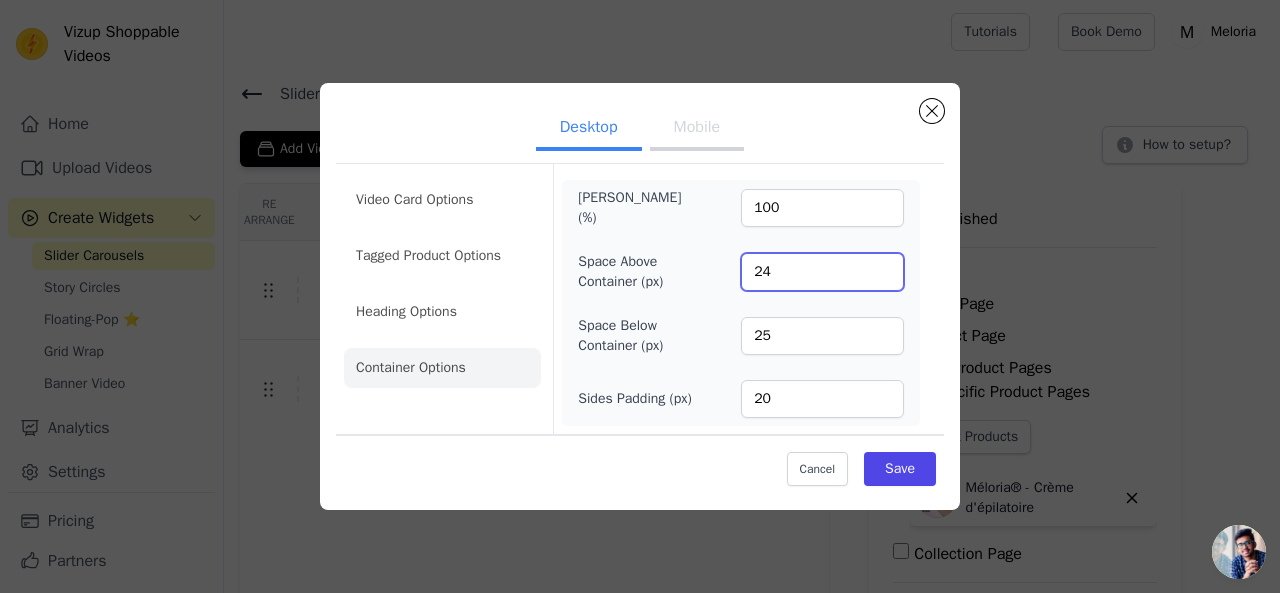 click on "24" at bounding box center (822, 272) 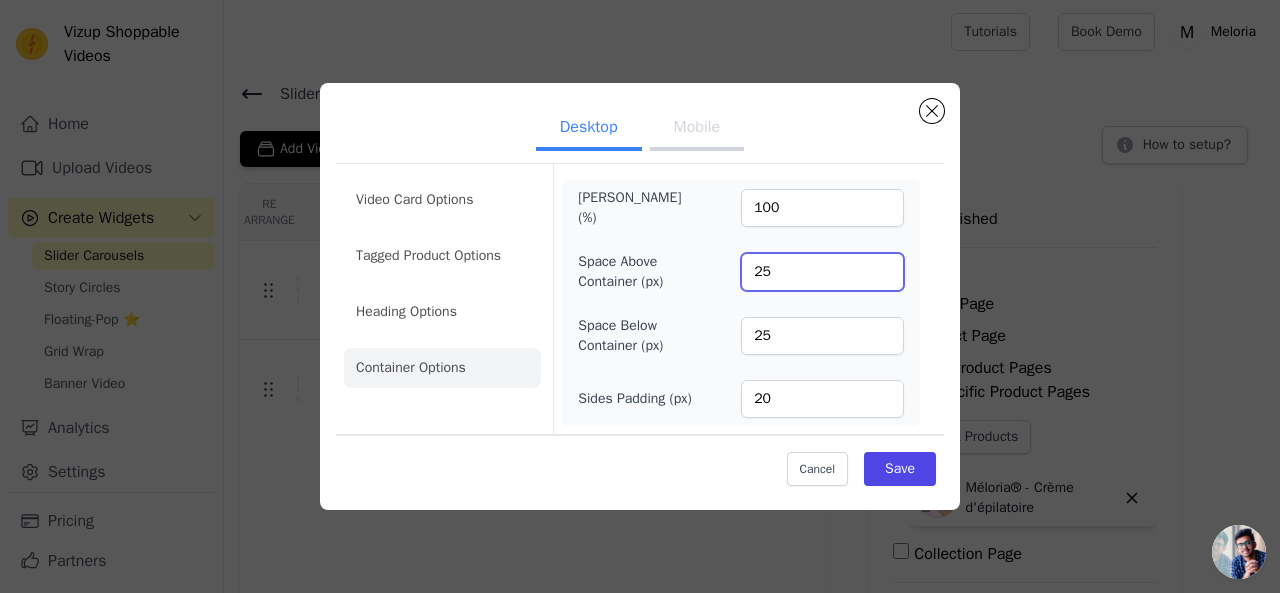 type on "25" 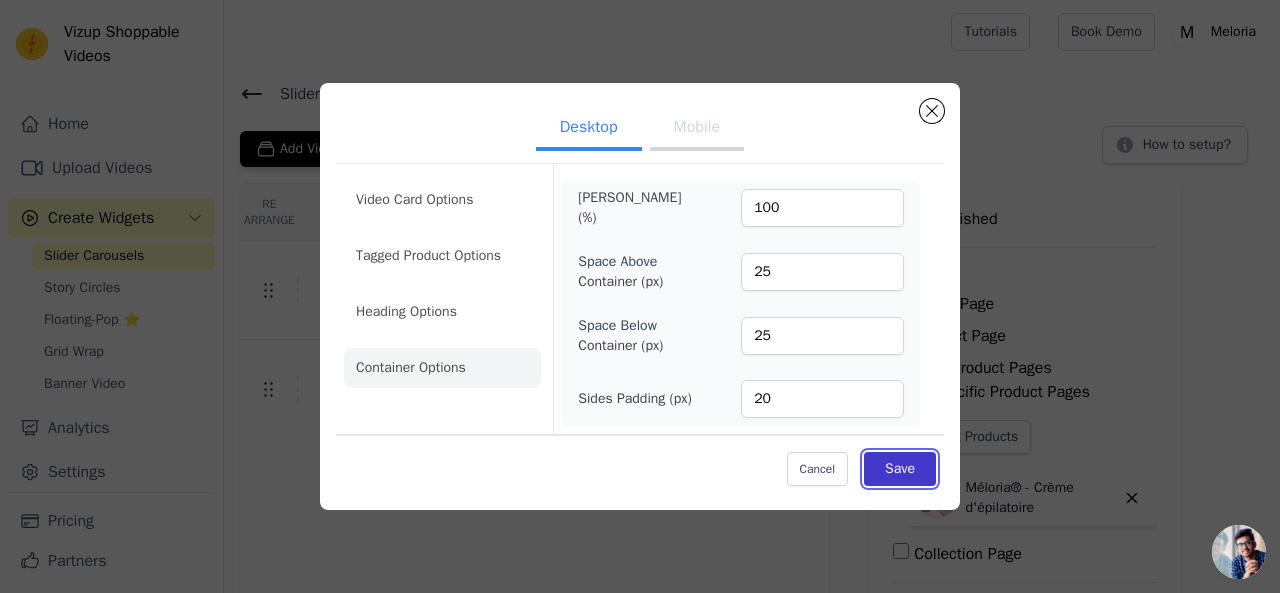 click on "Save" at bounding box center (900, 469) 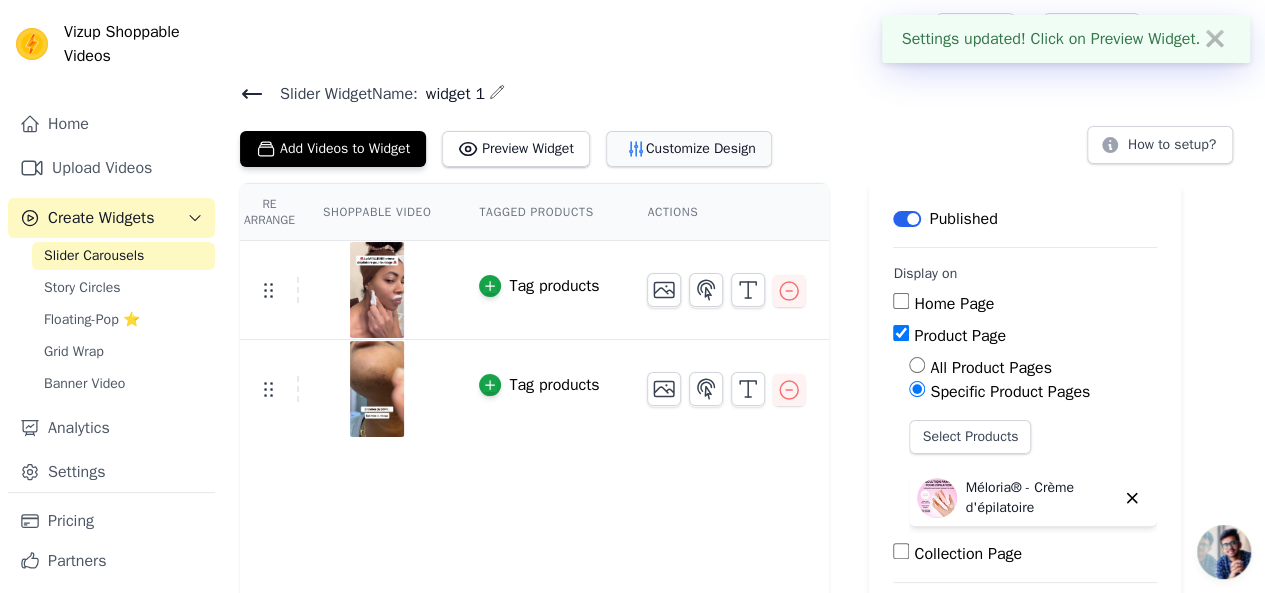click on "Customize Design" at bounding box center (689, 149) 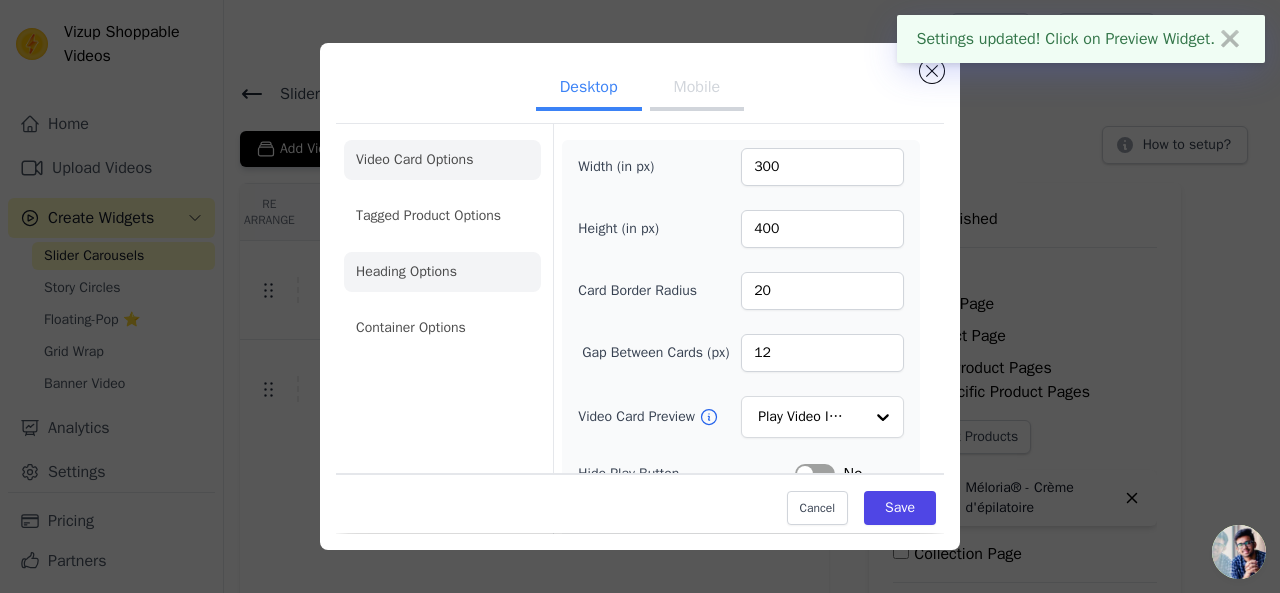 click on "Heading Options" 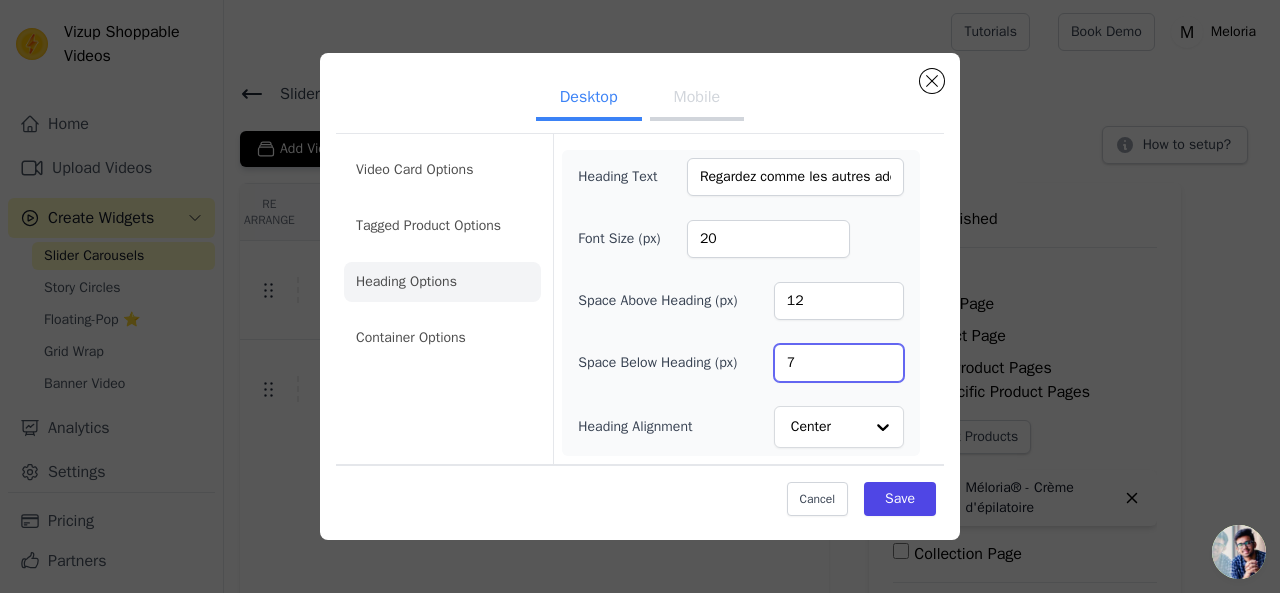 click on "7" at bounding box center (839, 363) 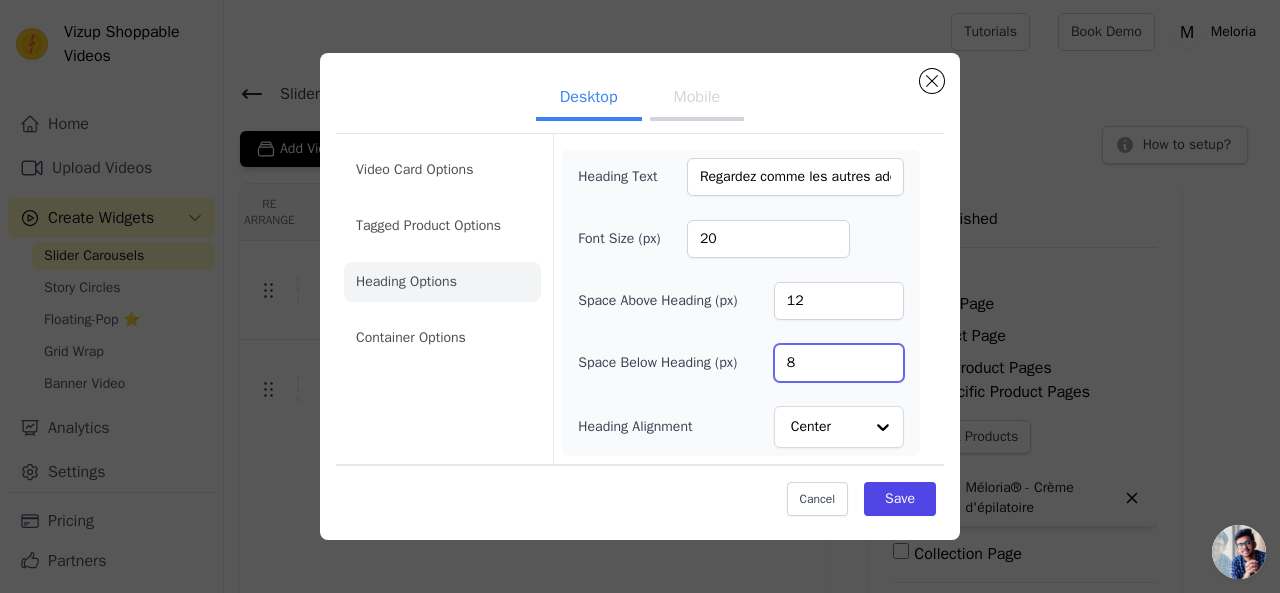 click on "8" at bounding box center (839, 363) 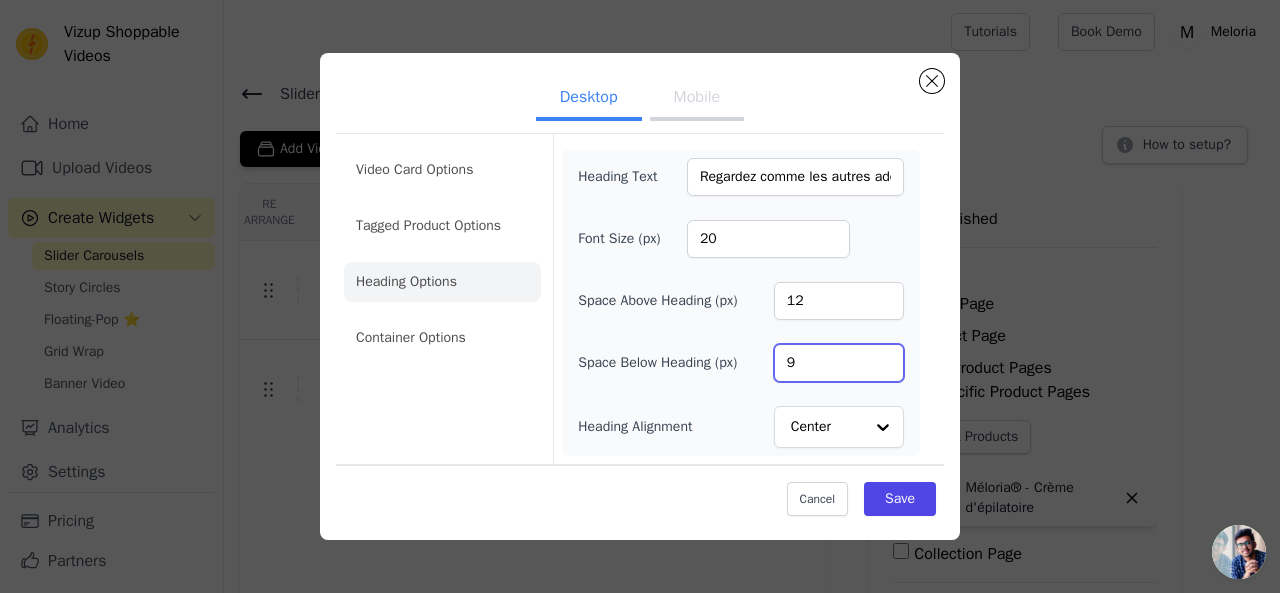 click on "9" at bounding box center [839, 363] 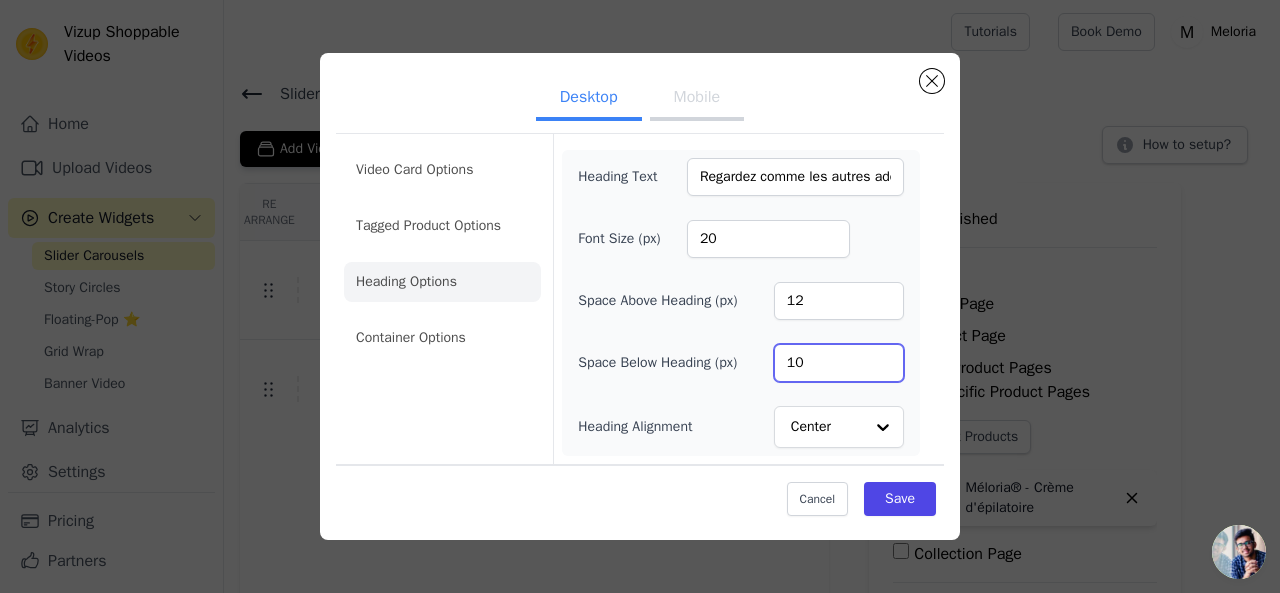click on "10" at bounding box center [839, 363] 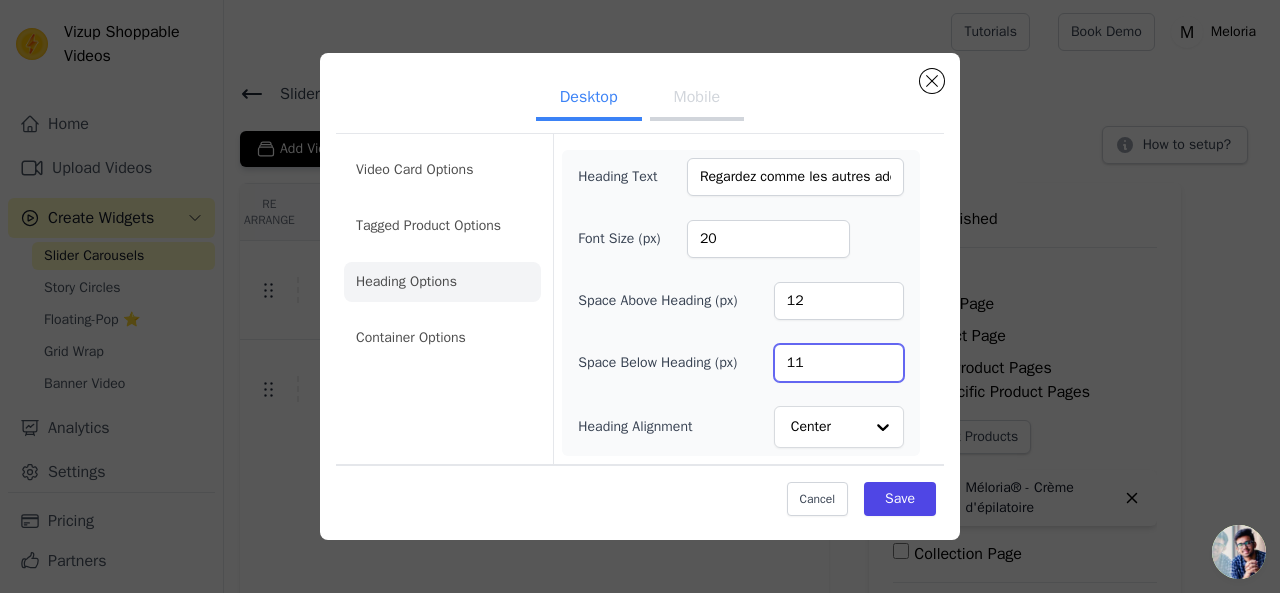 click on "11" at bounding box center [839, 363] 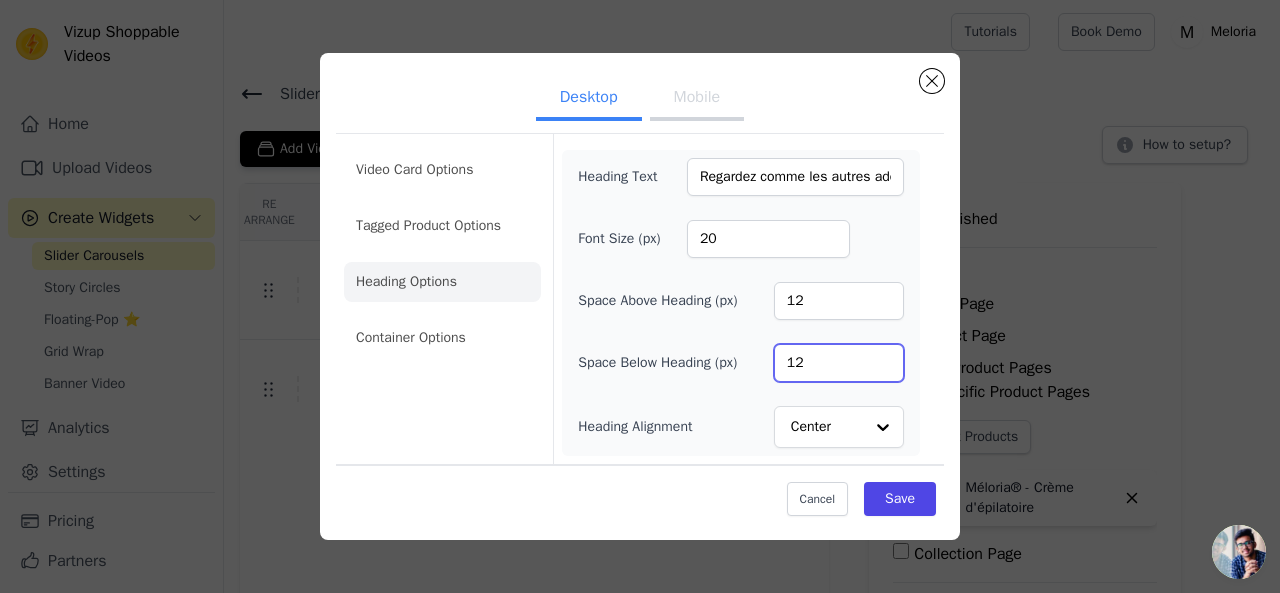 type on "12" 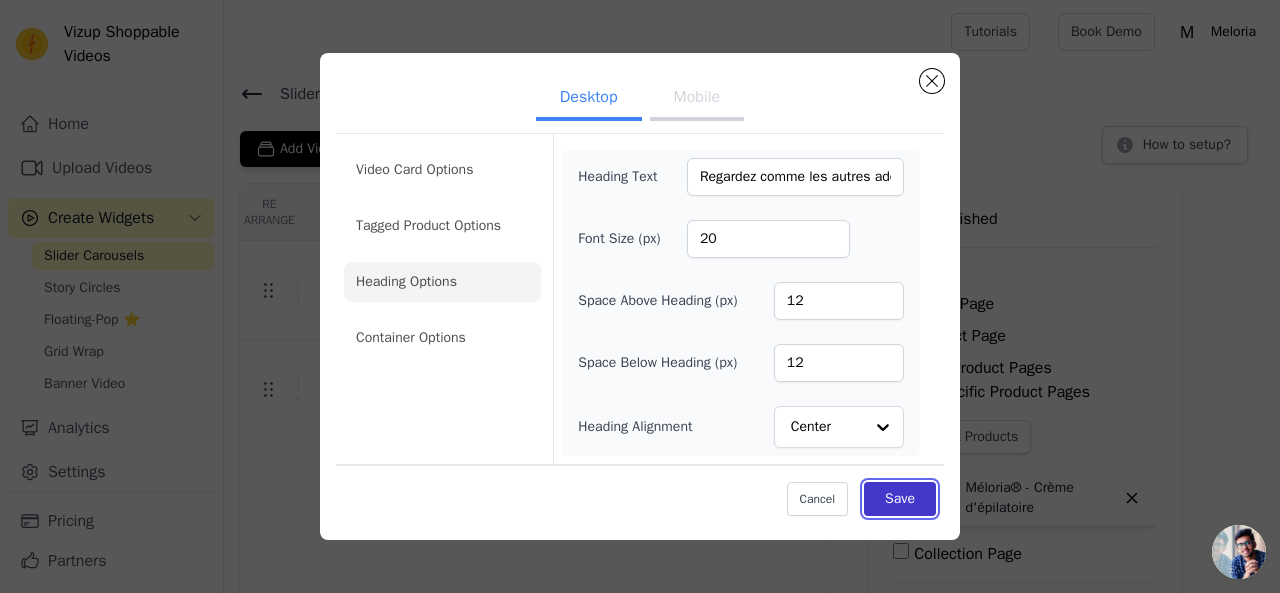 click on "Save" at bounding box center (900, 499) 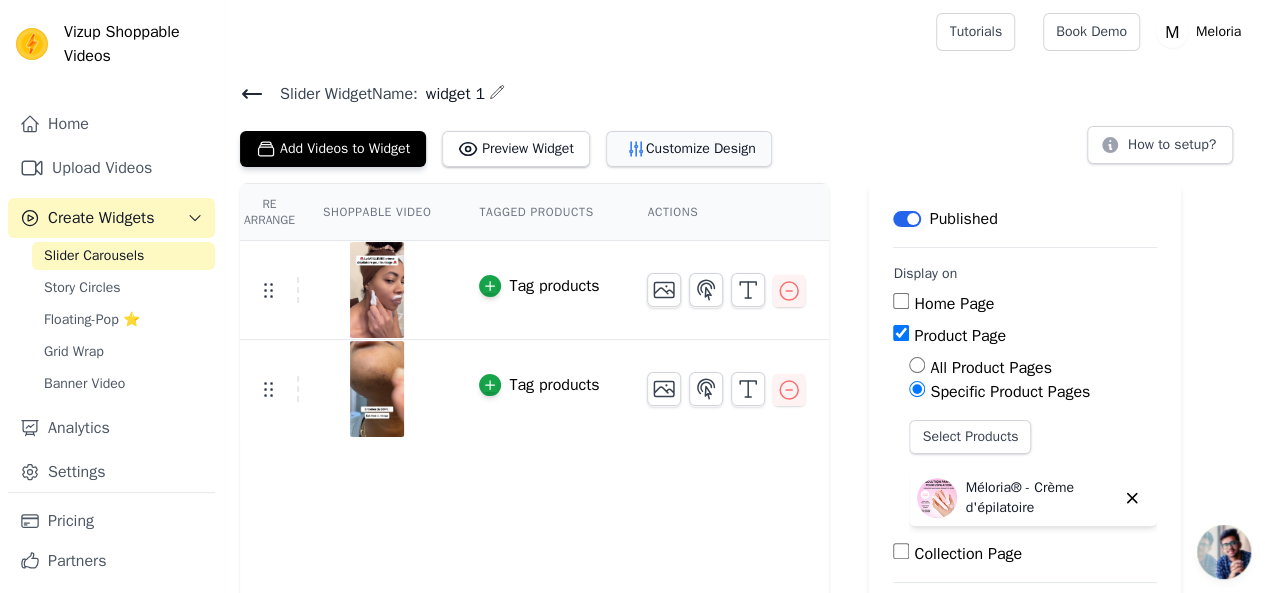 click on "Customize Design" at bounding box center (689, 149) 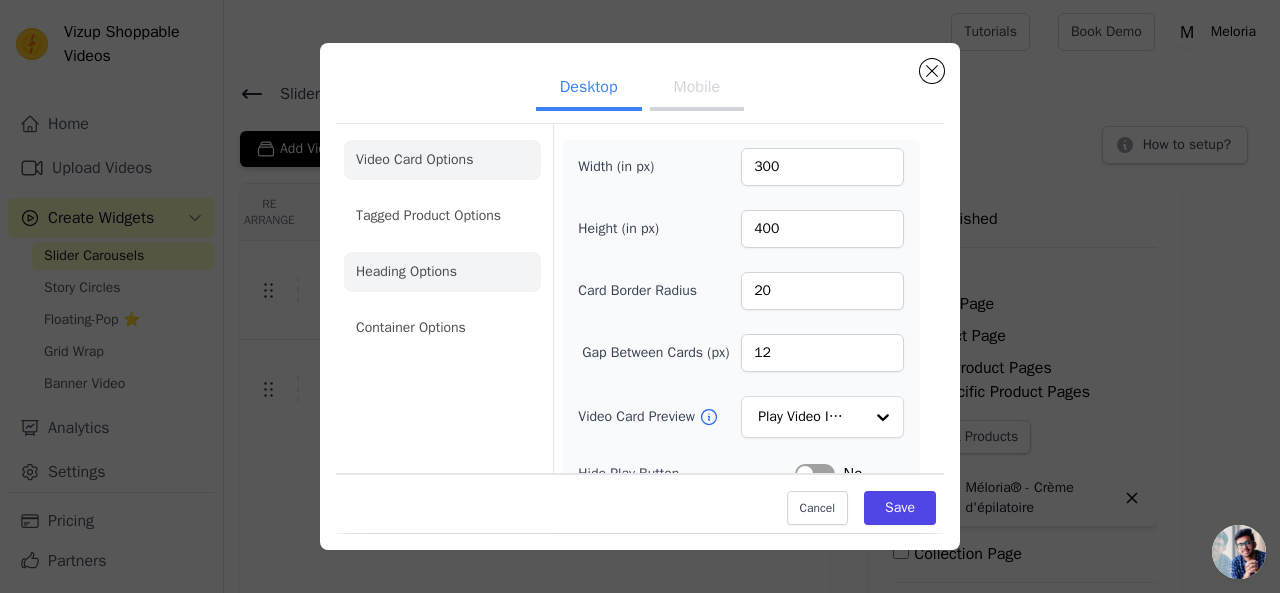 click on "Heading Options" 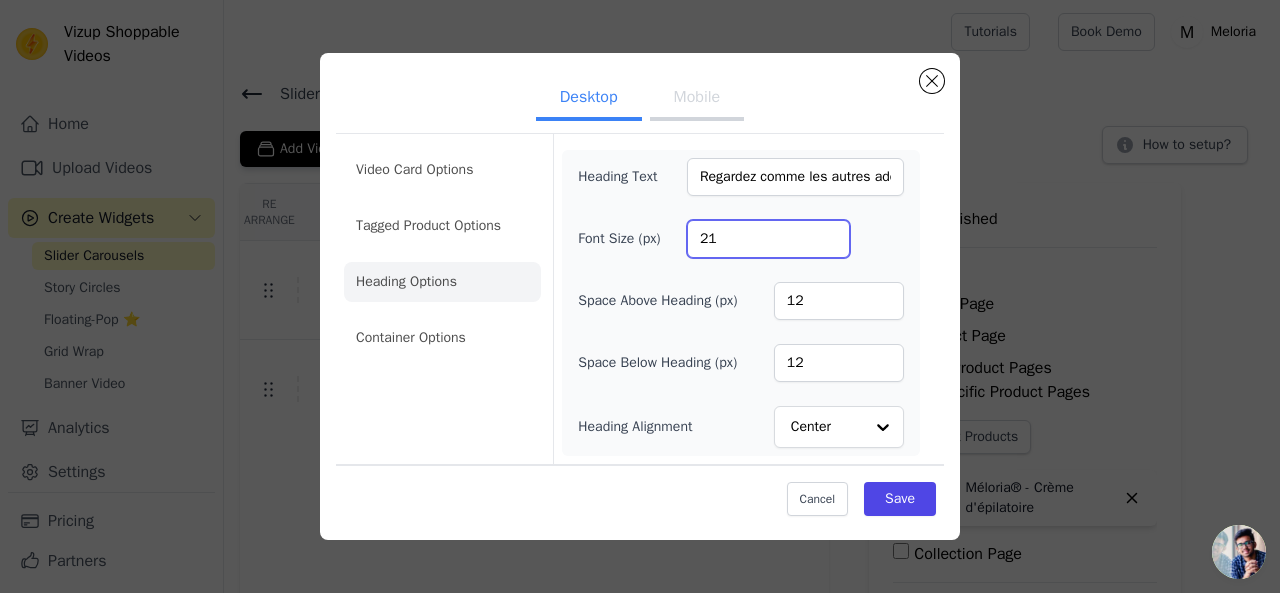 click on "21" at bounding box center [768, 239] 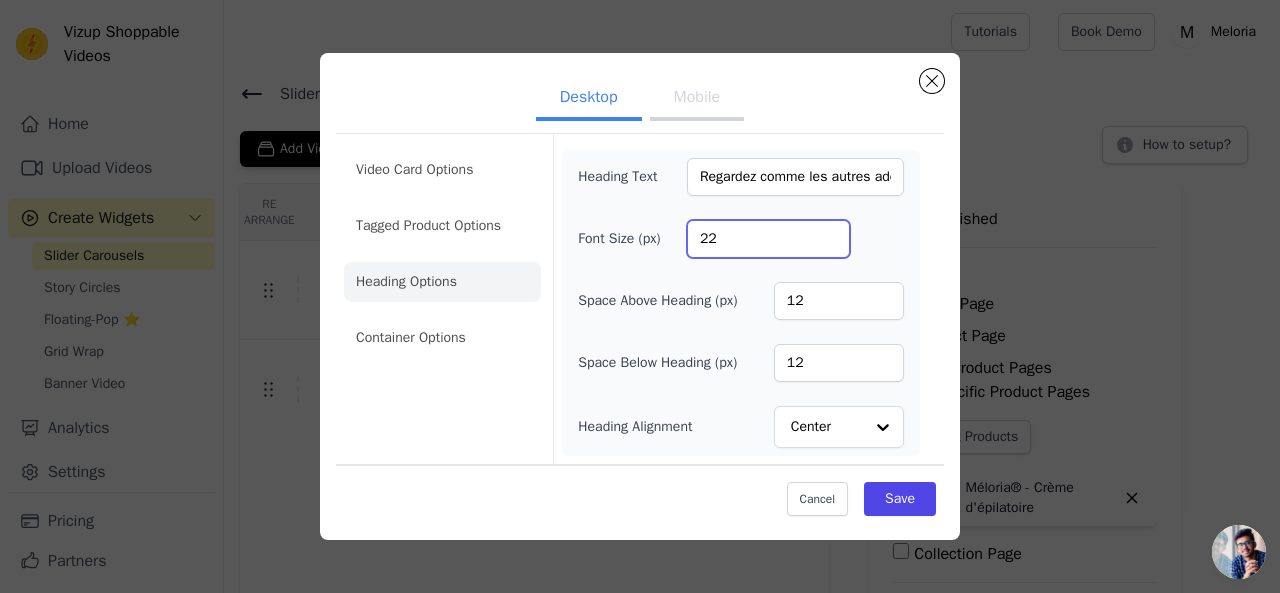 click on "22" at bounding box center [768, 239] 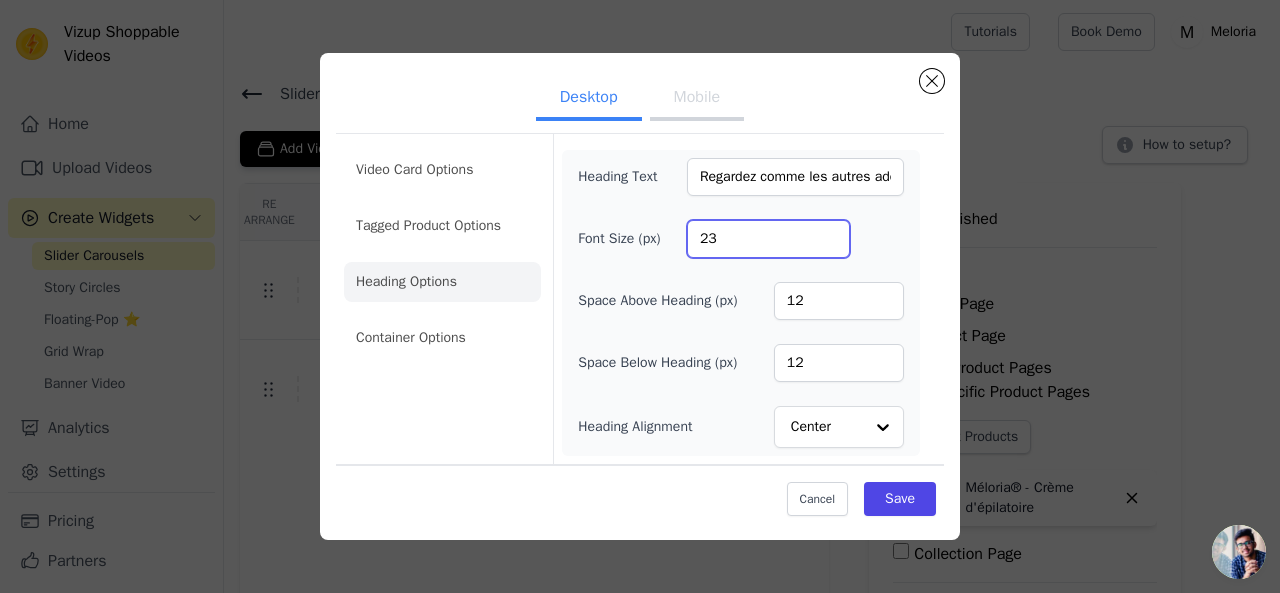 click on "23" at bounding box center [768, 239] 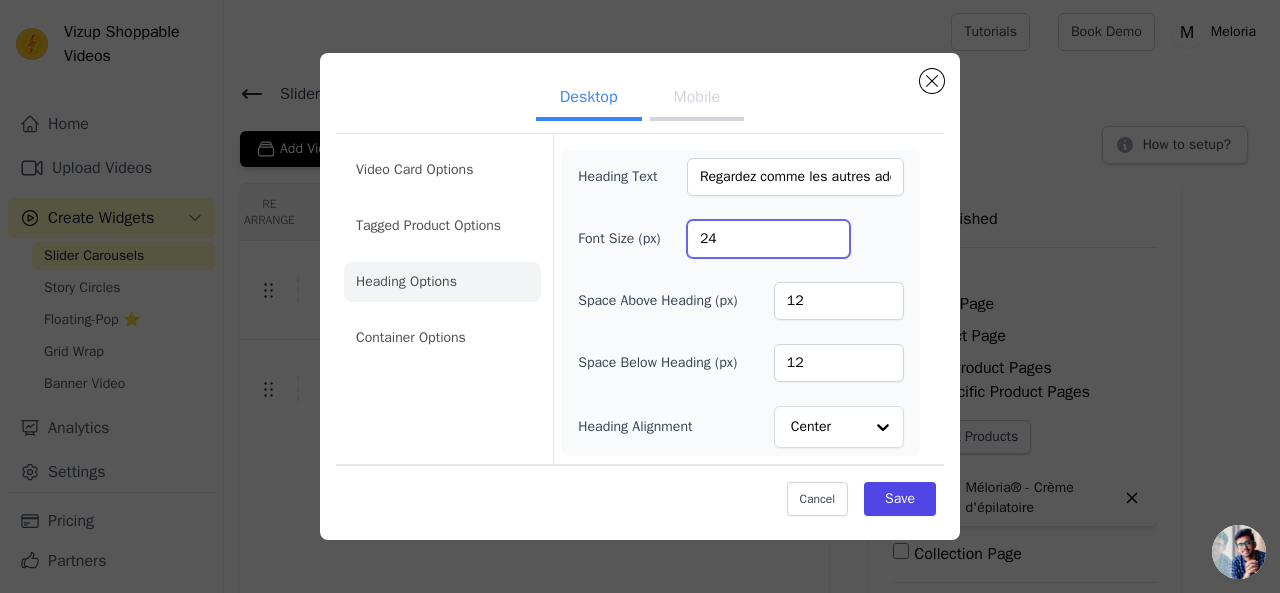 click on "24" at bounding box center [768, 239] 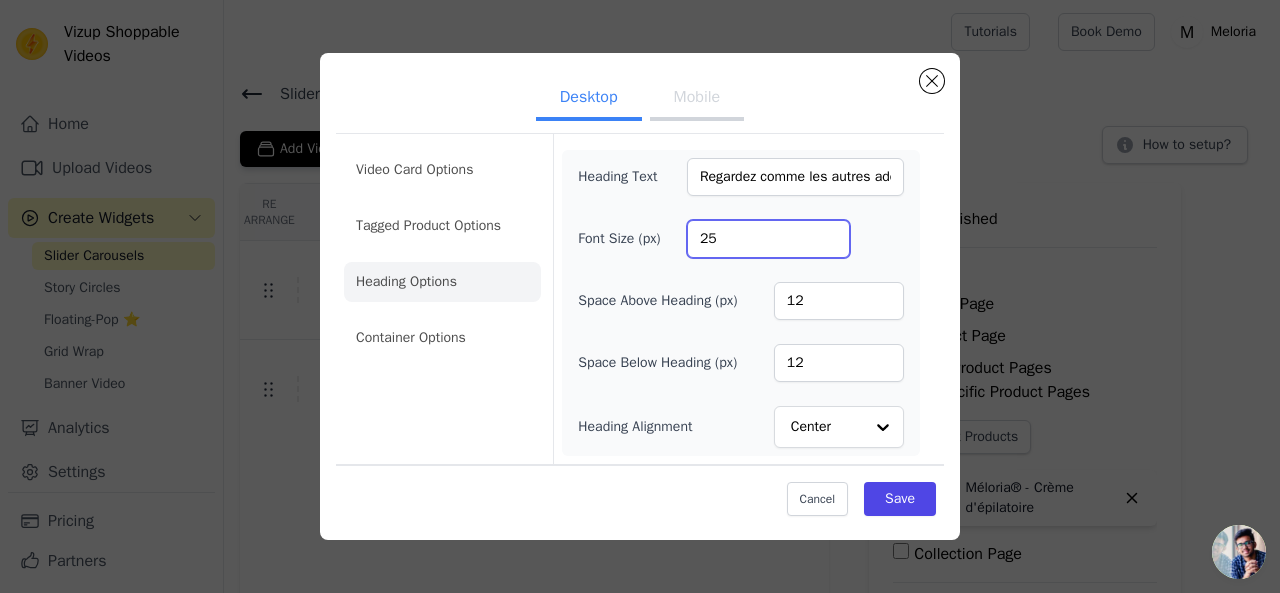 click on "25" at bounding box center [768, 239] 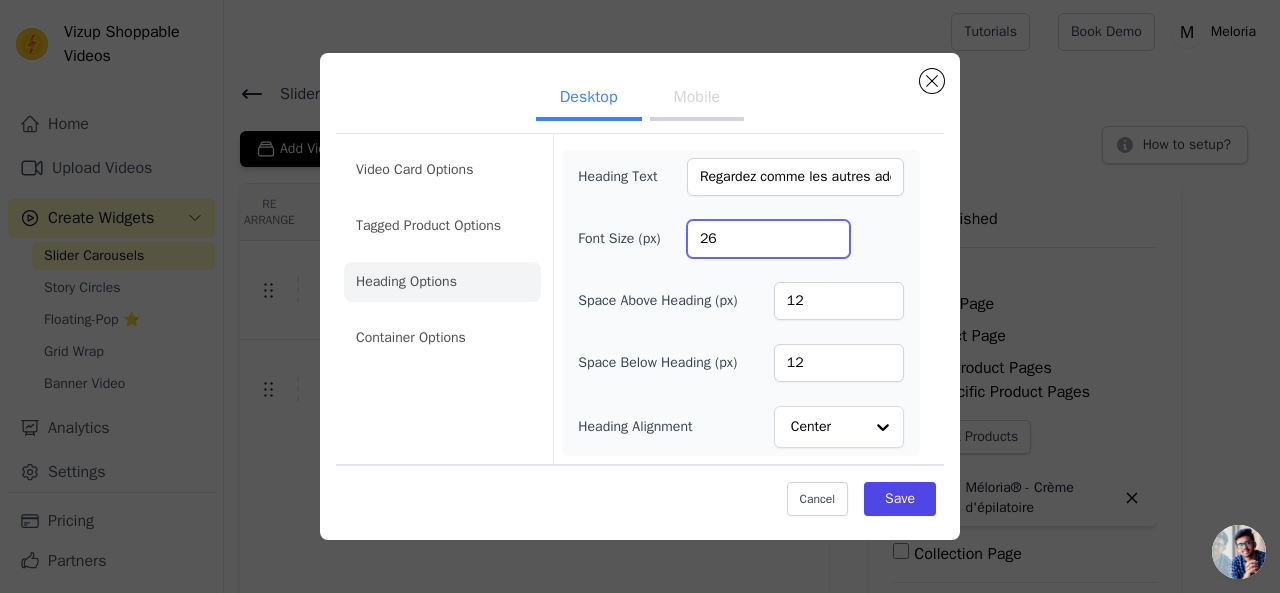 click on "26" at bounding box center (768, 239) 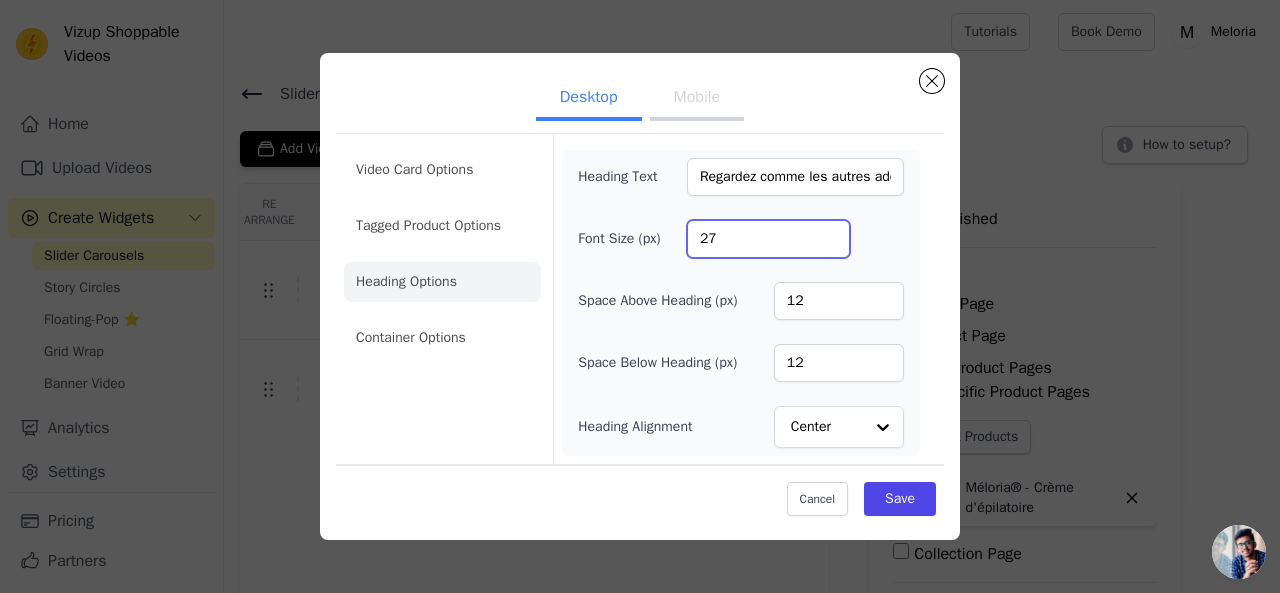click on "27" at bounding box center [768, 239] 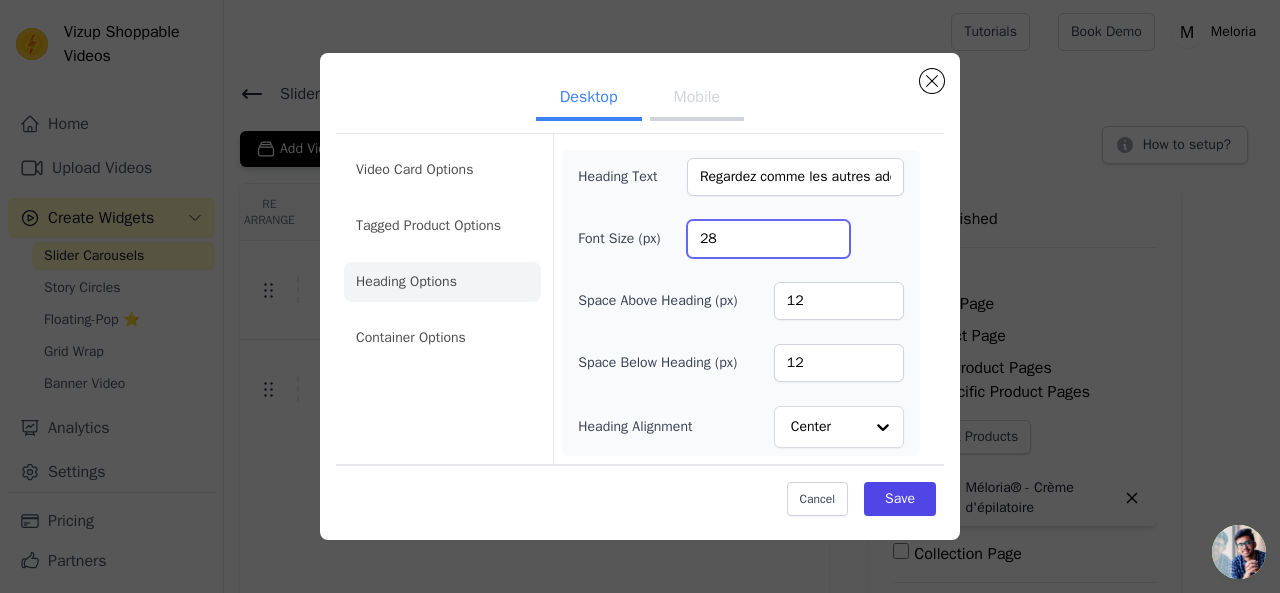click on "28" at bounding box center (768, 239) 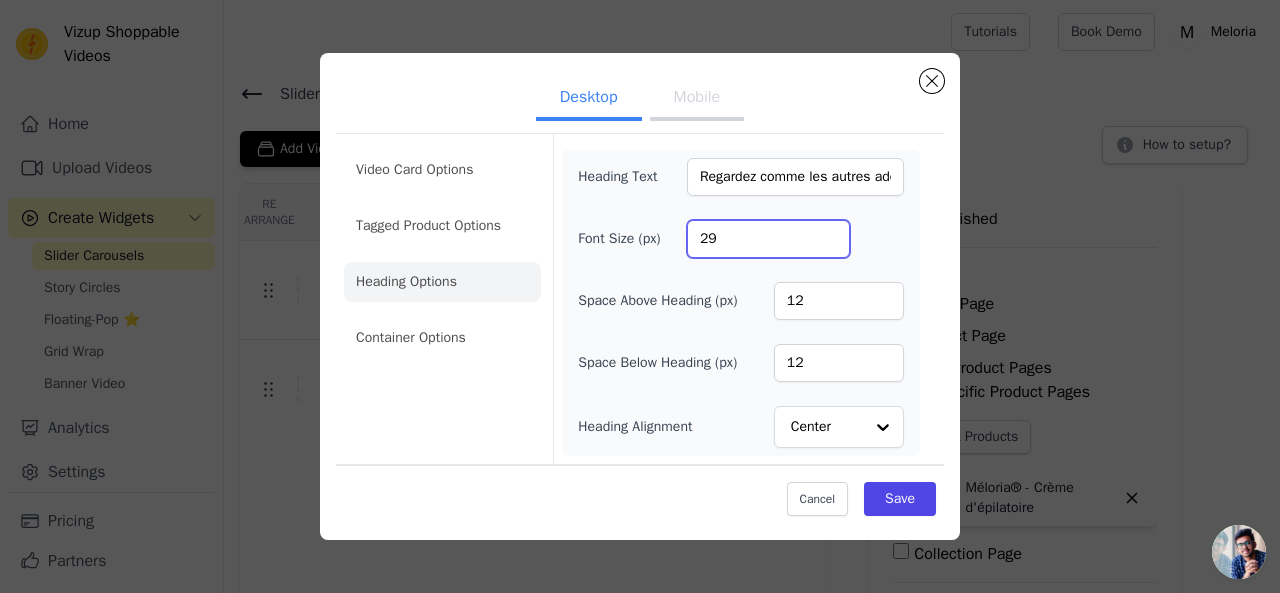 click on "29" at bounding box center [768, 239] 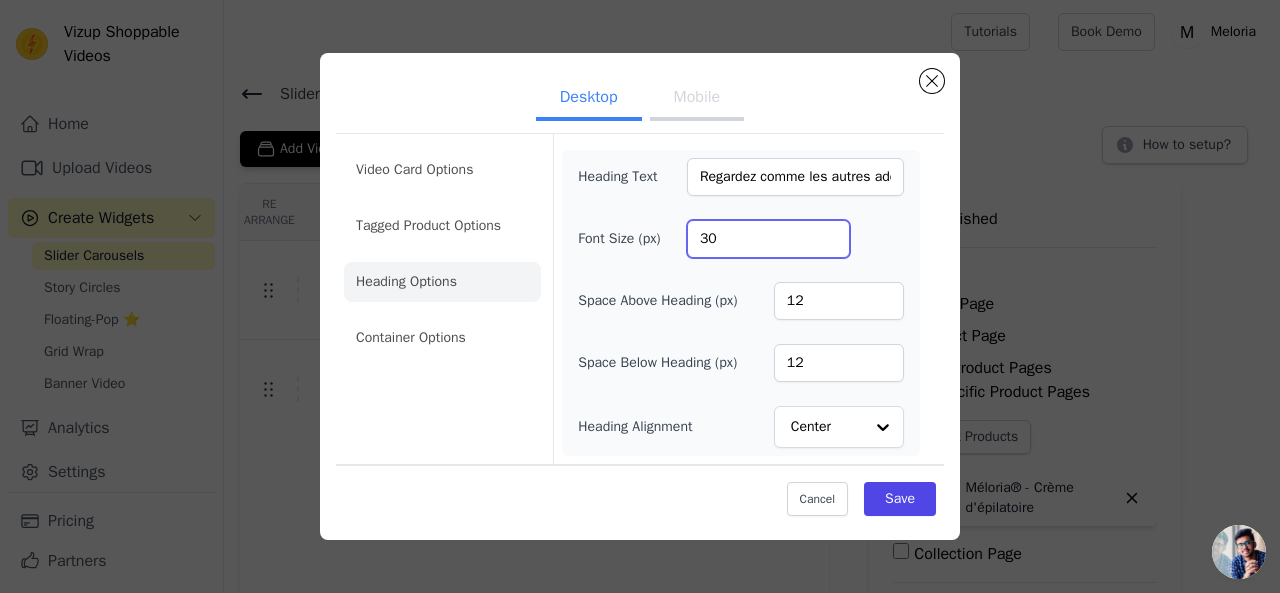 type on "30" 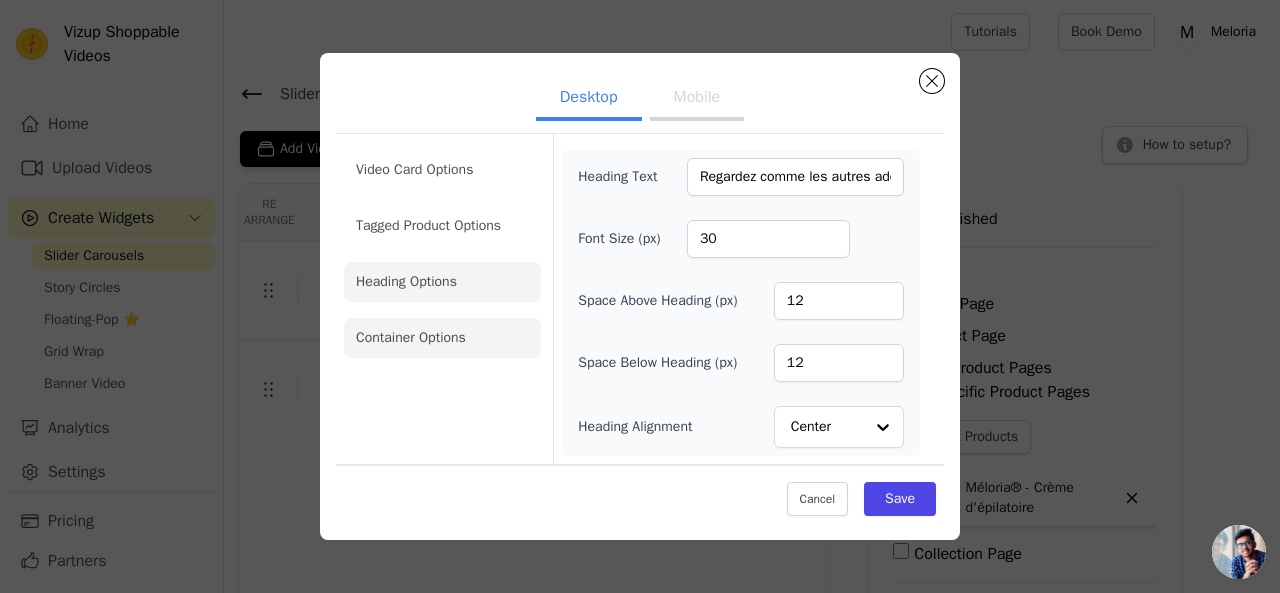 click on "Container Options" 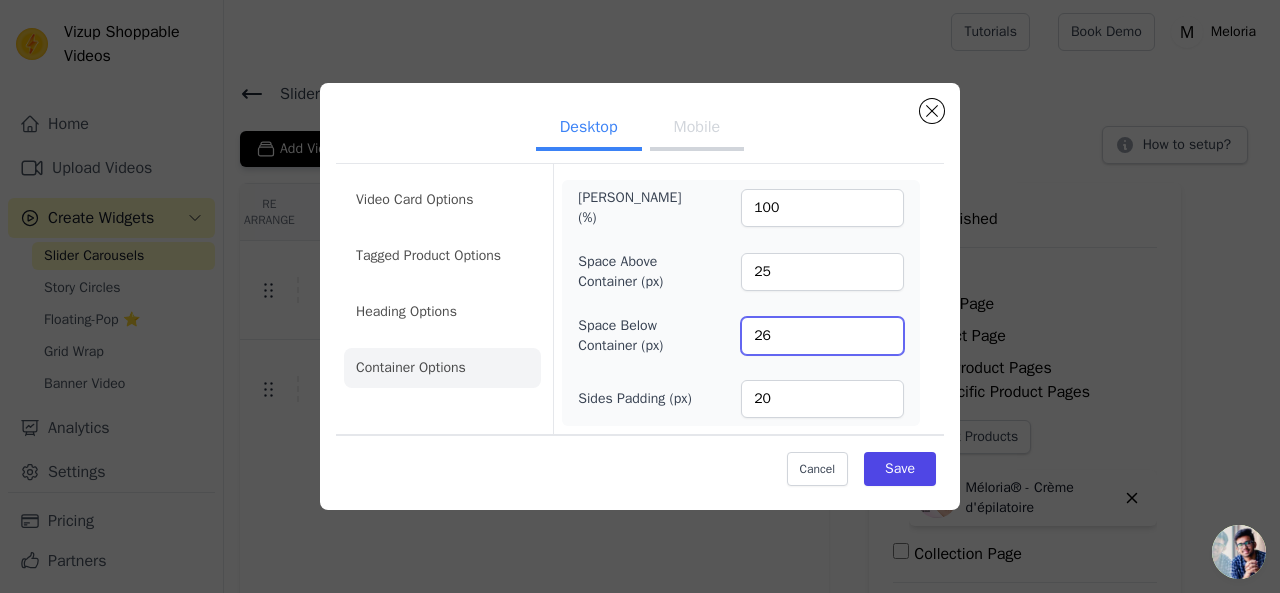 click on "26" at bounding box center (822, 336) 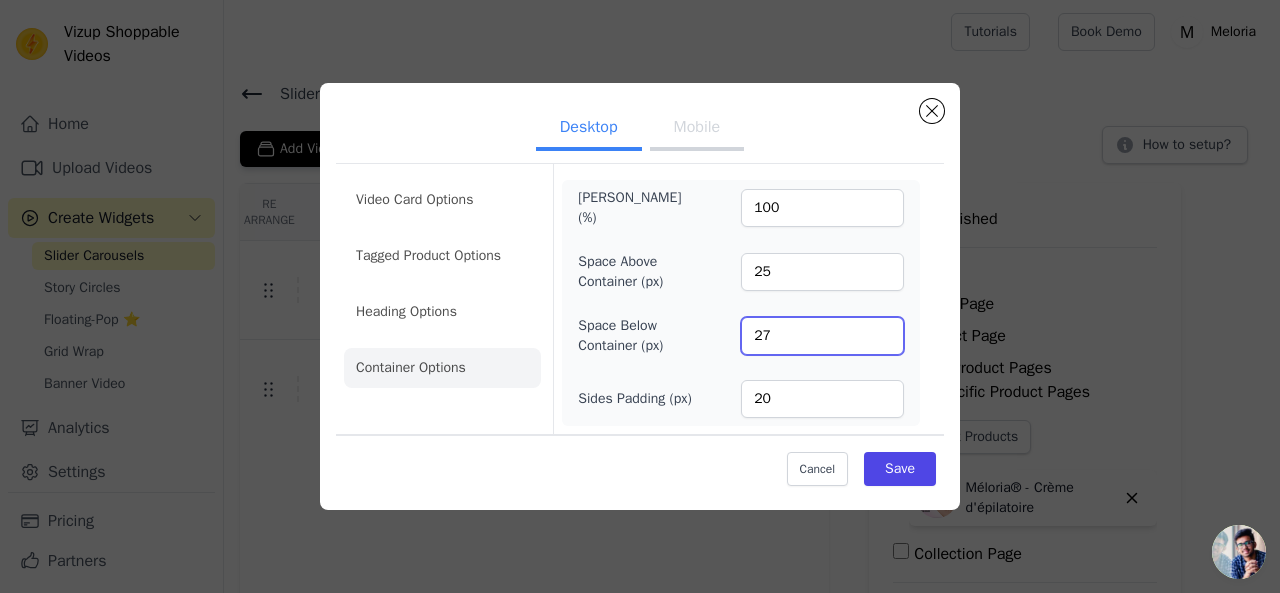 click on "27" at bounding box center [822, 336] 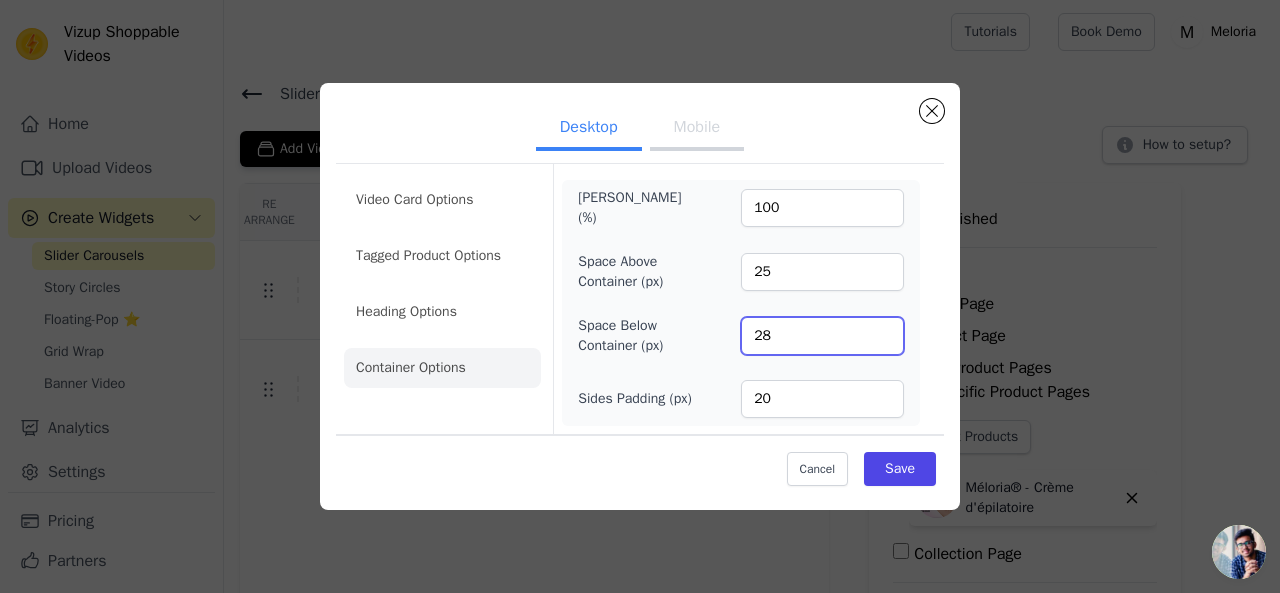 click on "28" at bounding box center [822, 336] 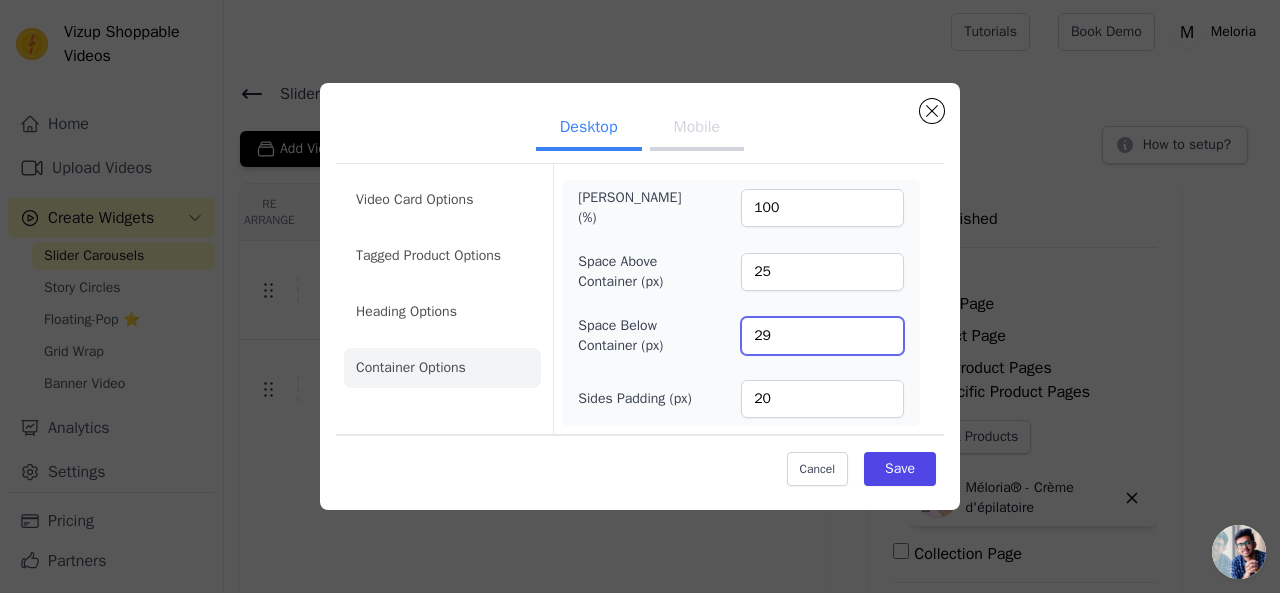 click on "29" at bounding box center [822, 336] 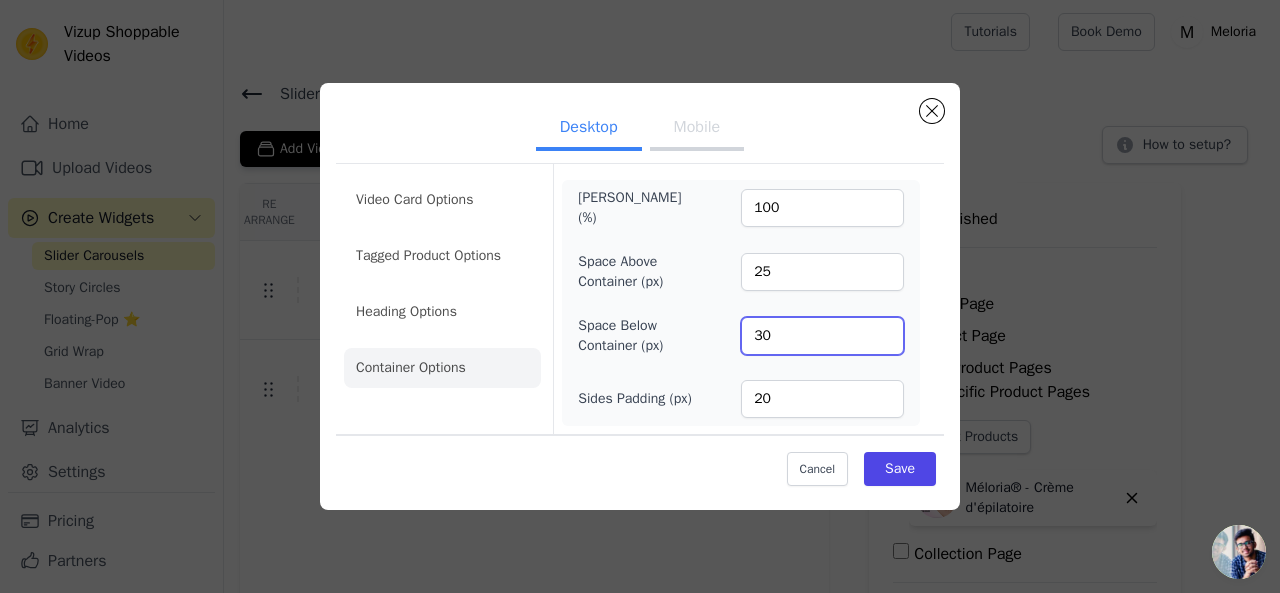 click on "30" at bounding box center [822, 336] 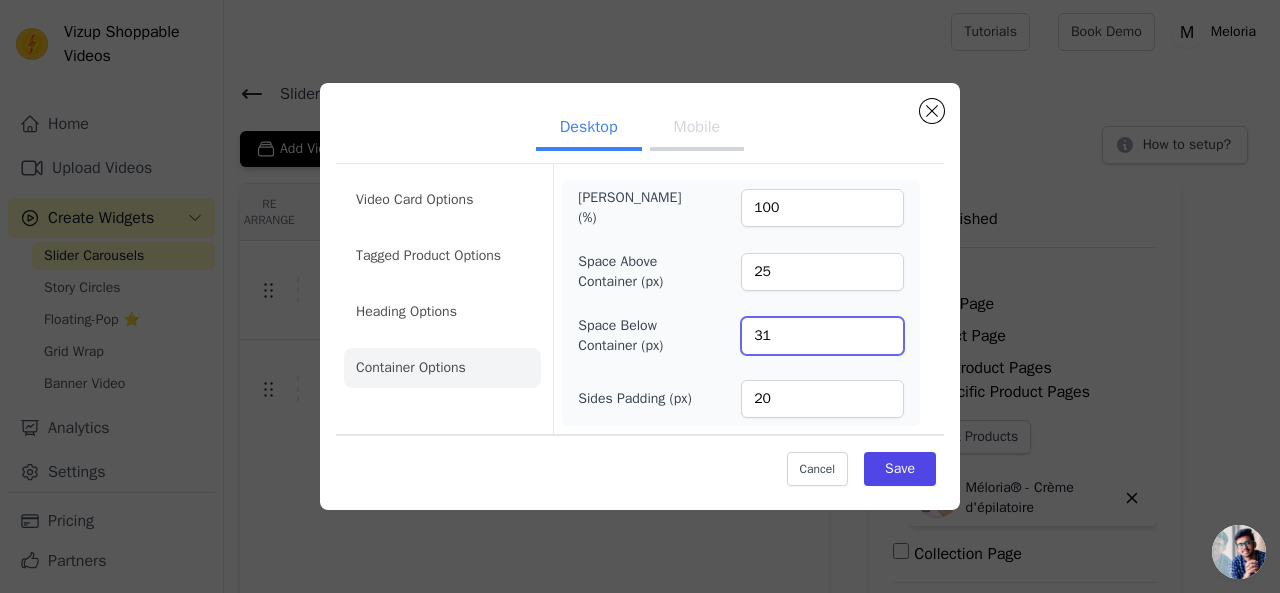 click on "31" at bounding box center (822, 336) 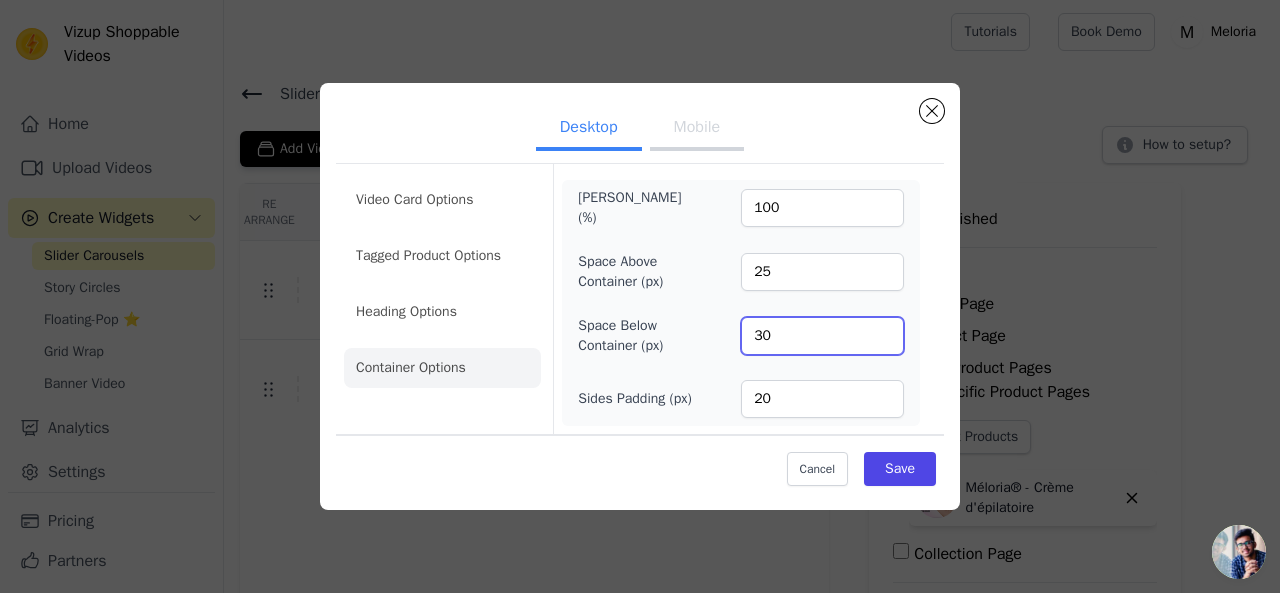 type on "30" 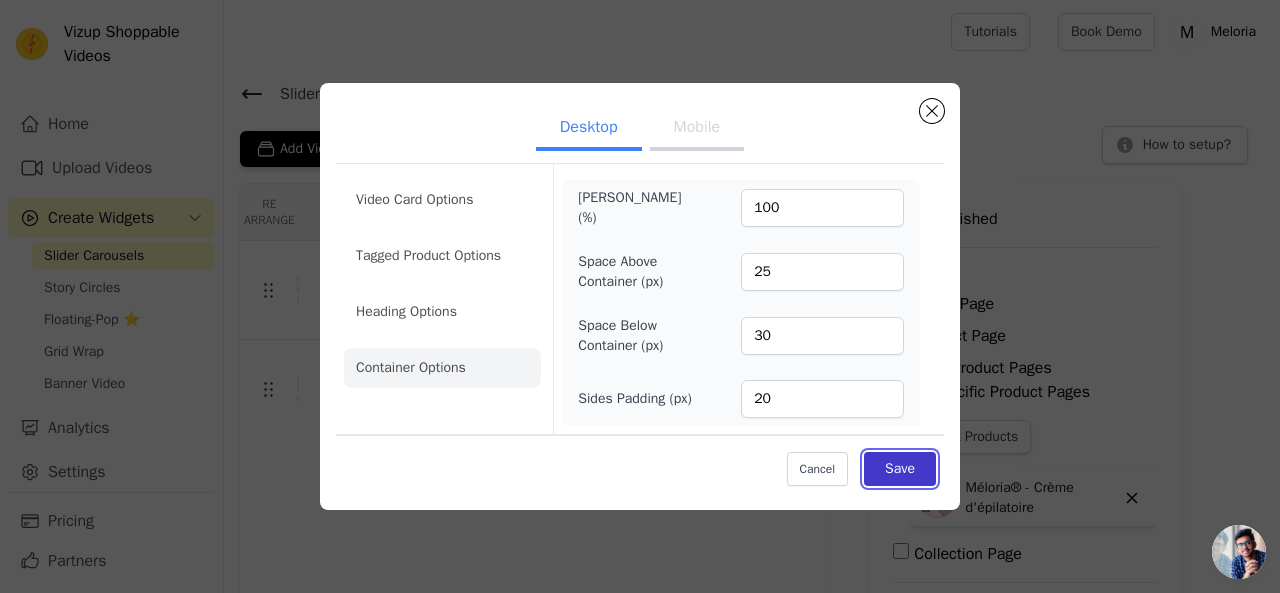 click on "Save" at bounding box center [900, 469] 